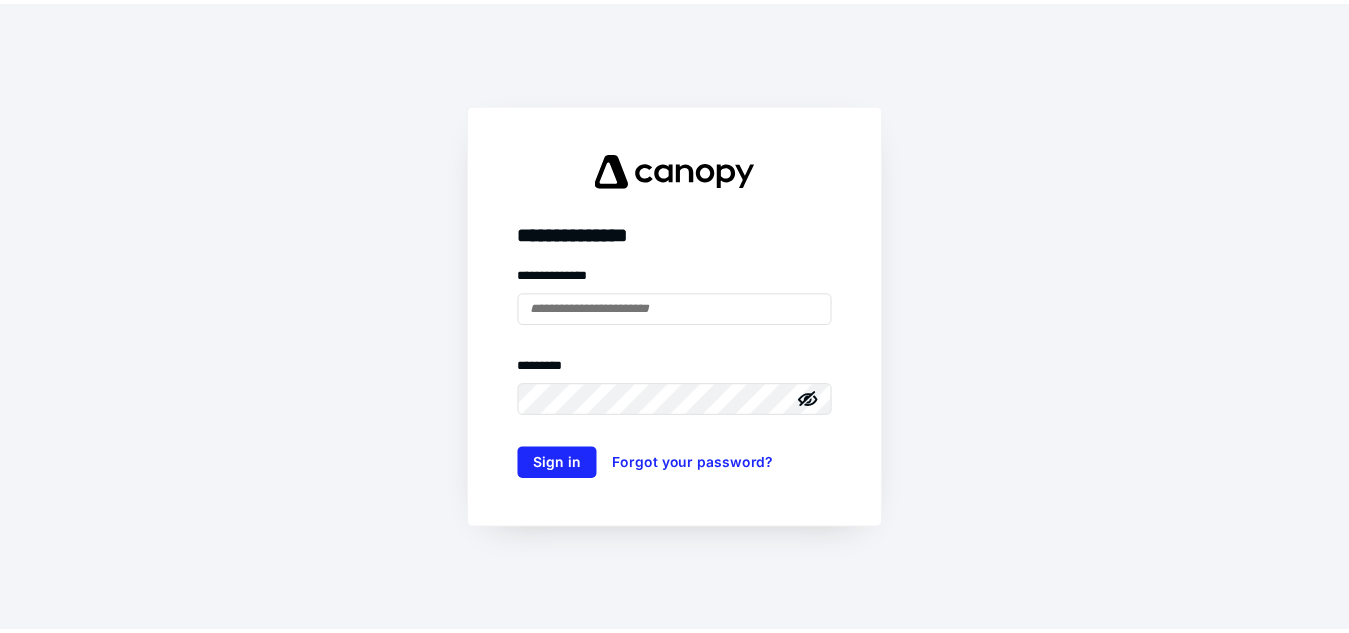scroll, scrollTop: 0, scrollLeft: 0, axis: both 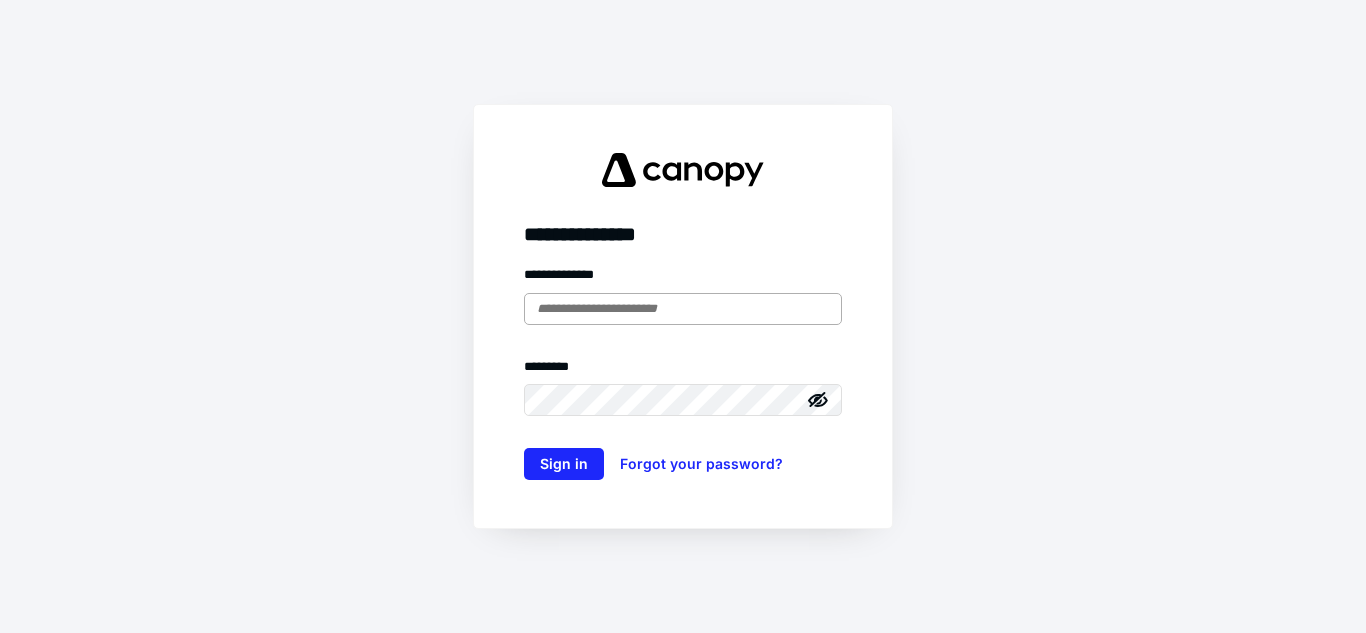 click at bounding box center [683, 309] 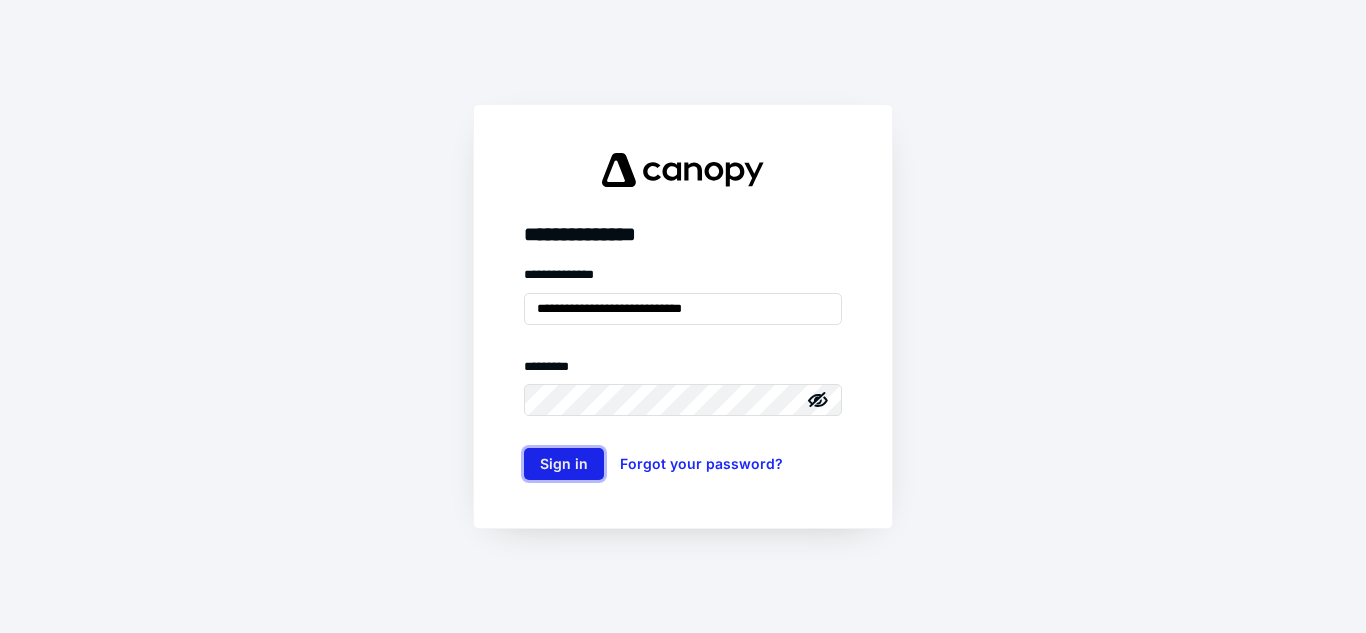 click on "Sign in" at bounding box center [564, 464] 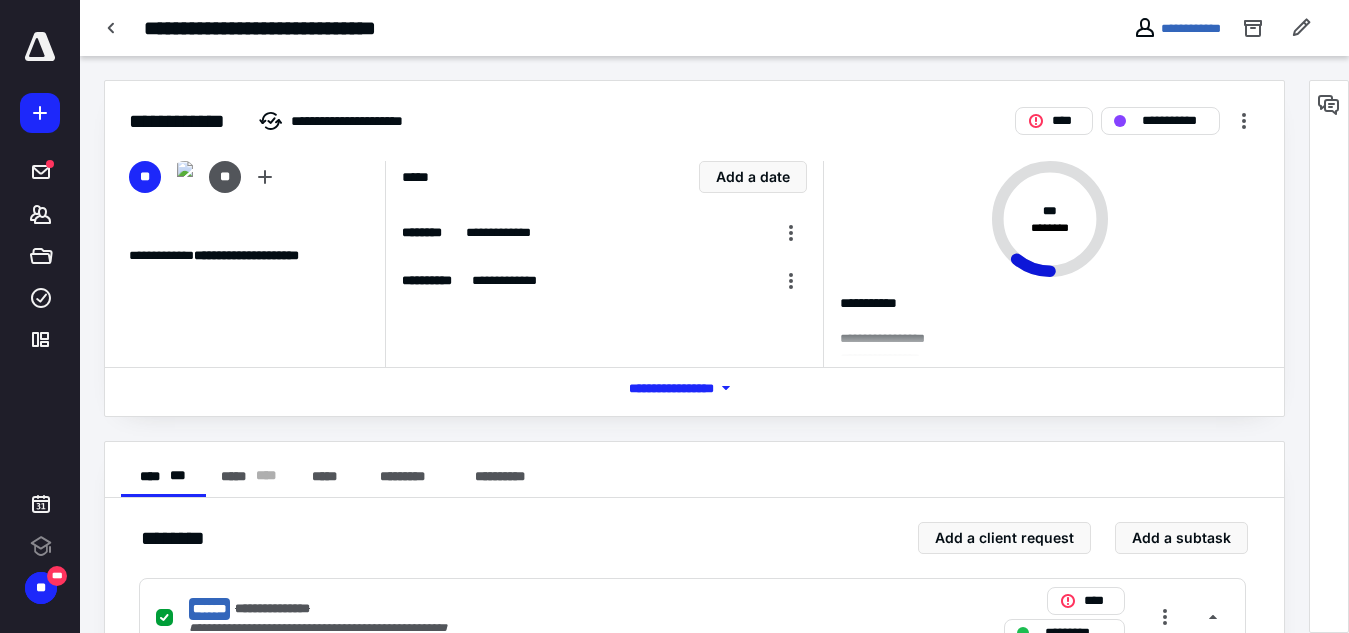 scroll, scrollTop: 45, scrollLeft: 0, axis: vertical 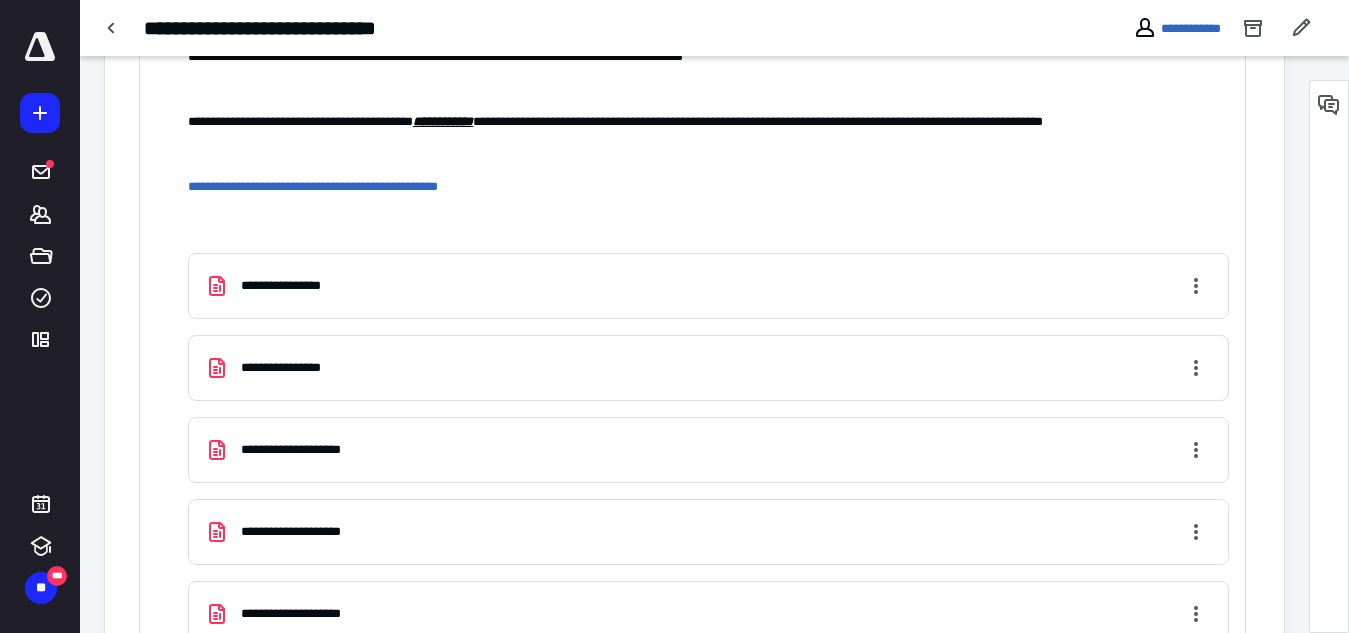 click on "**********" at bounding box center (296, 286) 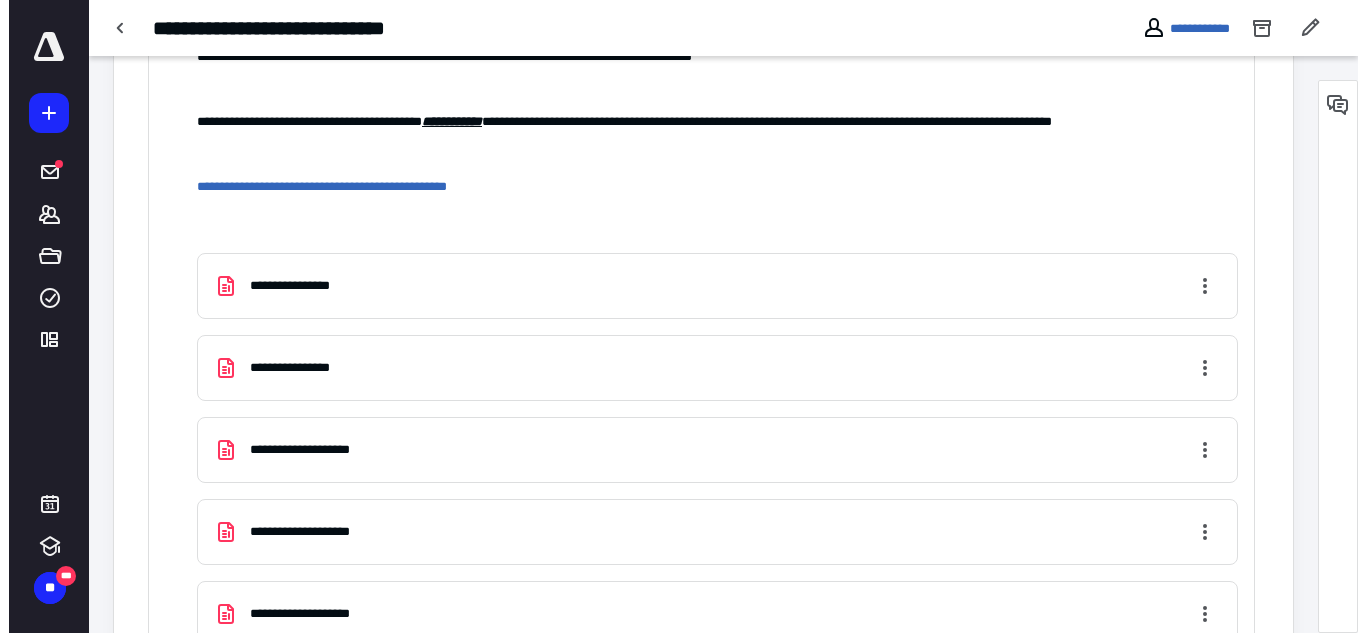 scroll, scrollTop: 465, scrollLeft: 0, axis: vertical 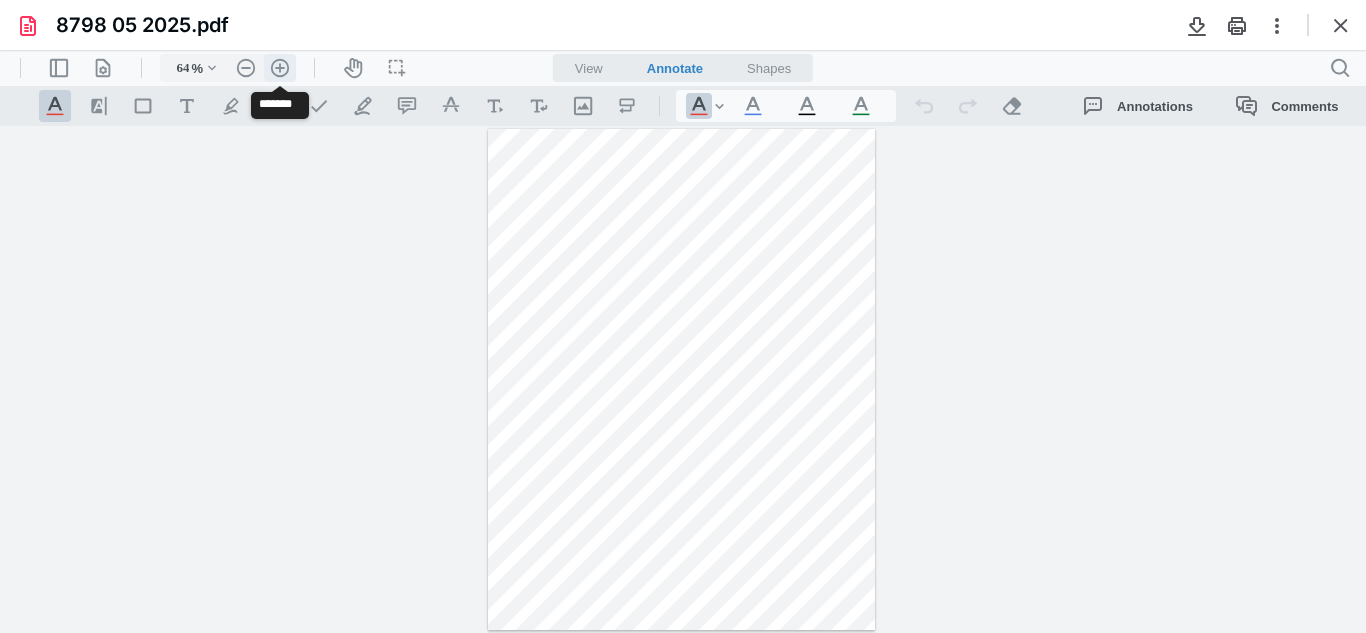 click on ".cls-1{fill:#abb0c4;} icon - header - zoom - in - line" at bounding box center (280, 68) 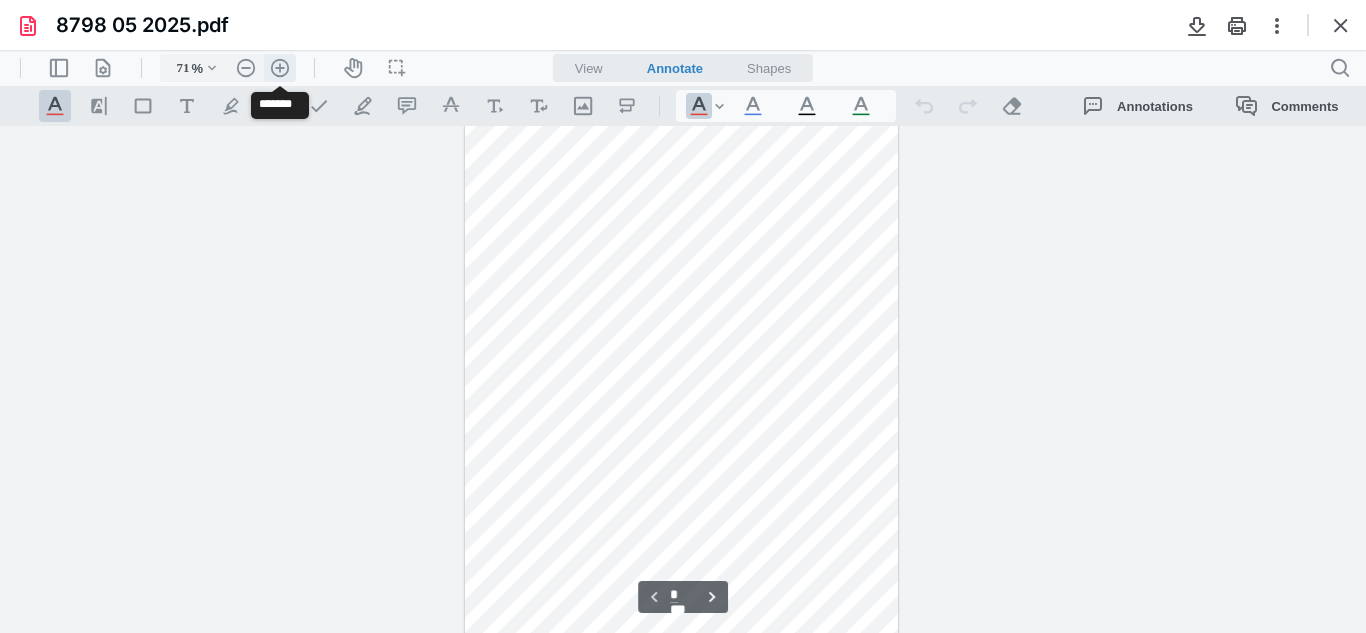 click on ".cls-1{fill:#abb0c4;} icon - header - zoom - in - line" at bounding box center (280, 68) 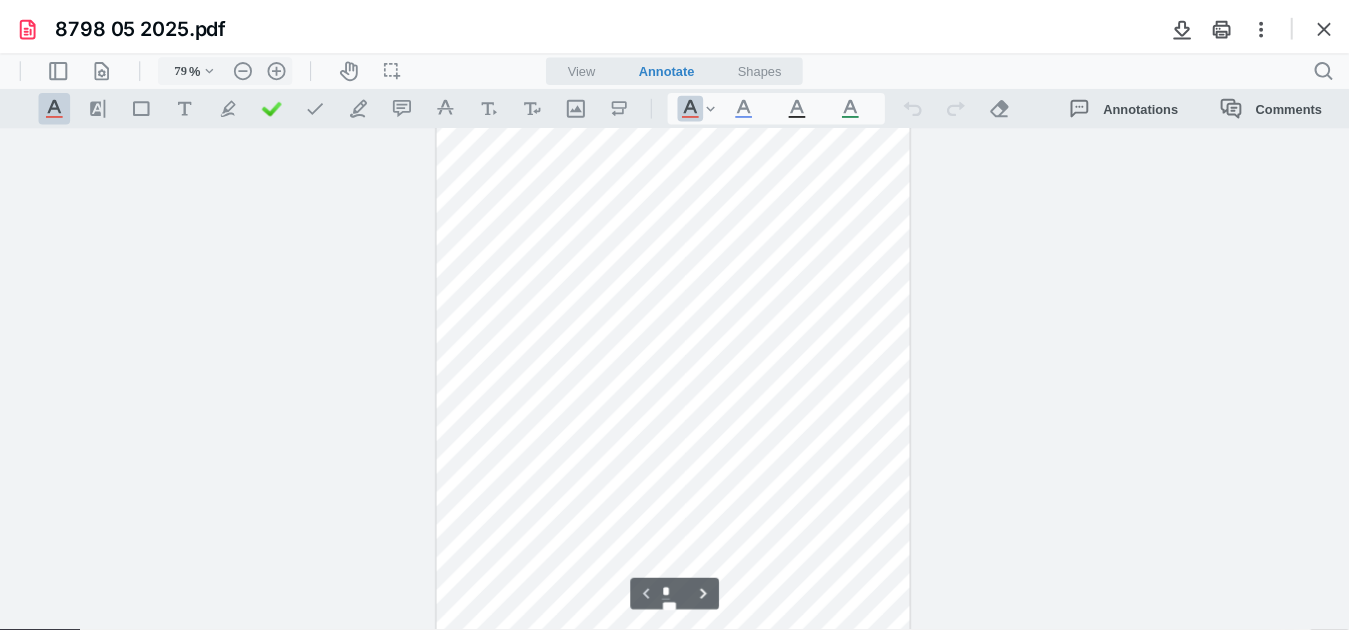 scroll, scrollTop: 0, scrollLeft: 0, axis: both 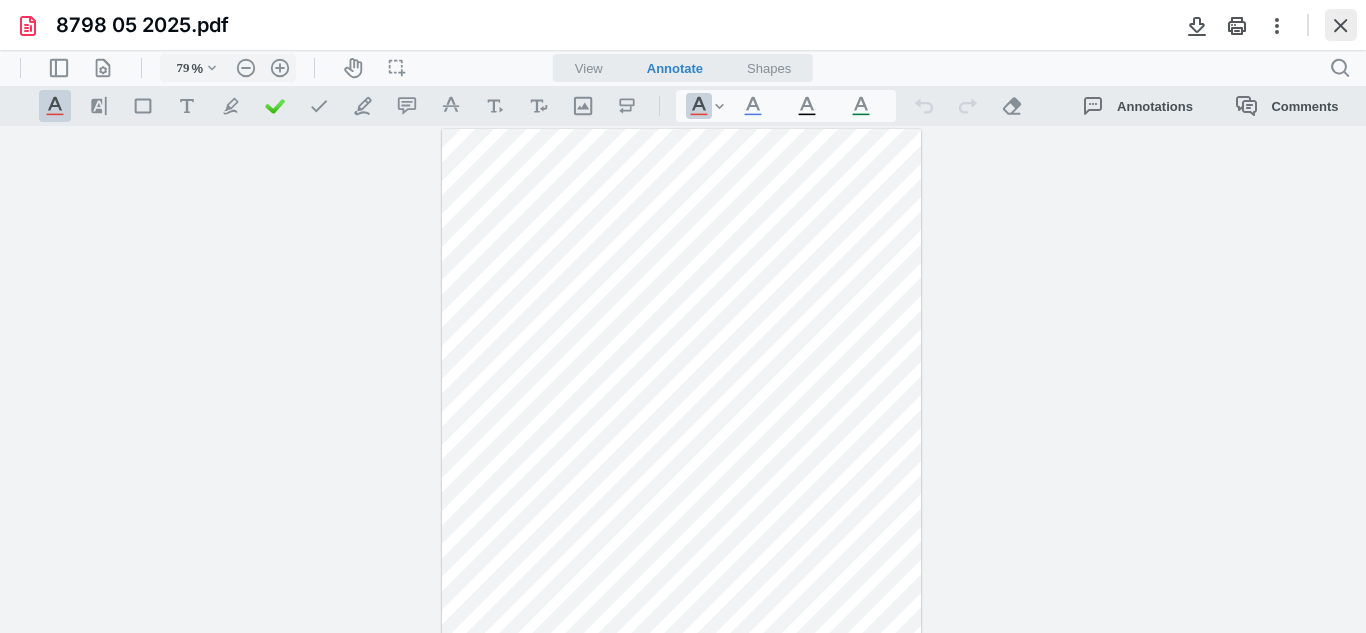 click at bounding box center [1341, 25] 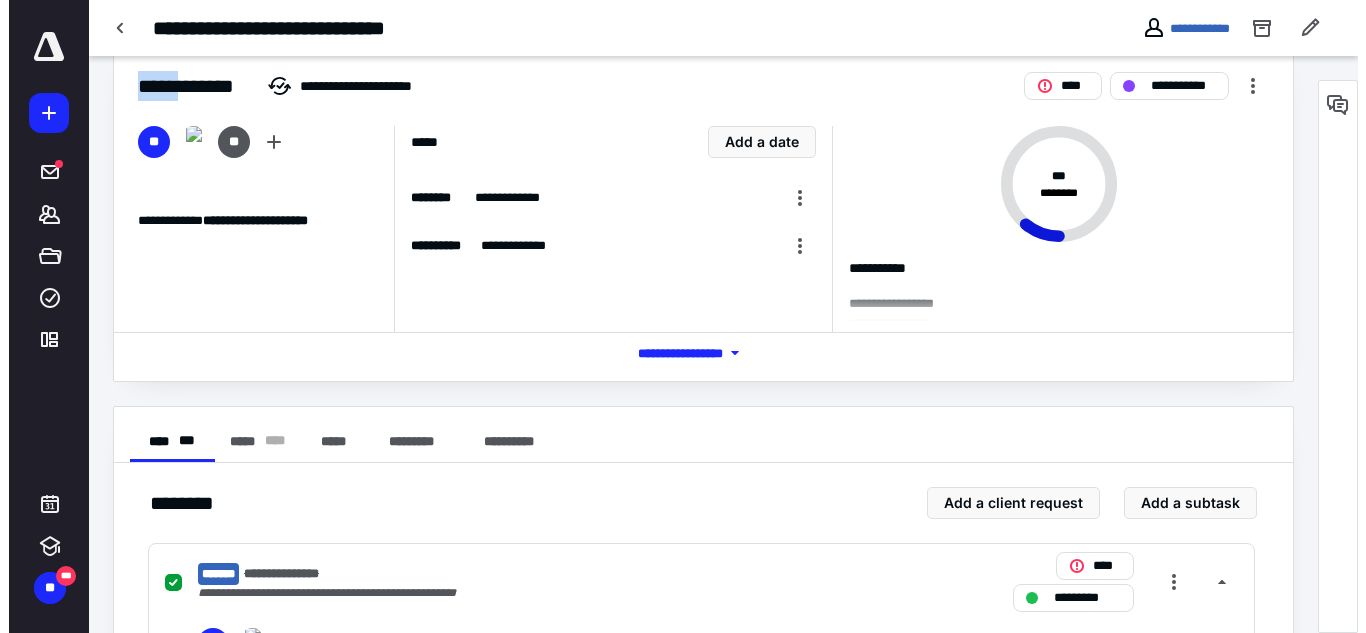 scroll, scrollTop: 0, scrollLeft: 0, axis: both 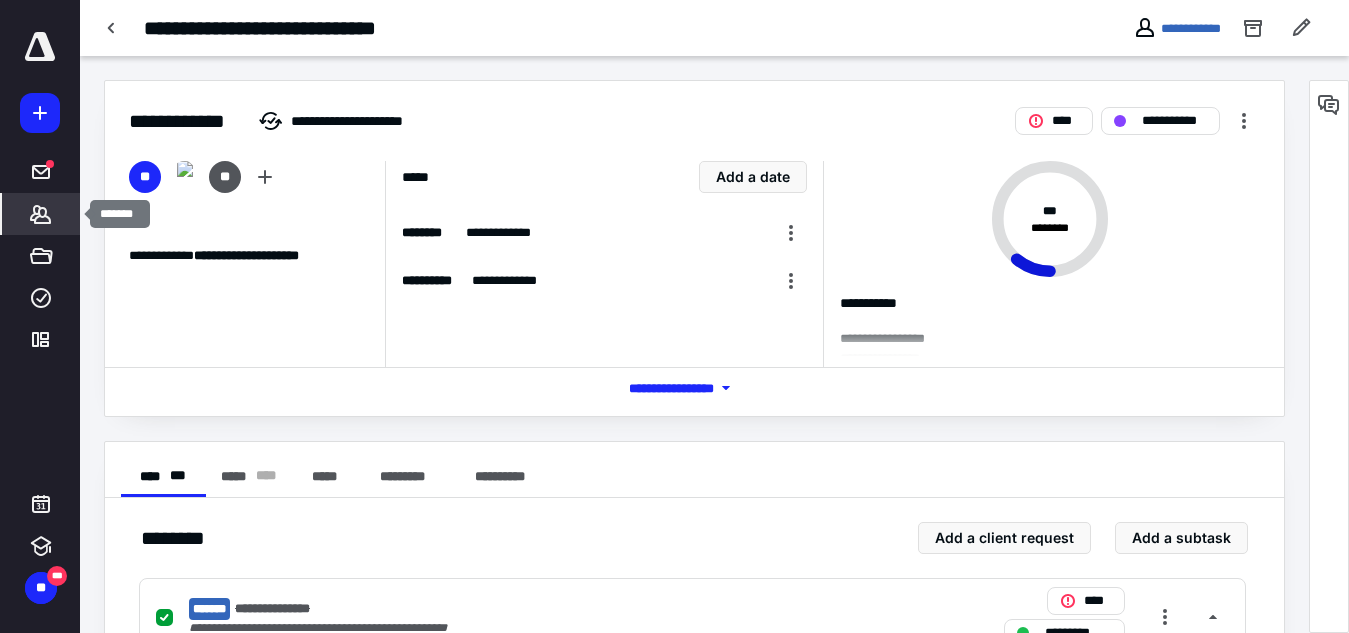 click 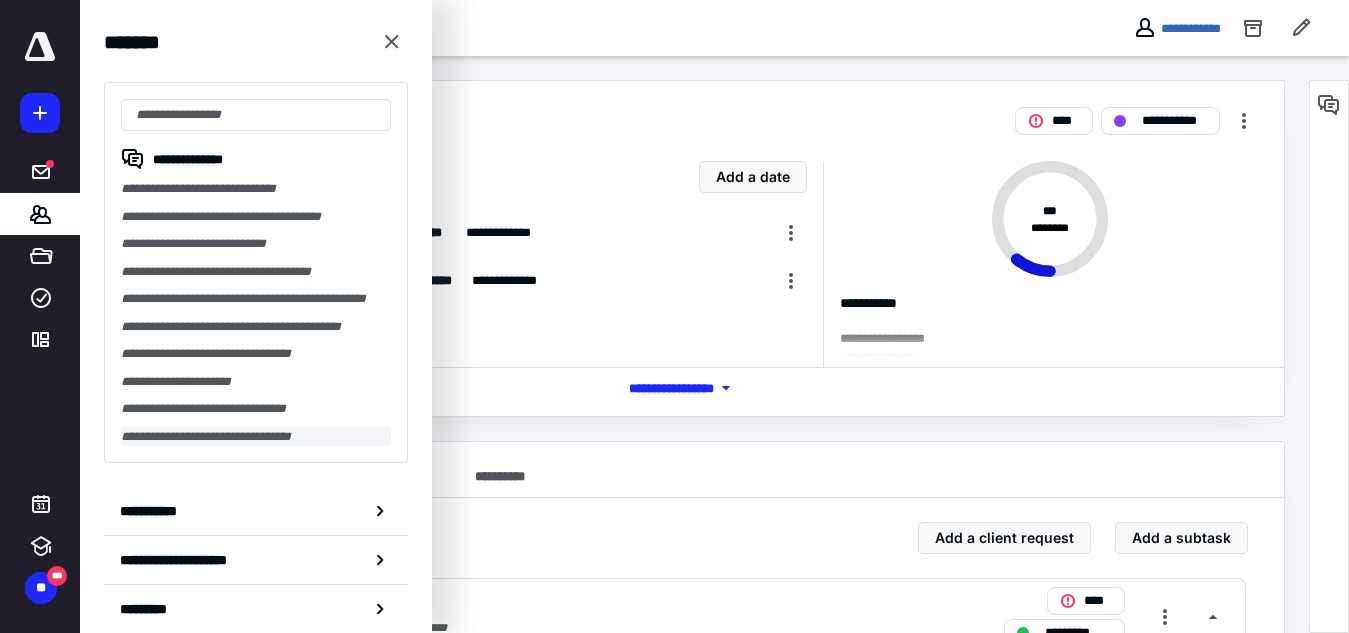 click on "**********" at bounding box center (256, 437) 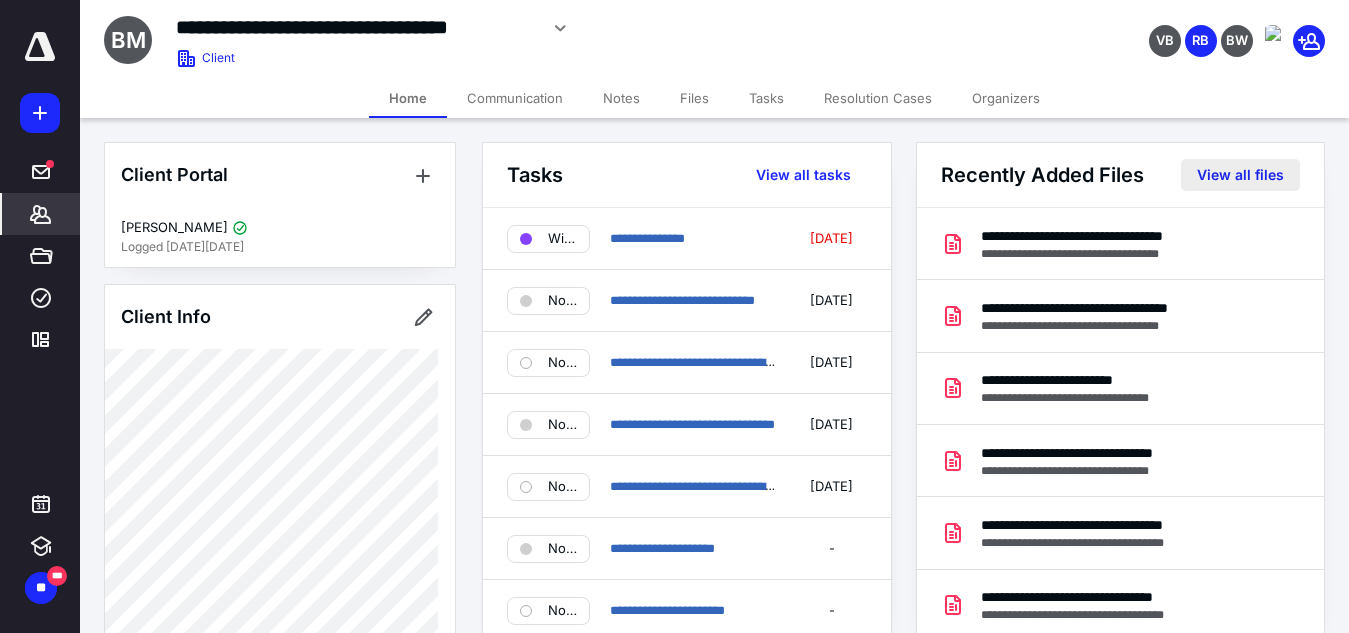 click on "View all files" at bounding box center (1240, 175) 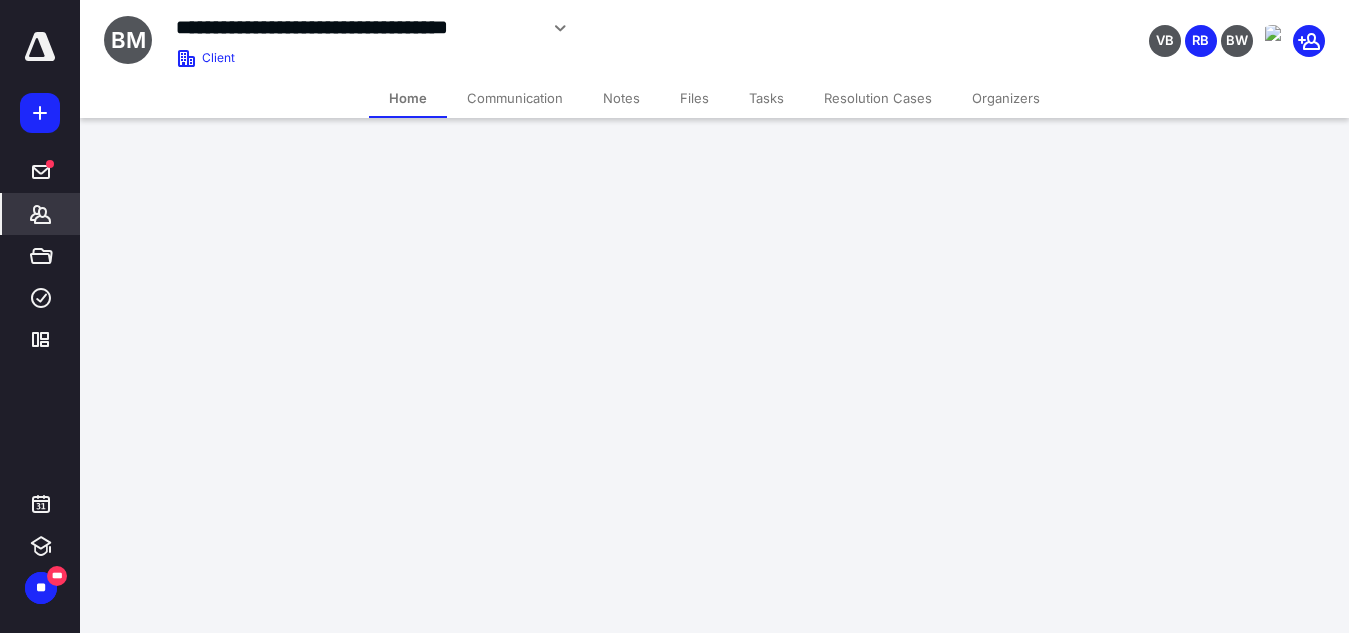 click on "**********" at bounding box center [683, 316] 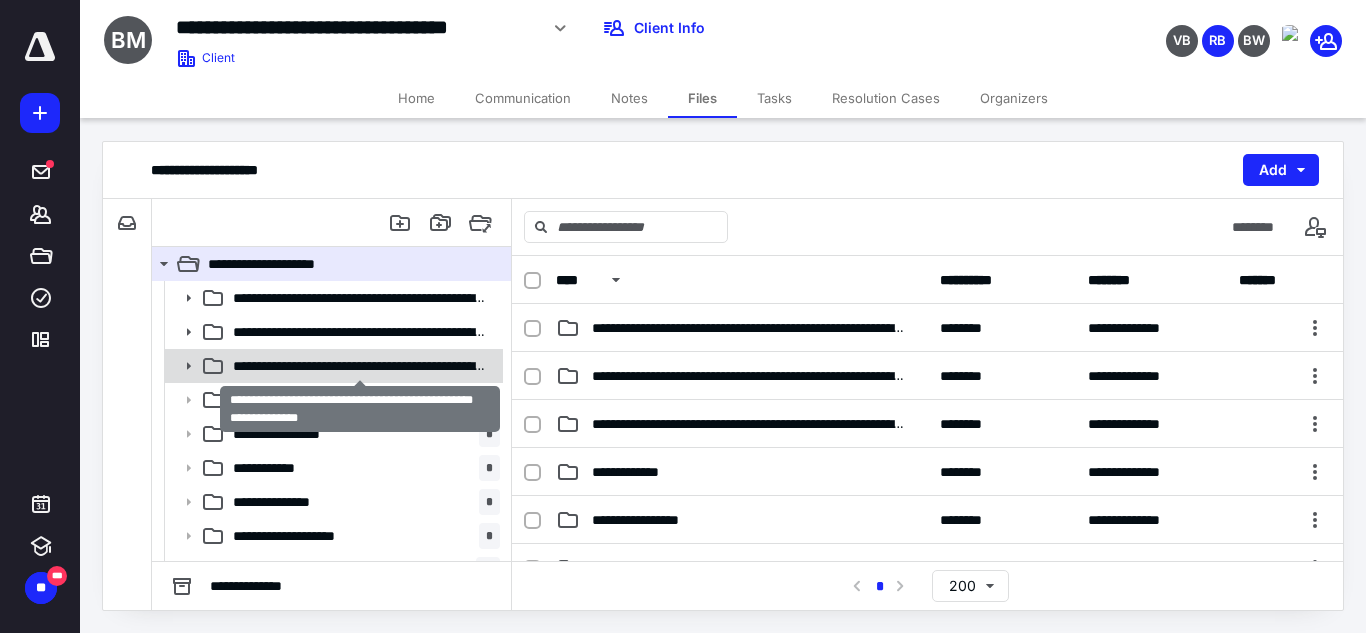 click on "**********" at bounding box center [359, 366] 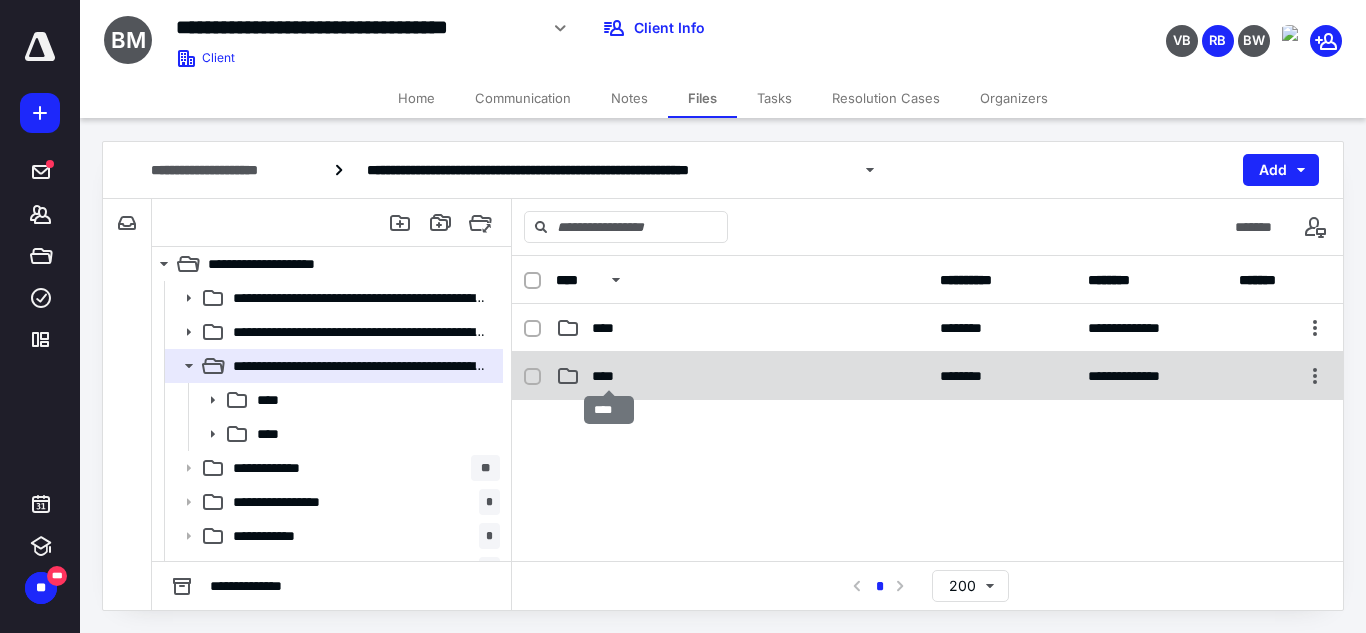 click on "****" at bounding box center (609, 376) 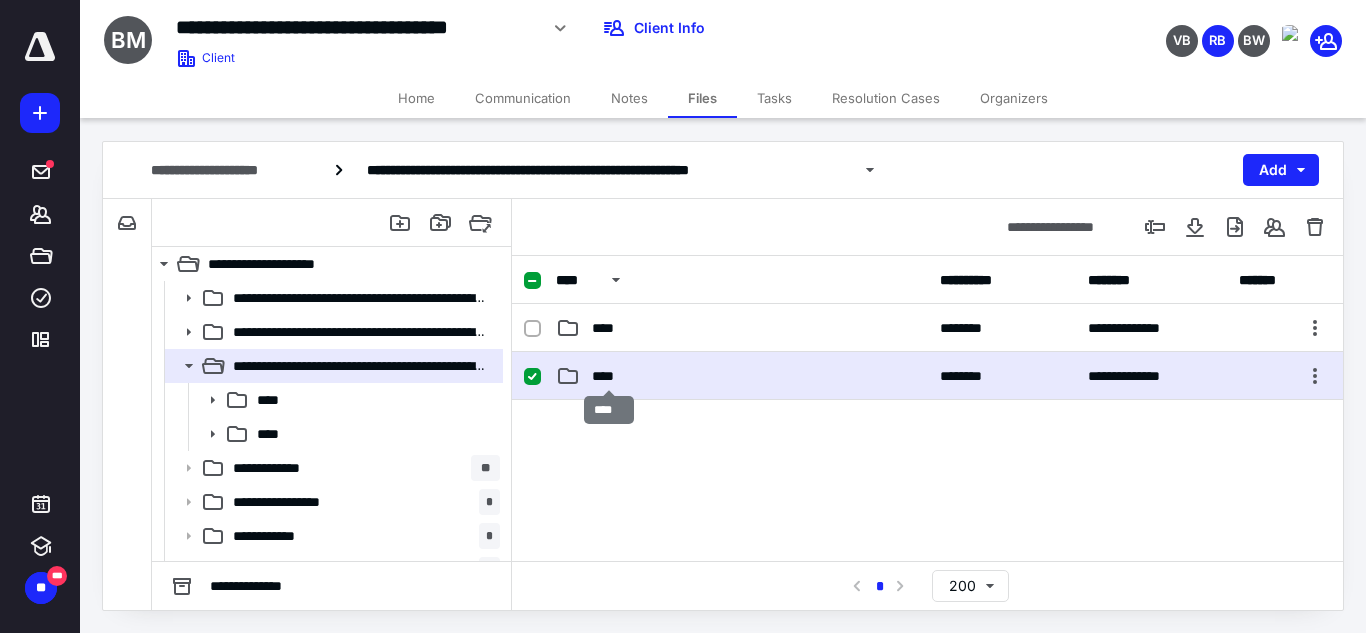 click on "****" at bounding box center [609, 376] 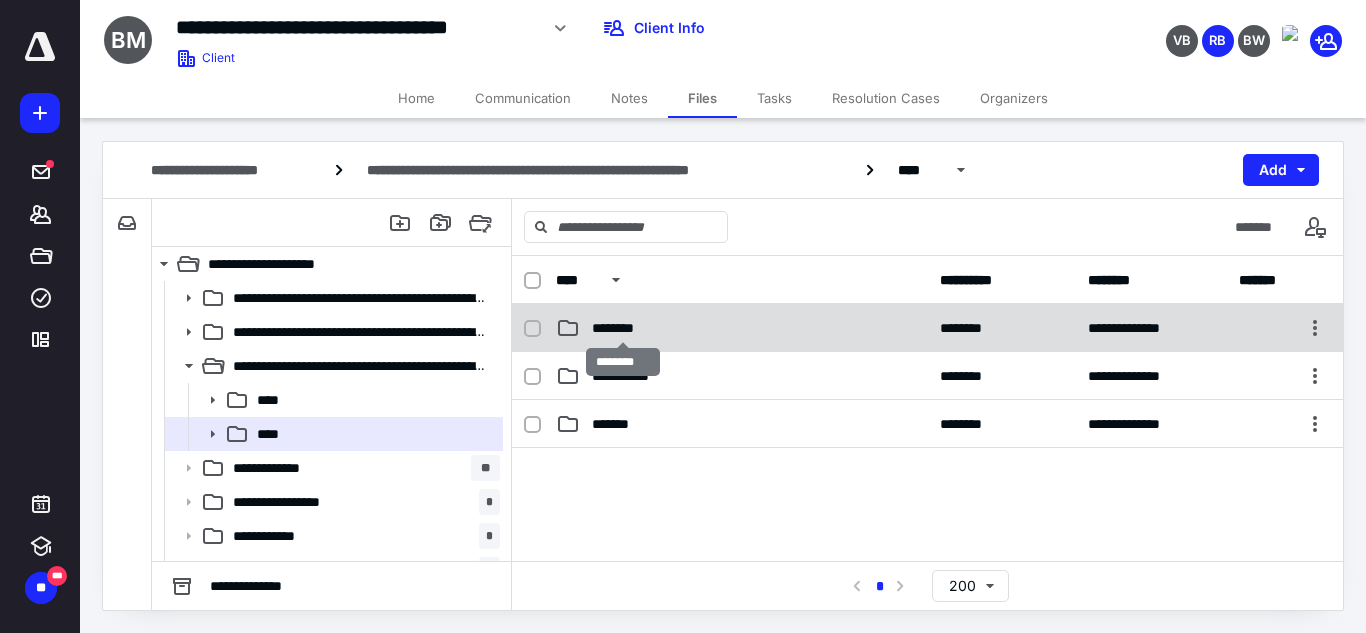 click on "********" at bounding box center [623, 328] 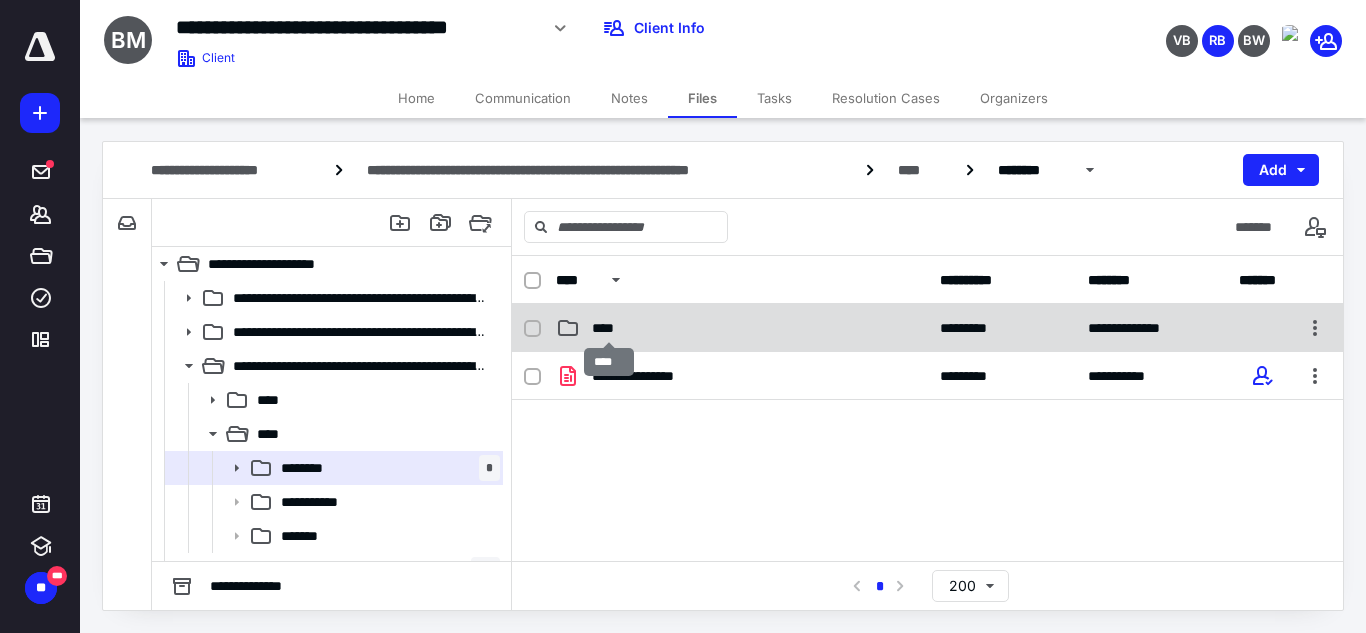 click on "****" at bounding box center [609, 328] 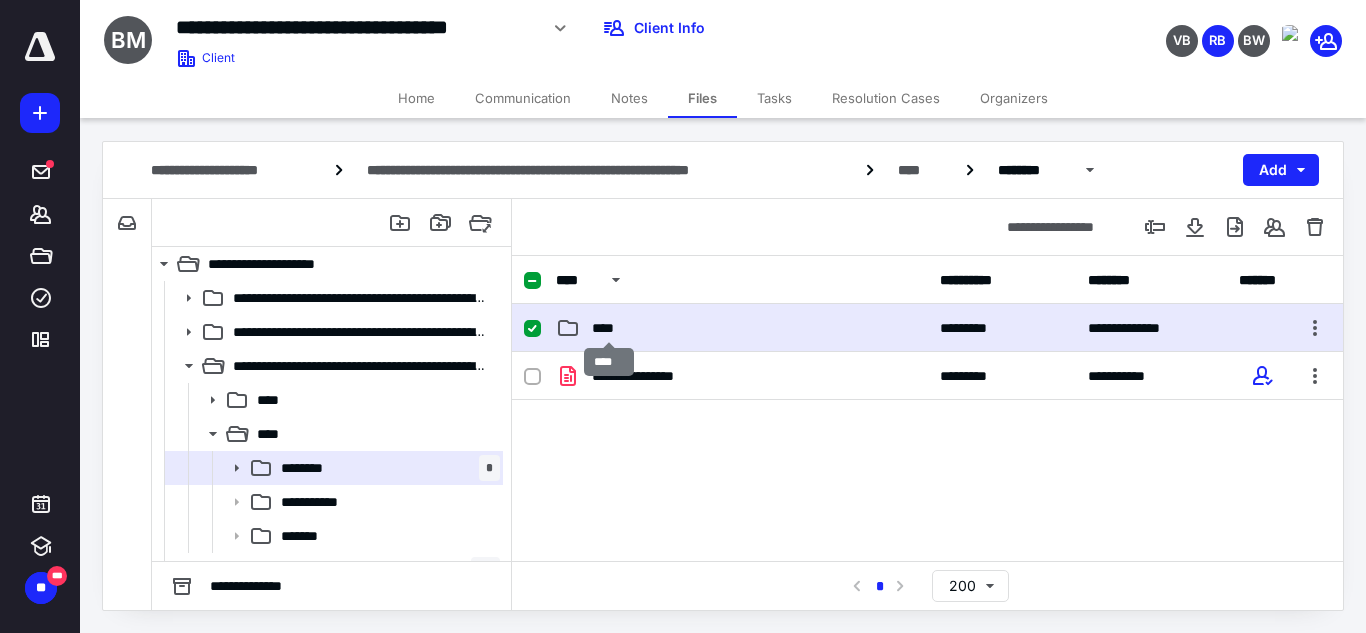 click on "****" at bounding box center (609, 328) 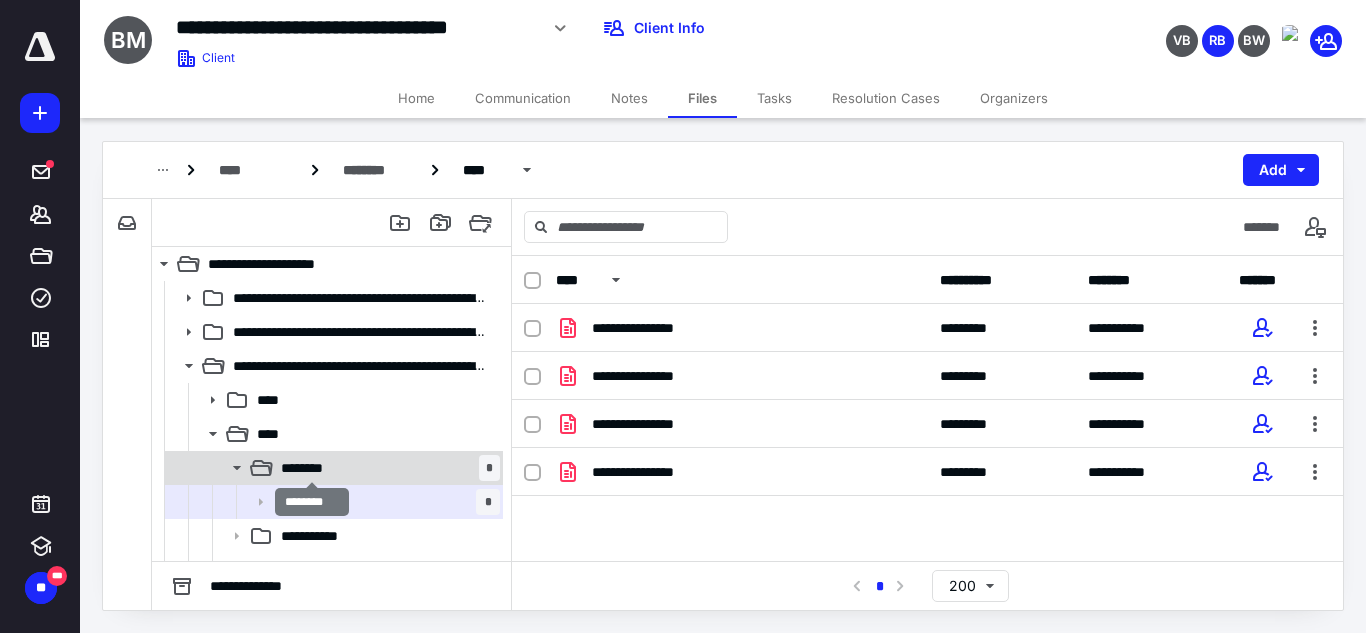 click on "********" at bounding box center [312, 468] 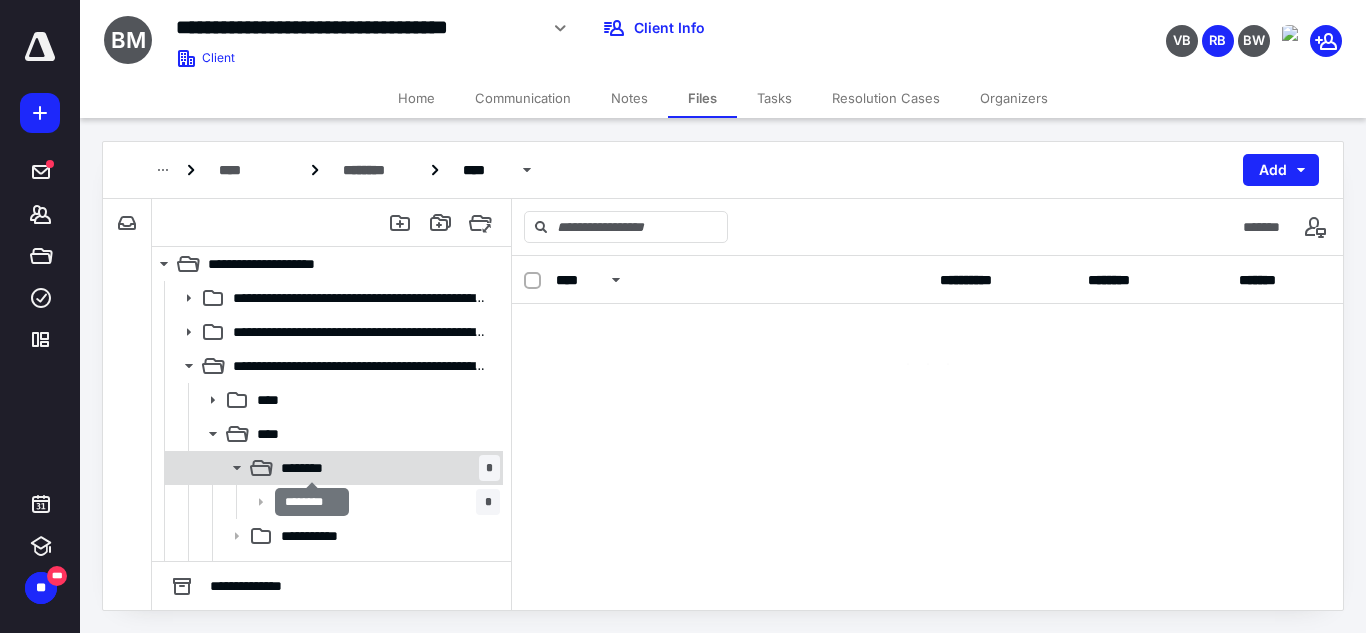 click on "********" at bounding box center (312, 468) 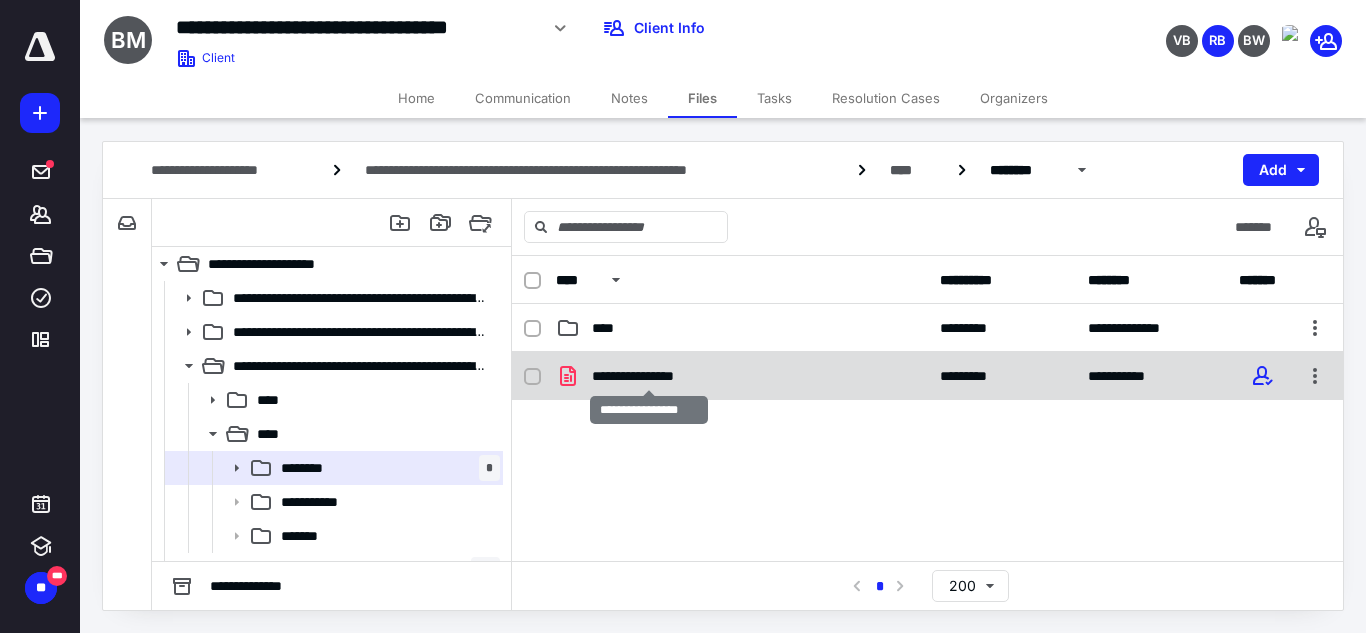 click on "**********" at bounding box center (648, 376) 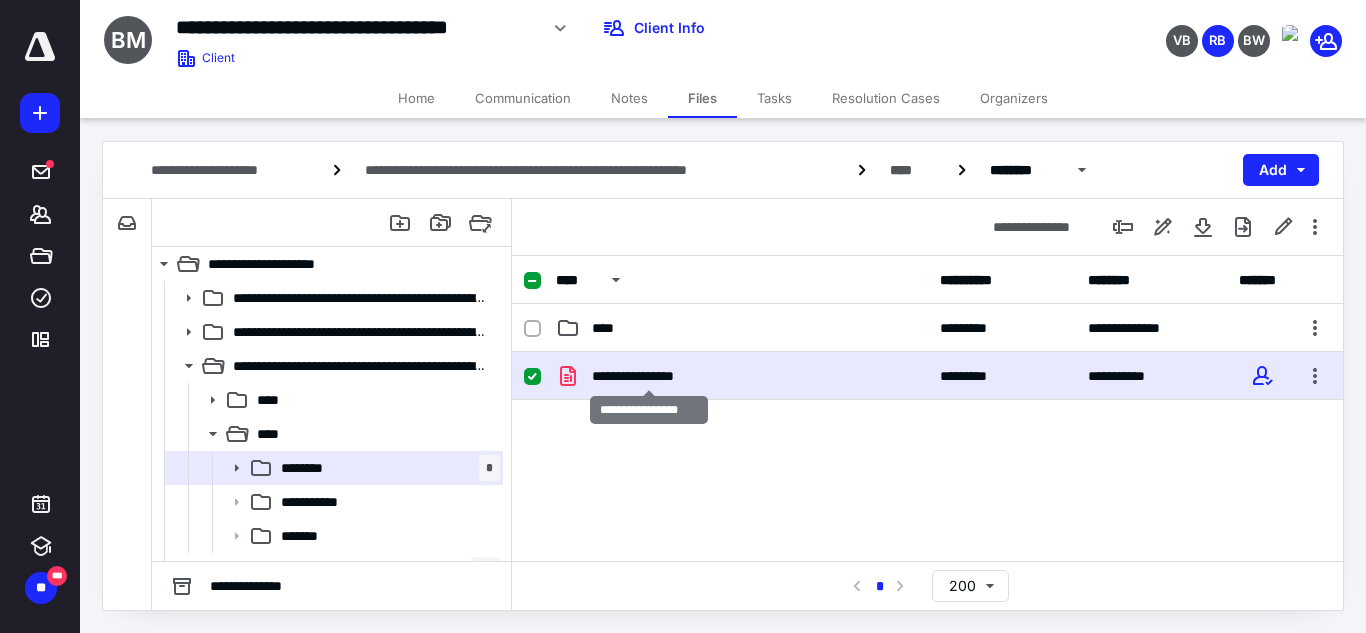 click on "**********" at bounding box center (648, 376) 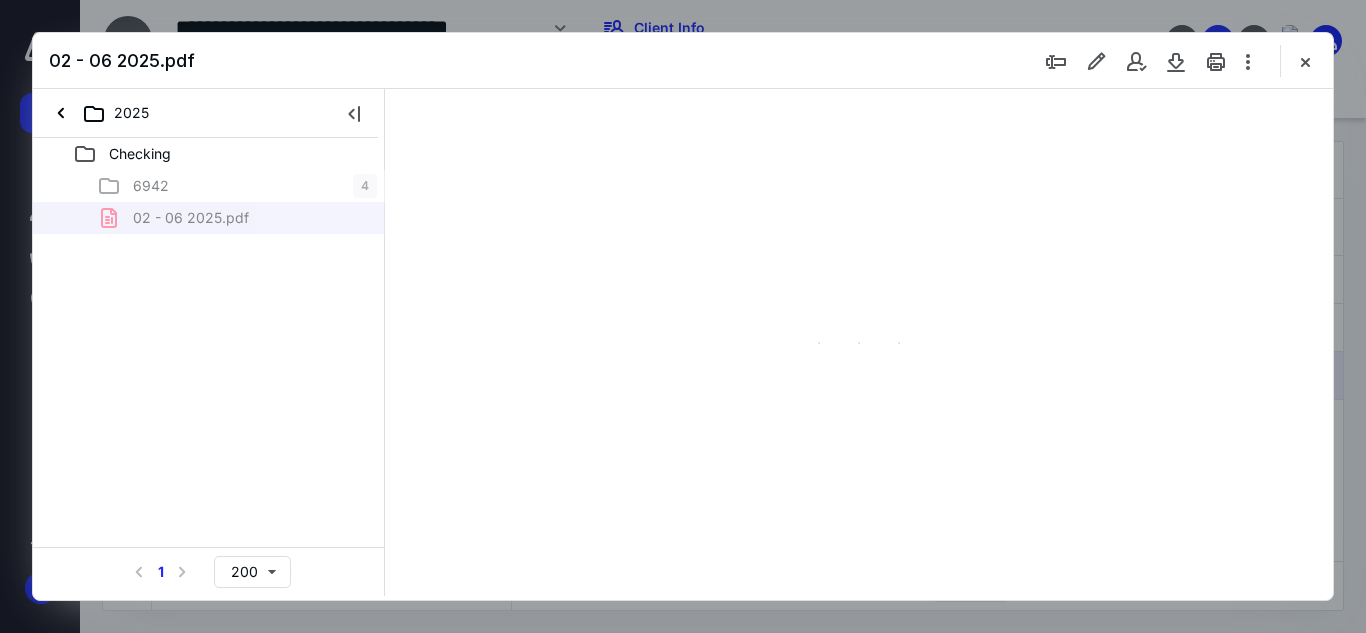 scroll, scrollTop: 0, scrollLeft: 0, axis: both 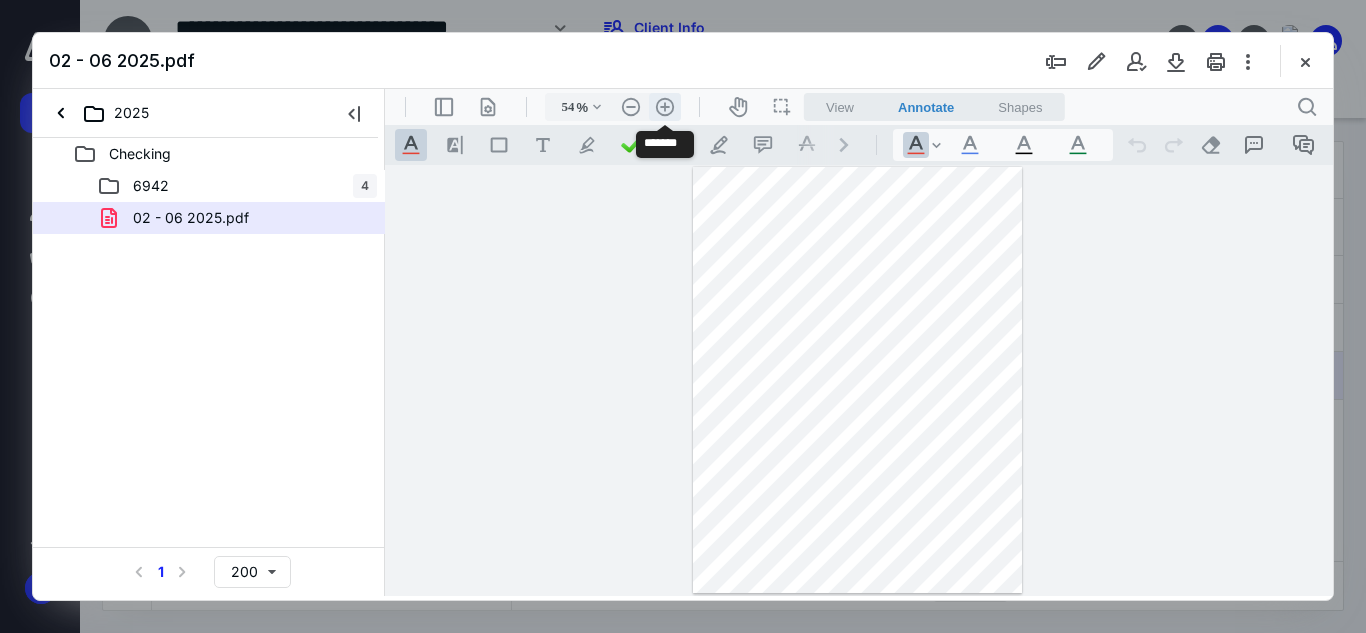 click on ".cls-1{fill:#abb0c4;} icon - header - zoom - in - line" at bounding box center [665, 107] 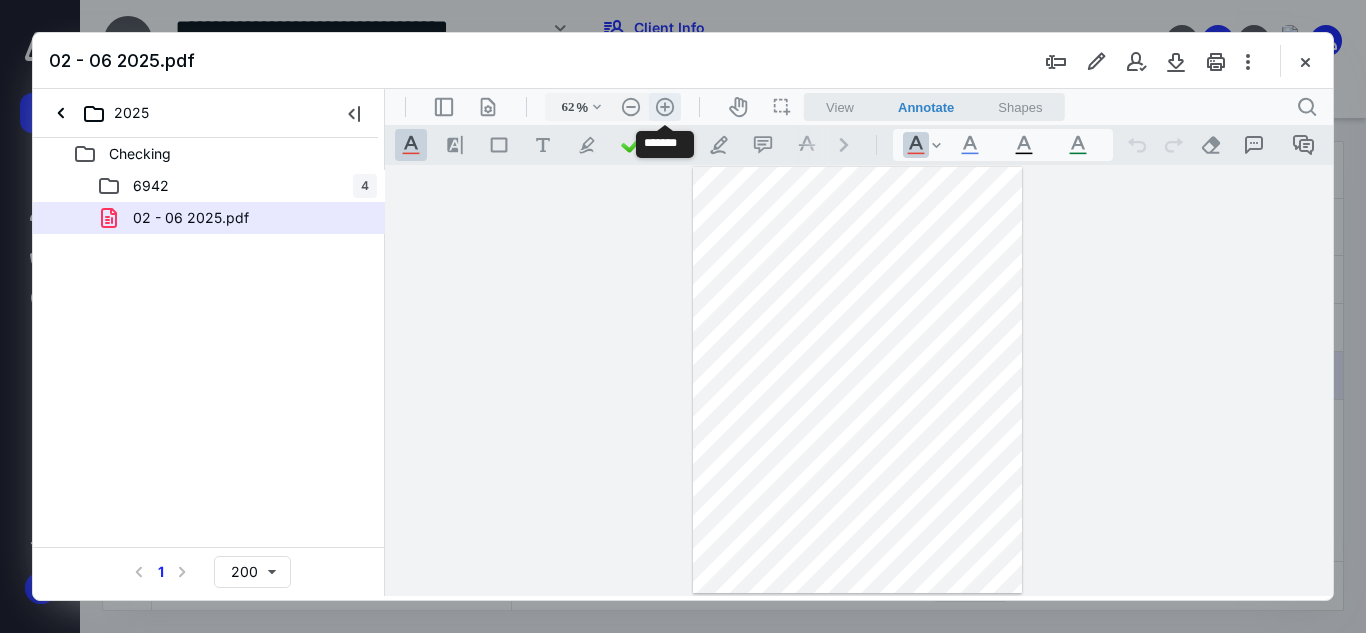 click on ".cls-1{fill:#abb0c4;} icon - header - zoom - in - line" at bounding box center [665, 107] 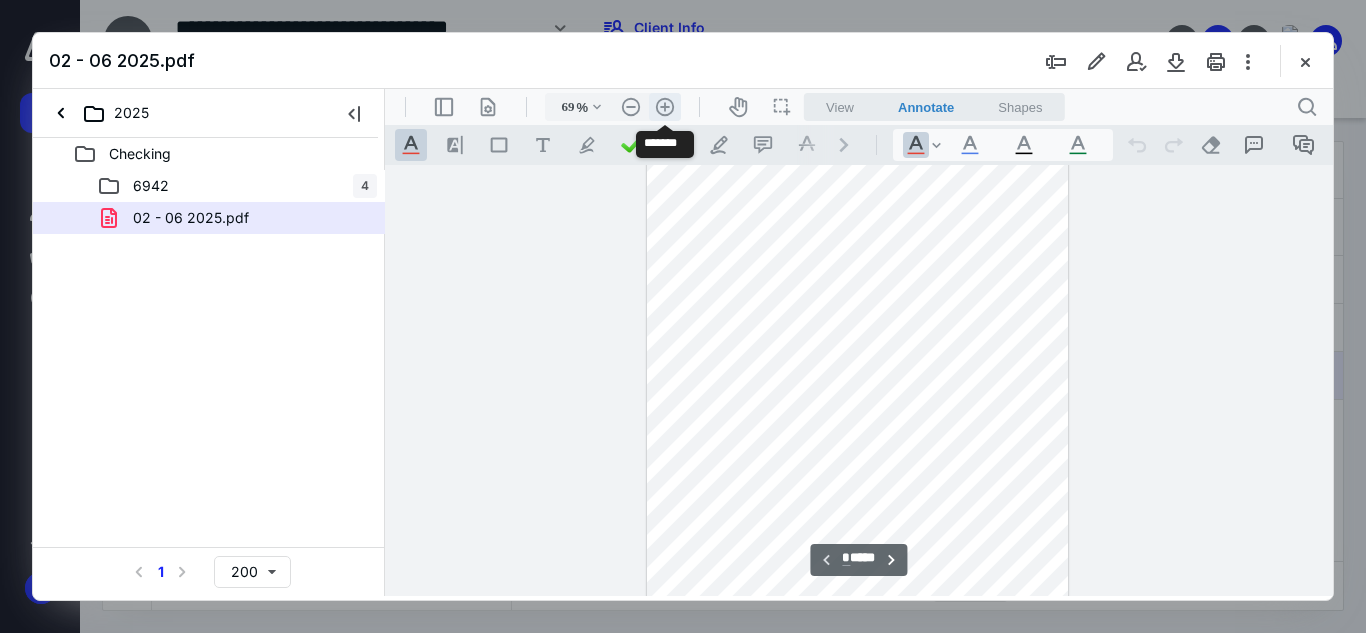 click on ".cls-1{fill:#abb0c4;} icon - header - zoom - in - line" at bounding box center [665, 107] 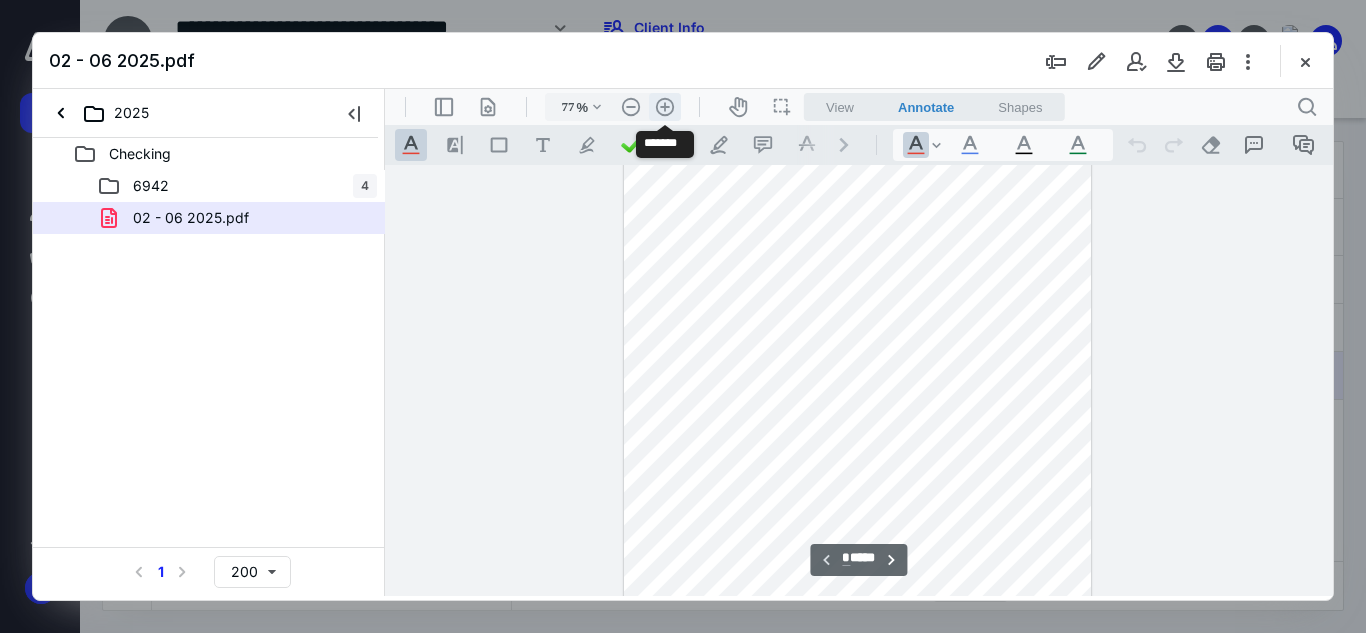 click on ".cls-1{fill:#abb0c4;} icon - header - zoom - in - line" at bounding box center (665, 107) 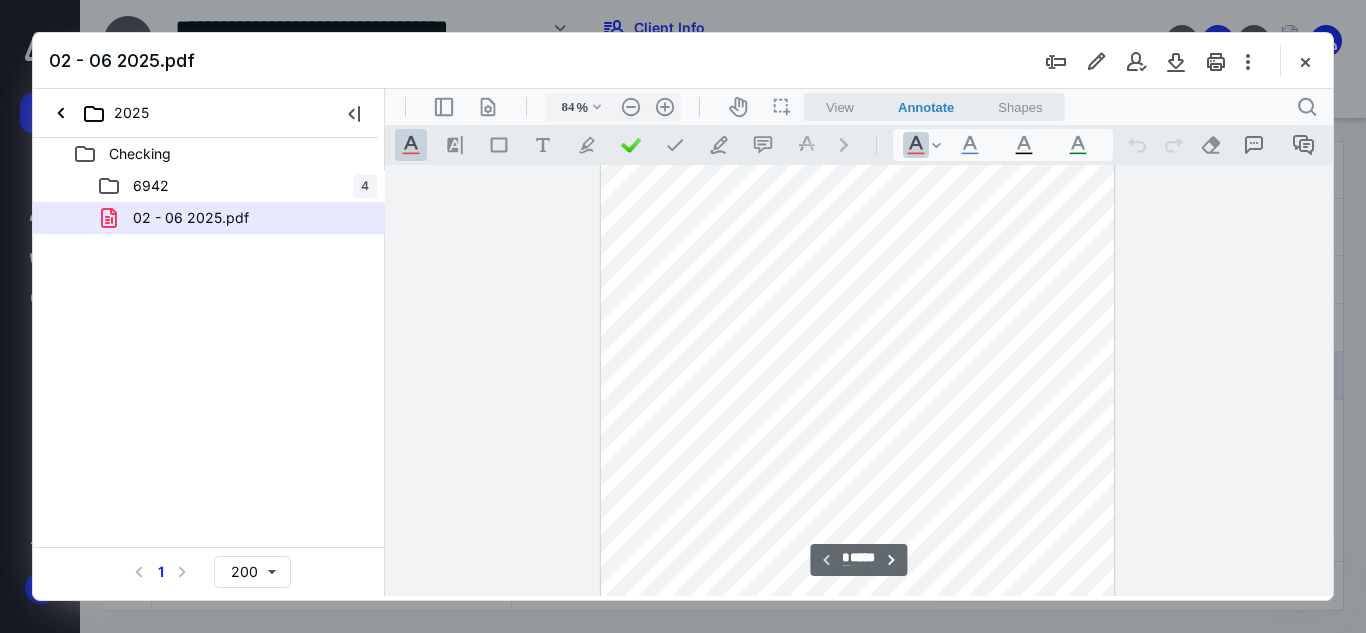 scroll, scrollTop: 0, scrollLeft: 0, axis: both 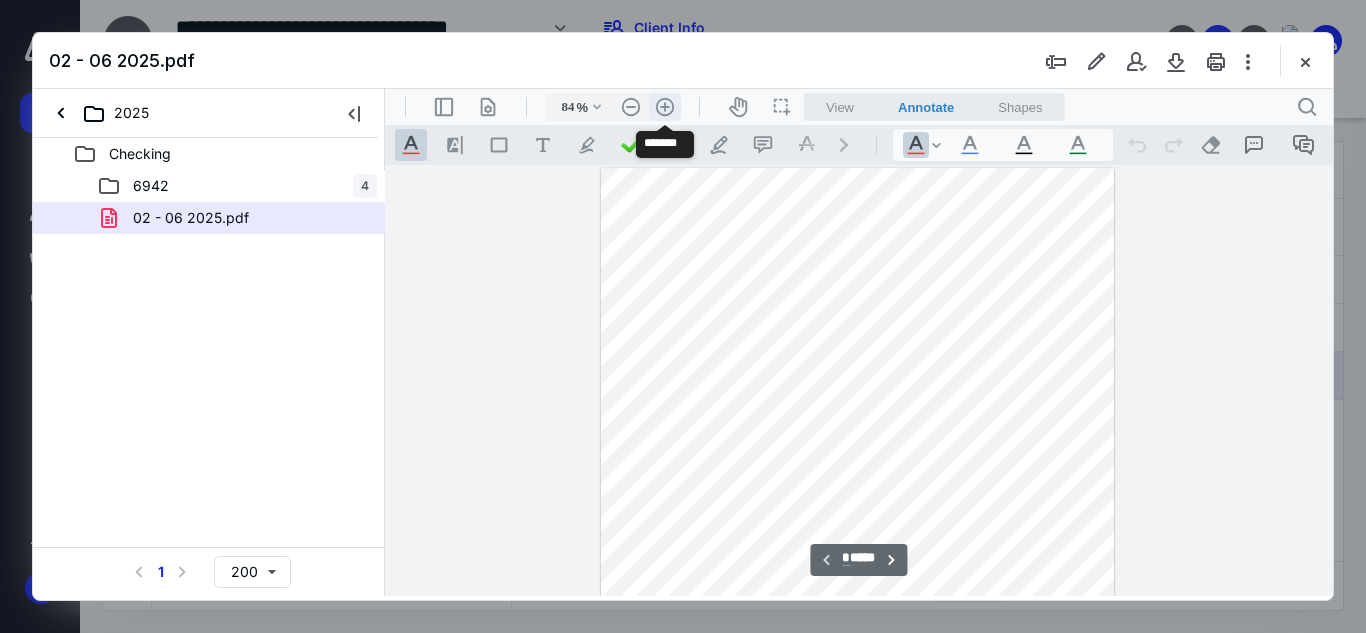 click on ".cls-1{fill:#abb0c4;} icon - header - zoom - in - line" at bounding box center (665, 107) 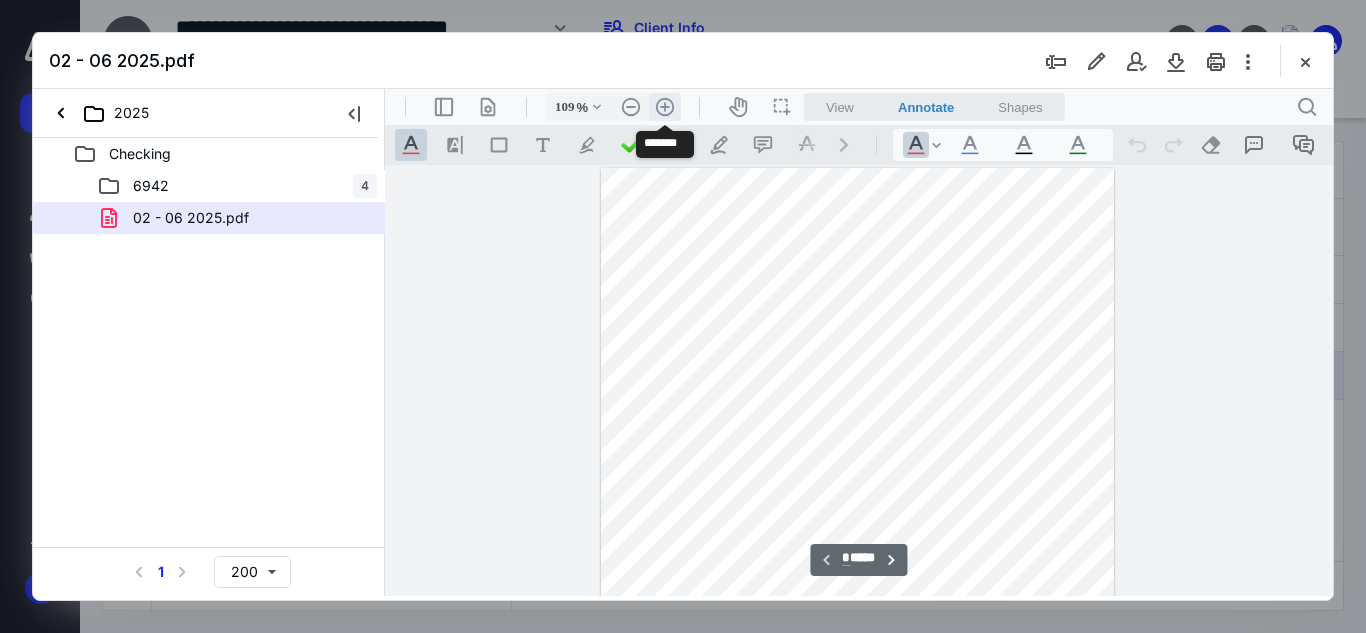 click on ".cls-1{fill:#abb0c4;} icon - header - zoom - in - line" at bounding box center [665, 107] 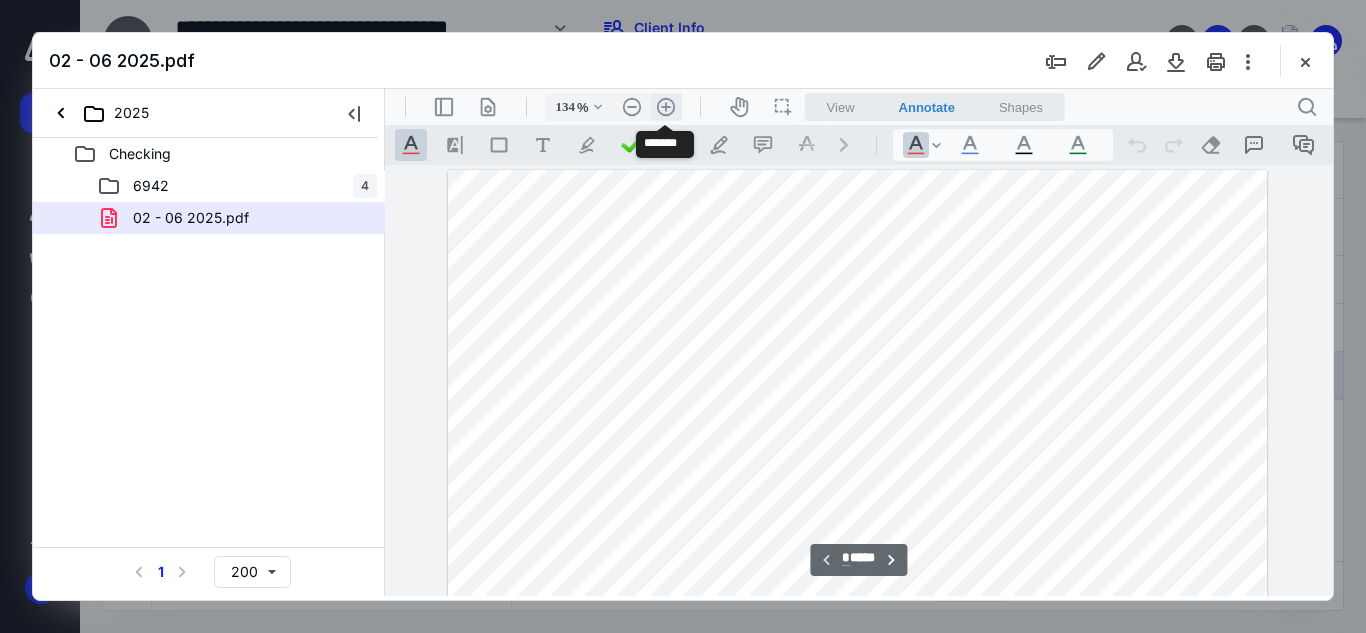 scroll, scrollTop: 104, scrollLeft: 0, axis: vertical 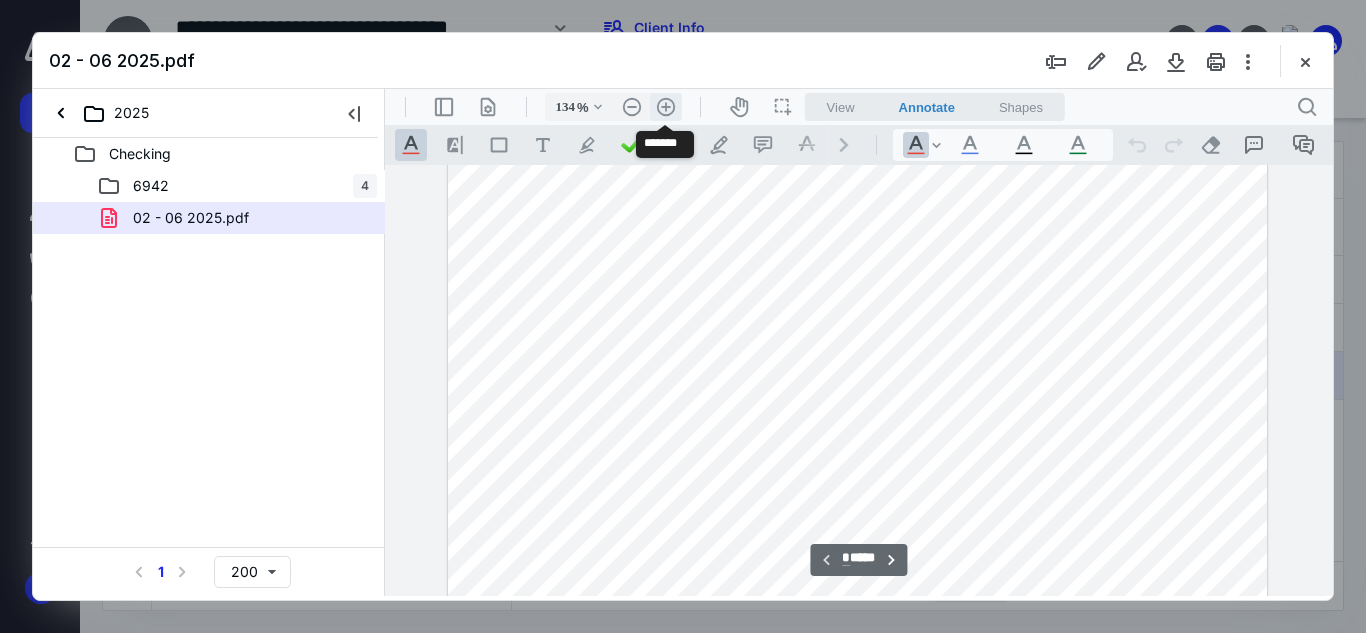 click on ".cls-1{fill:#abb0c4;} icon - header - zoom - in - line" at bounding box center (666, 107) 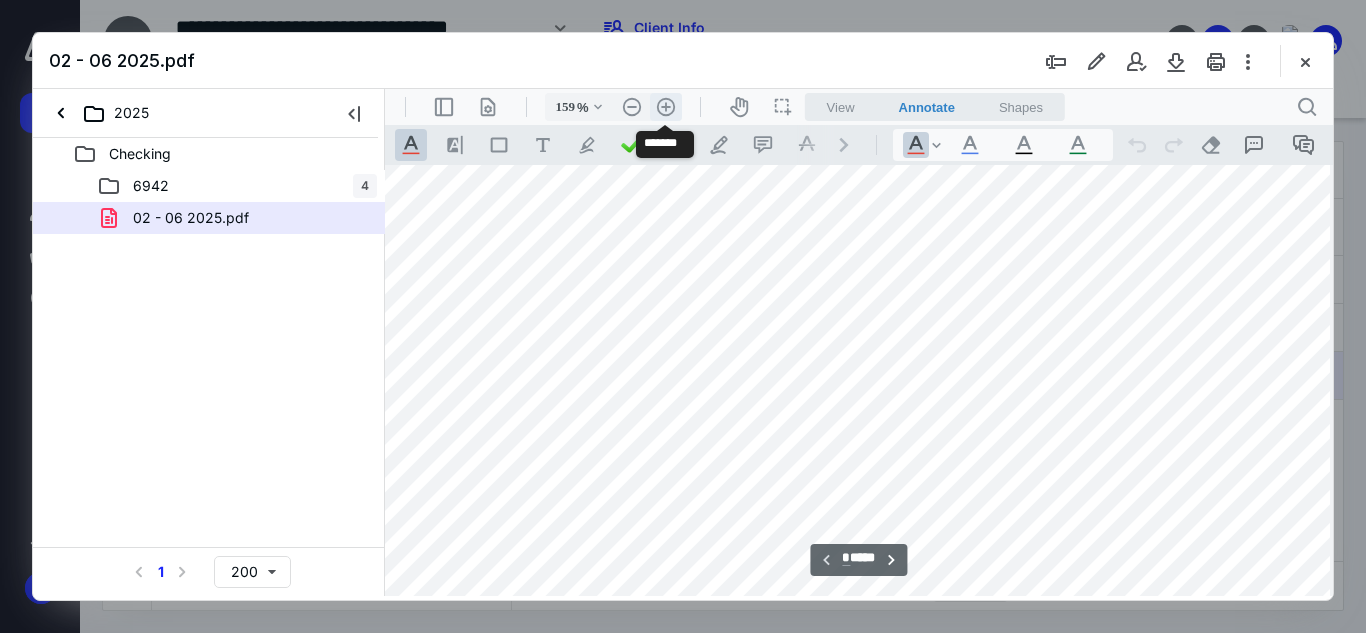 click on ".cls-1{fill:#abb0c4;} icon - header - zoom - in - line" at bounding box center (666, 107) 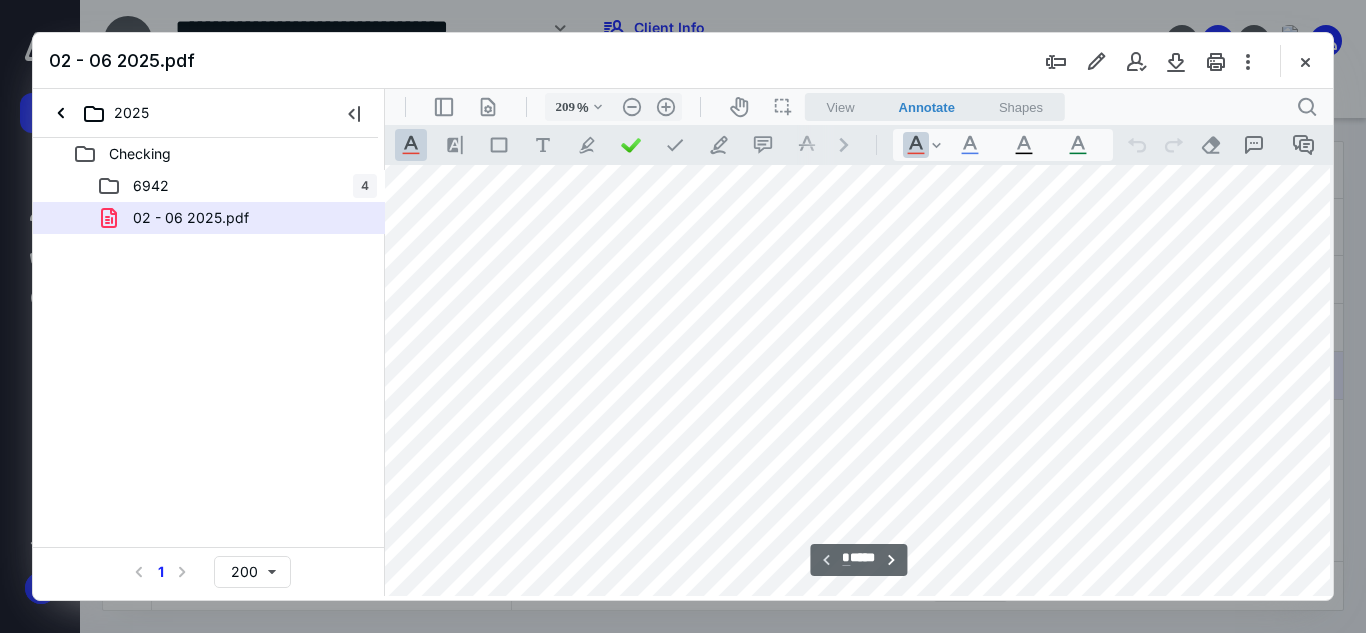 scroll, scrollTop: 0, scrollLeft: 180, axis: horizontal 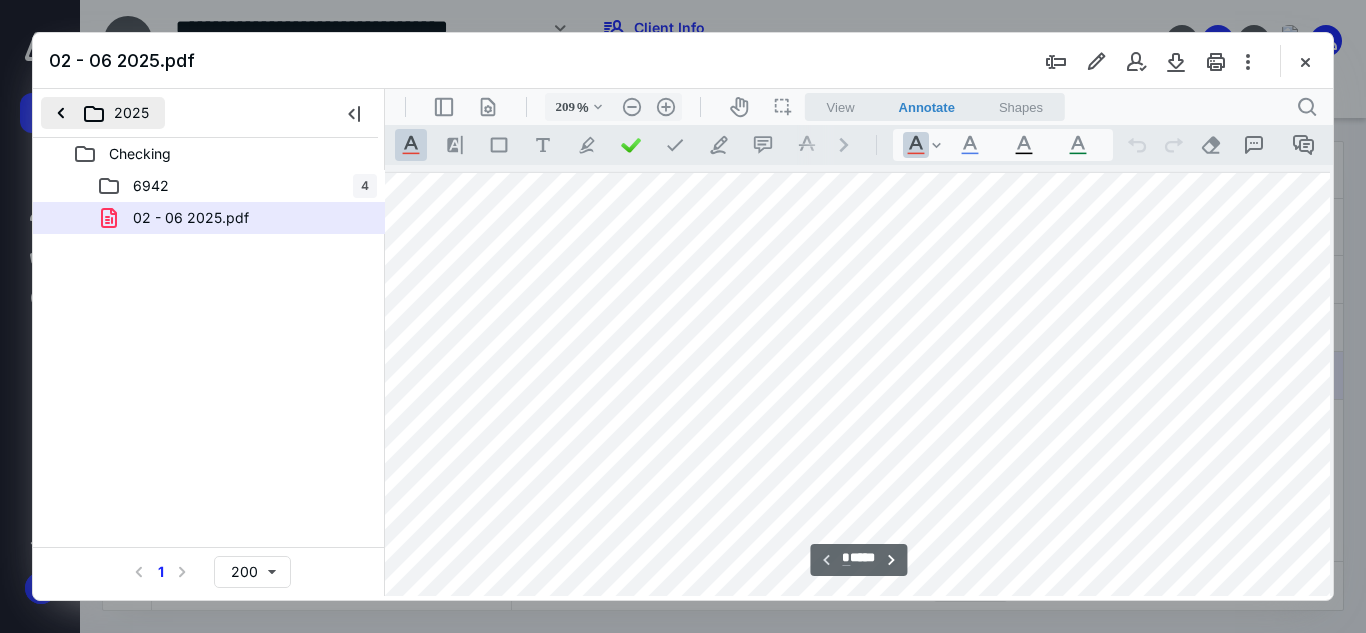 click on "2025" at bounding box center (103, 113) 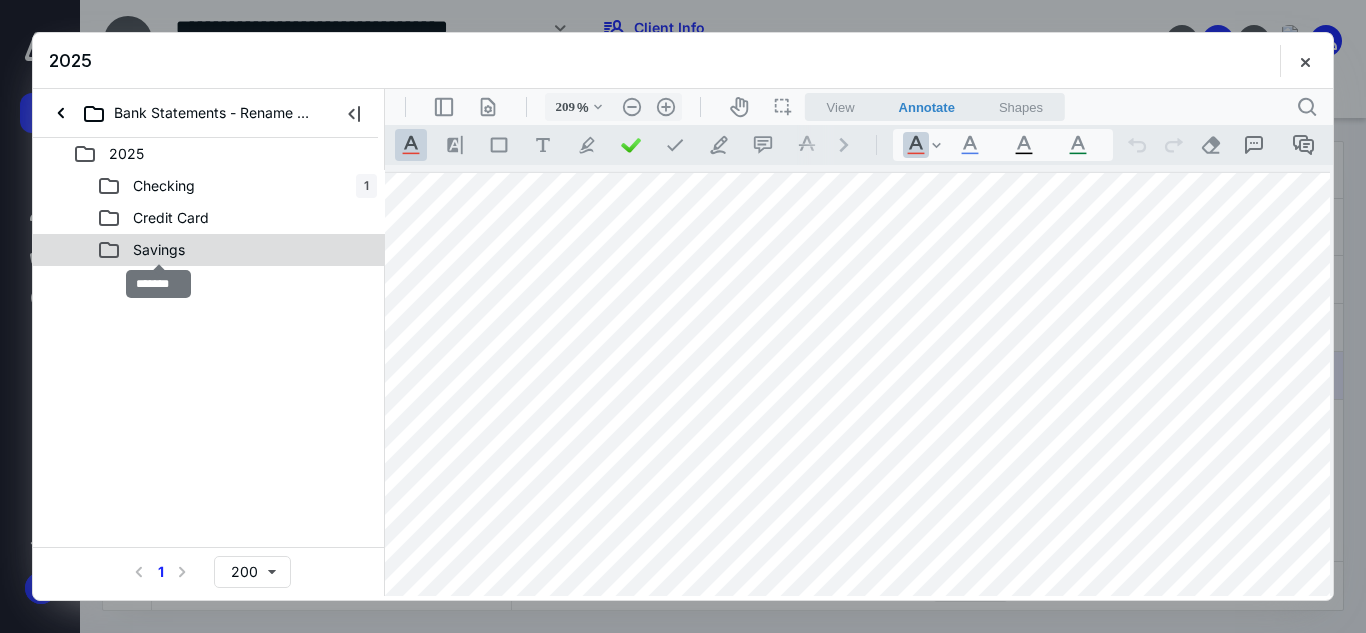click on "Savings" at bounding box center [159, 250] 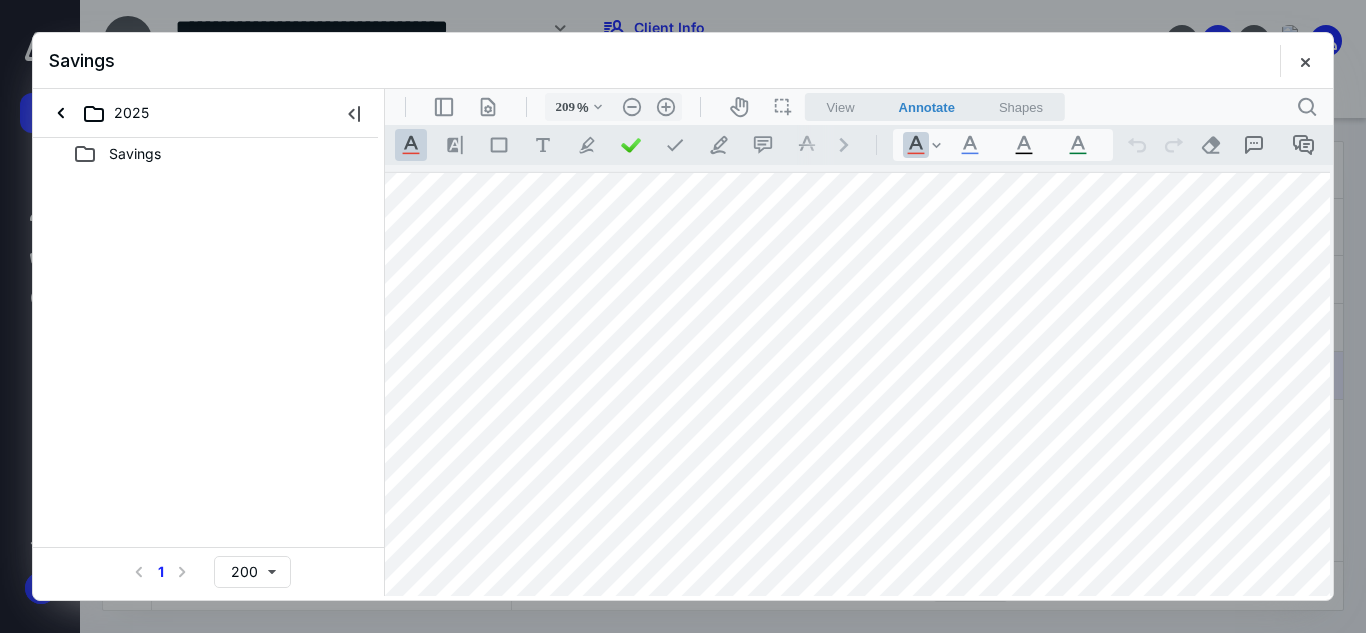 click at bounding box center [1305, 61] 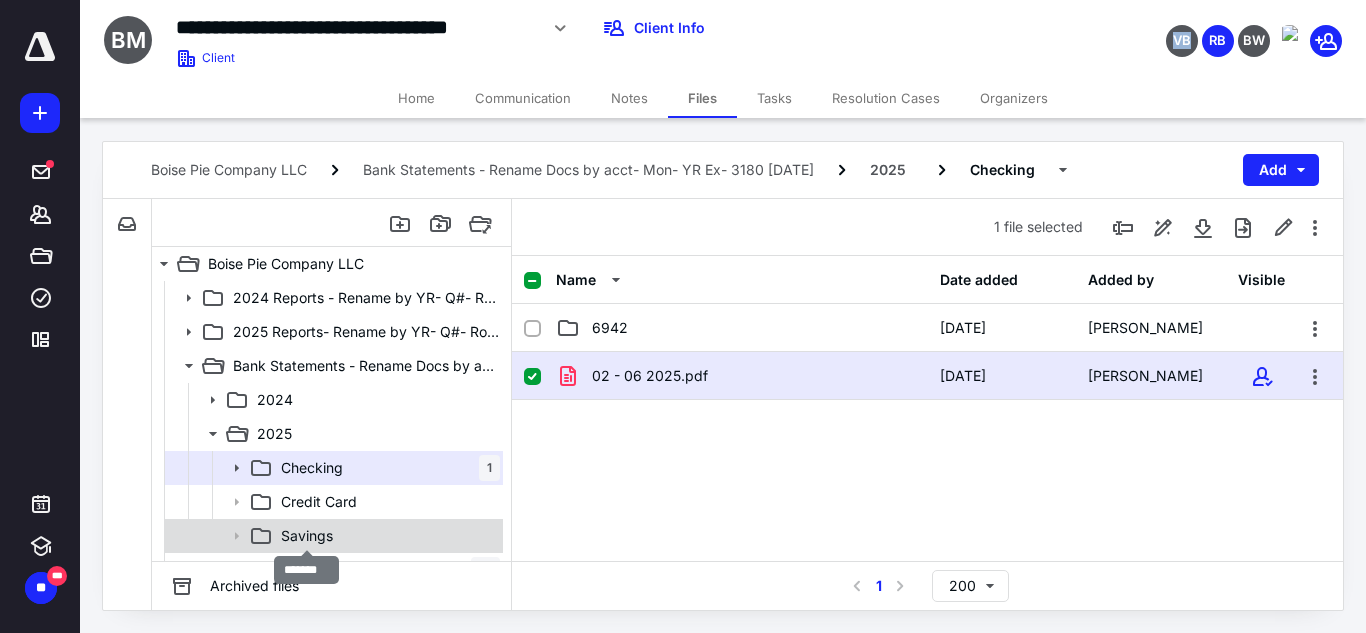 click on "Savings" at bounding box center (307, 536) 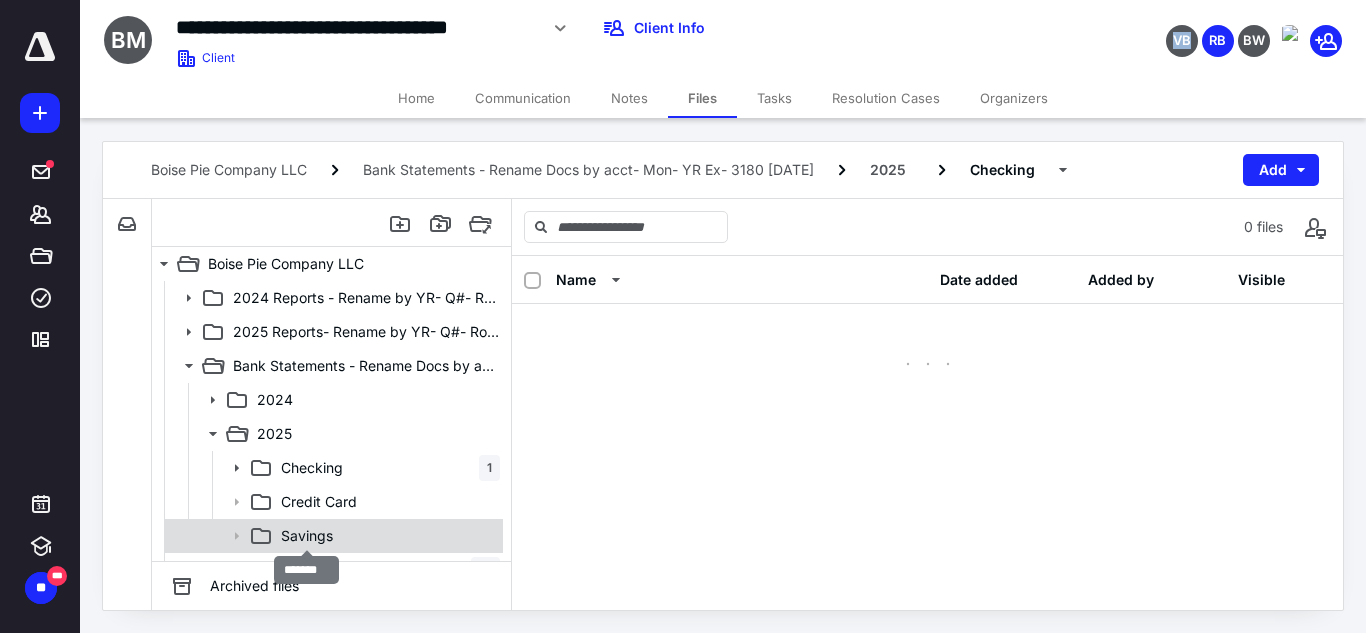 click on "Savings" at bounding box center (307, 536) 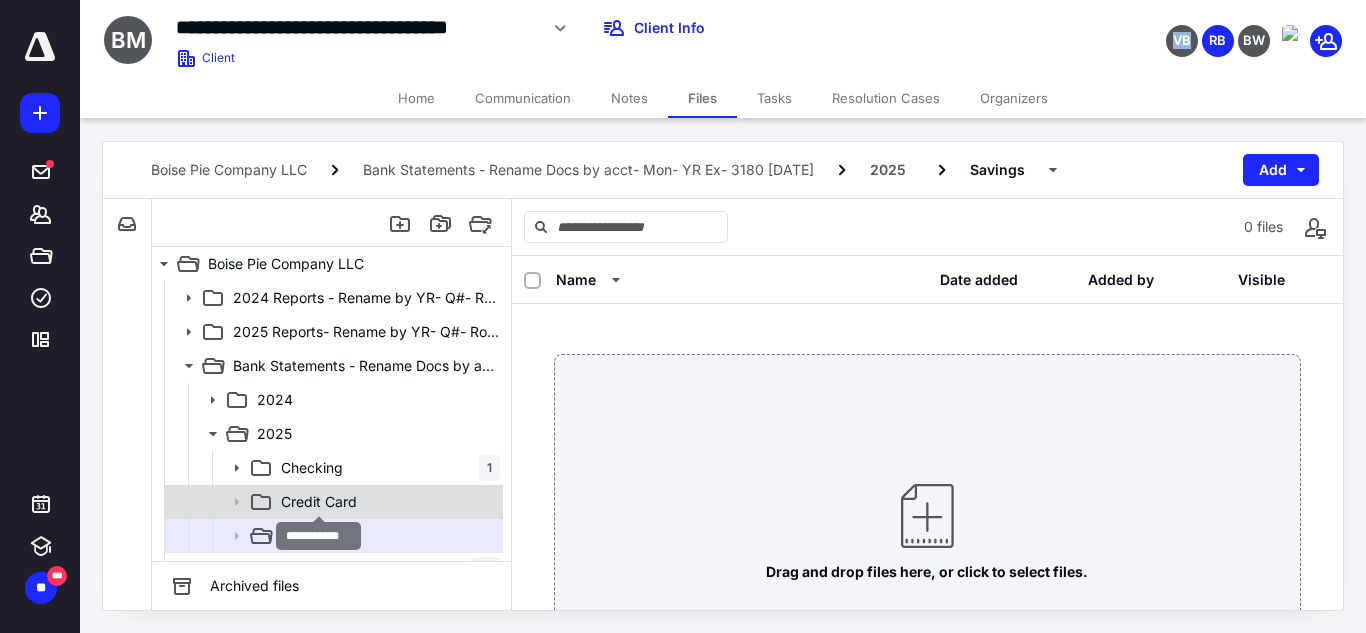 click on "Credit Card" at bounding box center (319, 502) 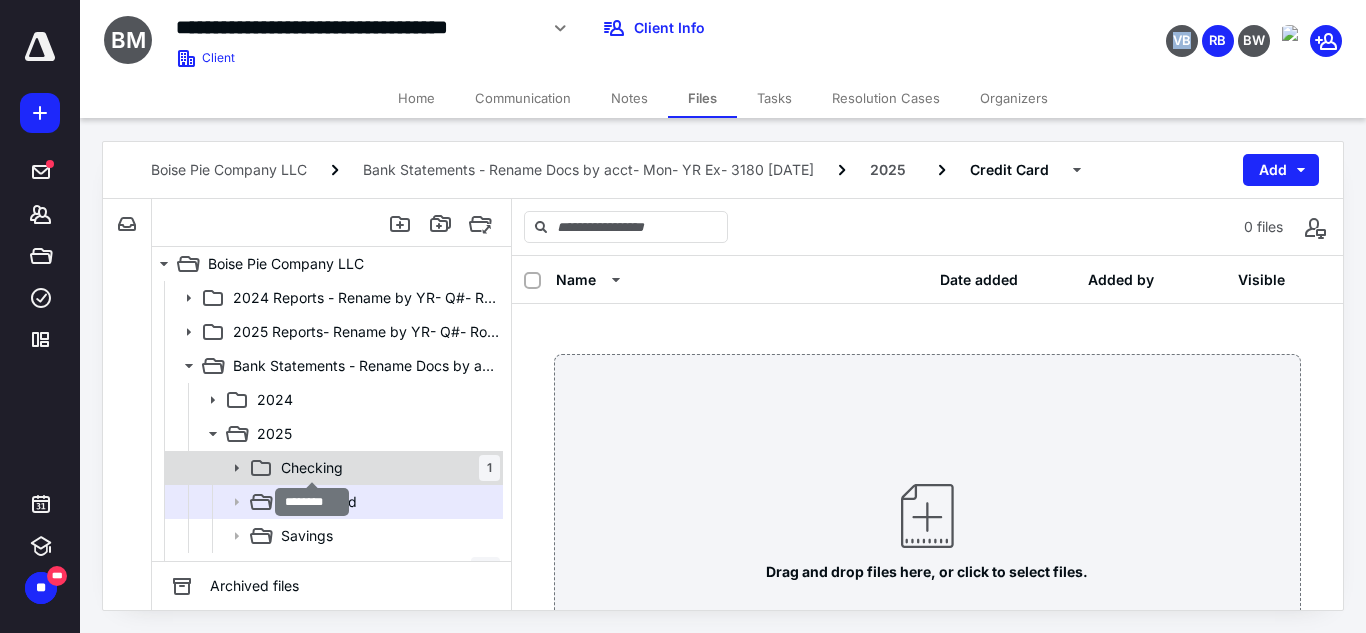 click on "Checking" at bounding box center (312, 468) 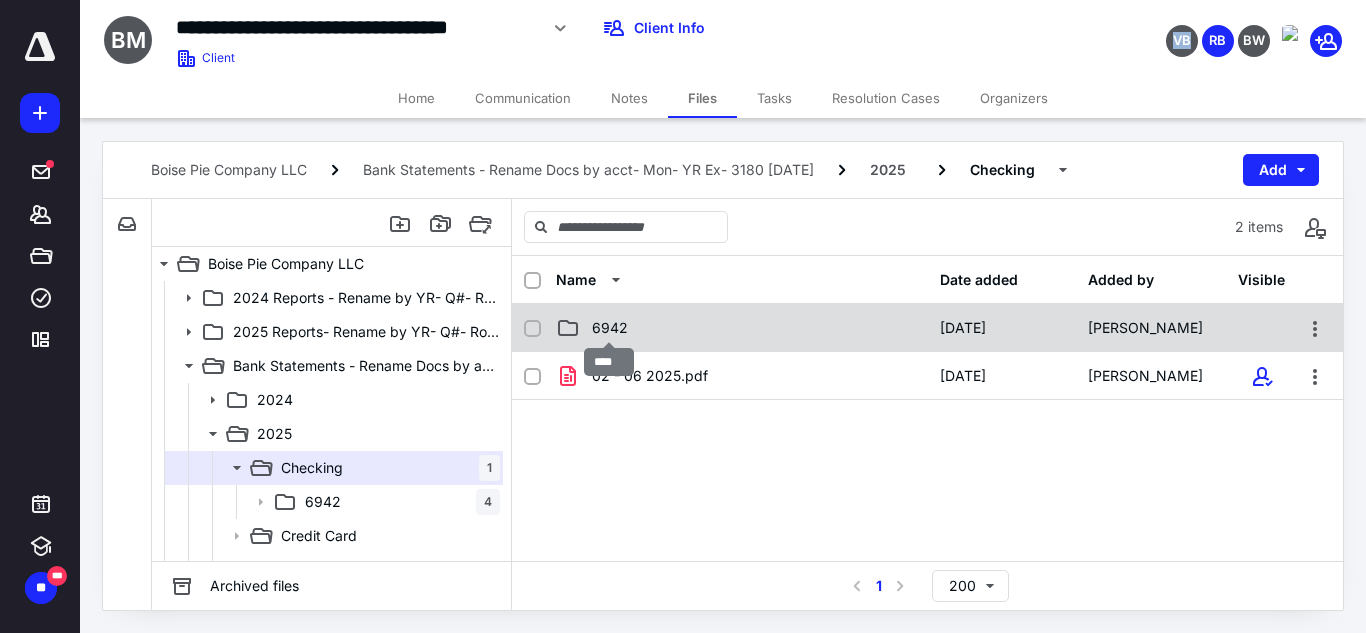 click on "6942" at bounding box center (610, 328) 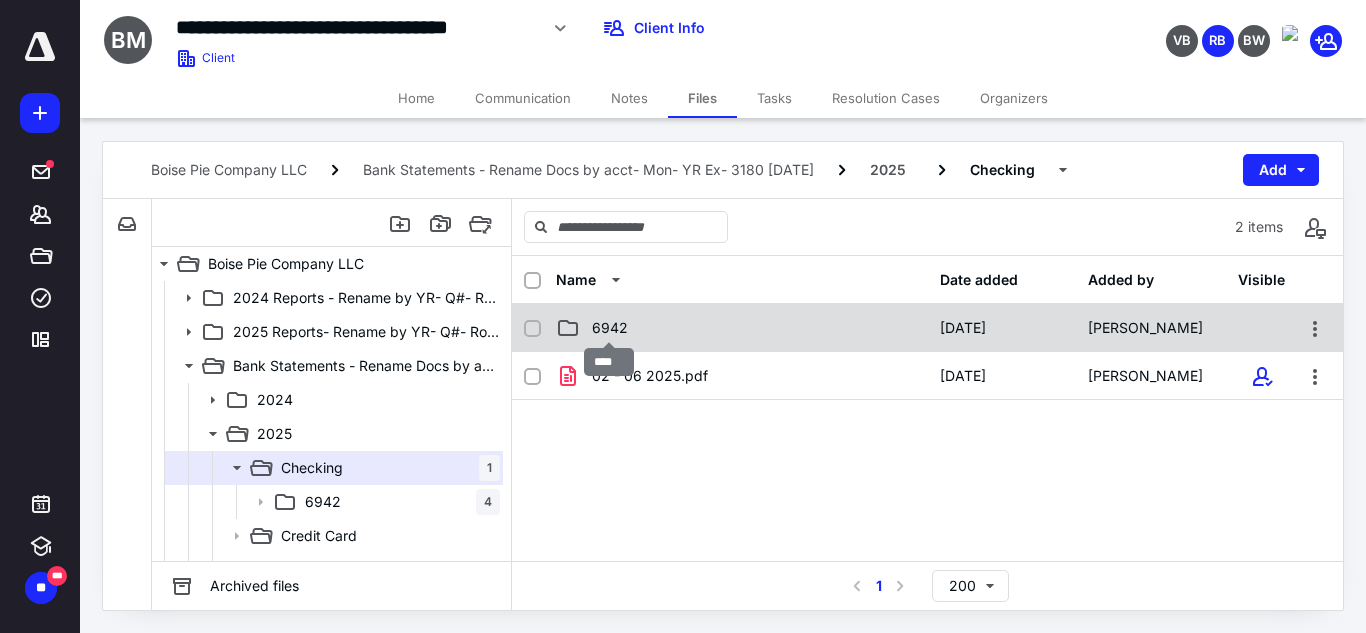 click on "6942" at bounding box center [610, 328] 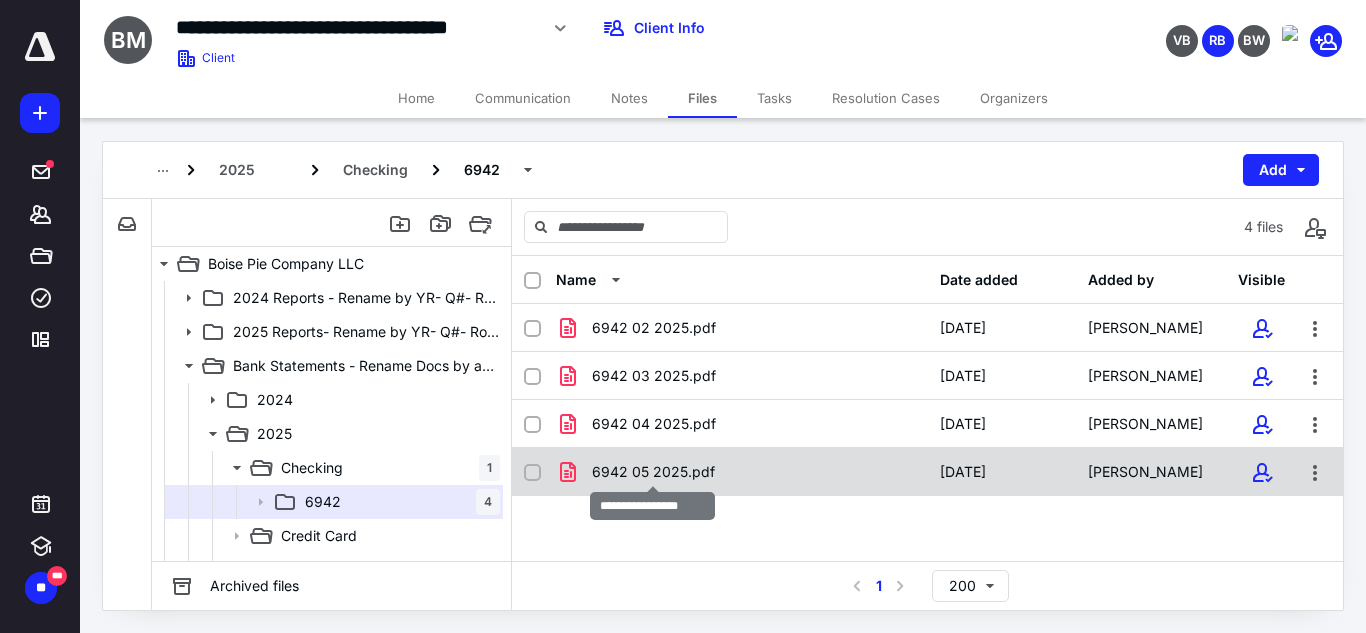 click on "6942 05 2025.pdf" at bounding box center [653, 472] 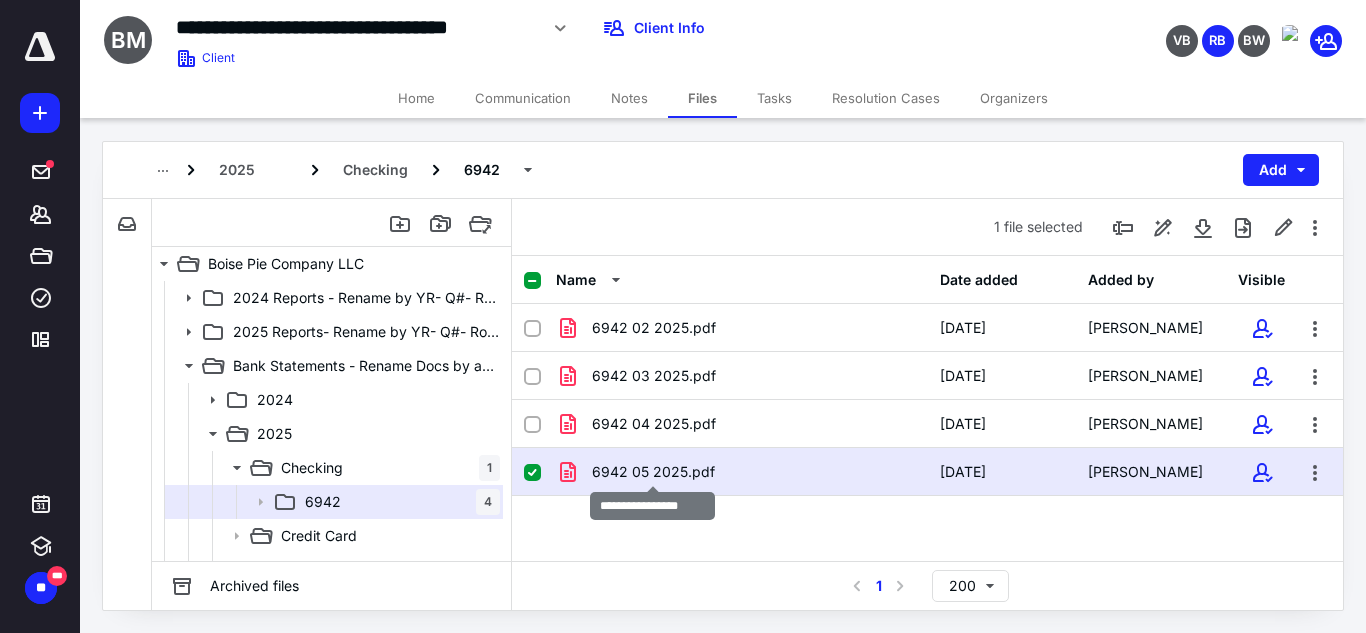 click on "6942 05 2025.pdf" at bounding box center [653, 472] 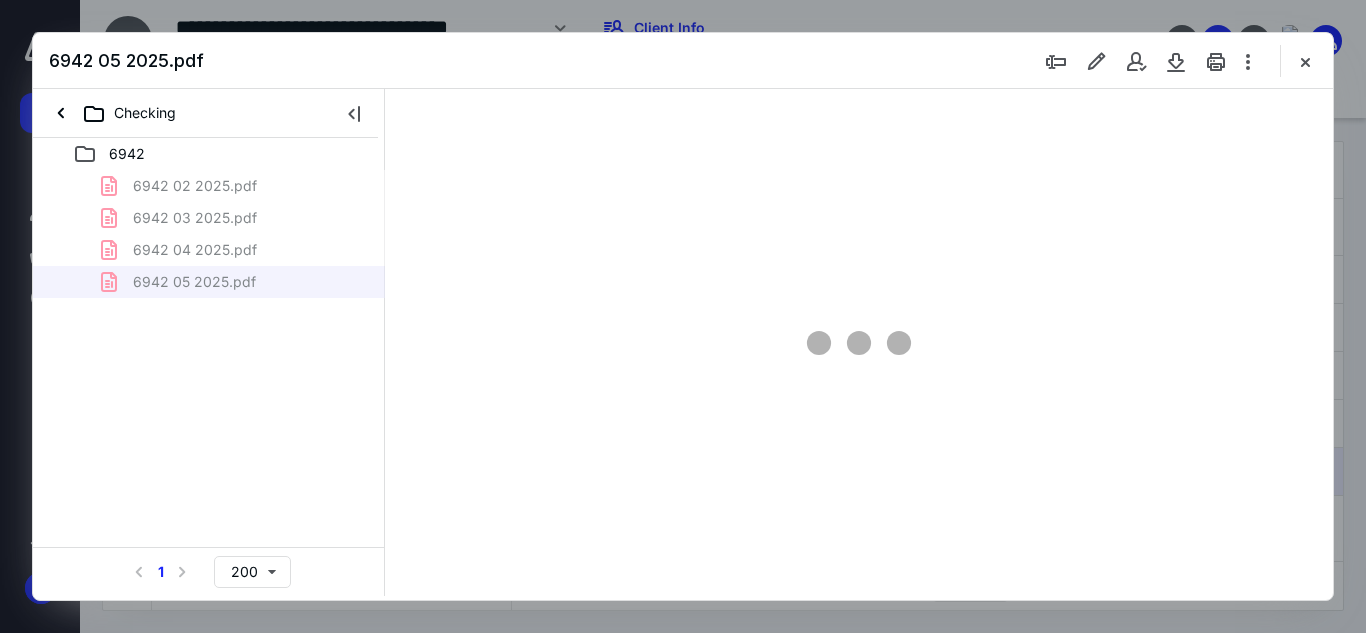 scroll, scrollTop: 0, scrollLeft: 0, axis: both 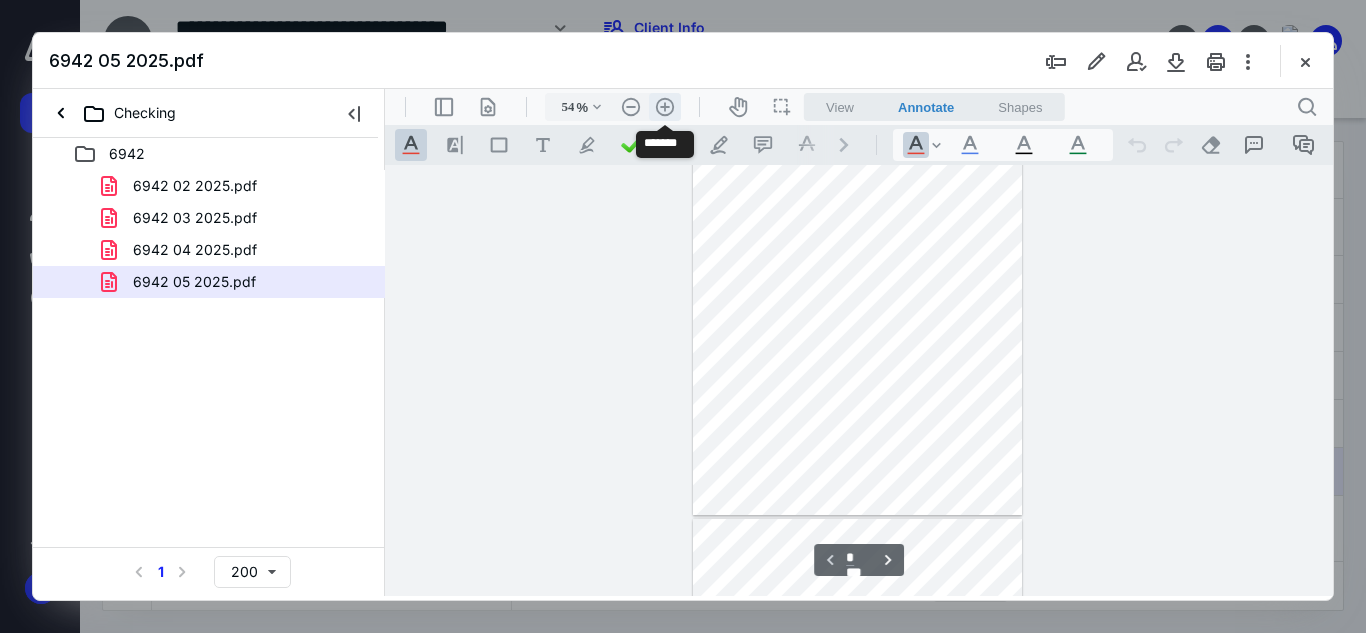 click on ".cls-1{fill:#abb0c4;} icon - header - zoom - in - line" at bounding box center (665, 107) 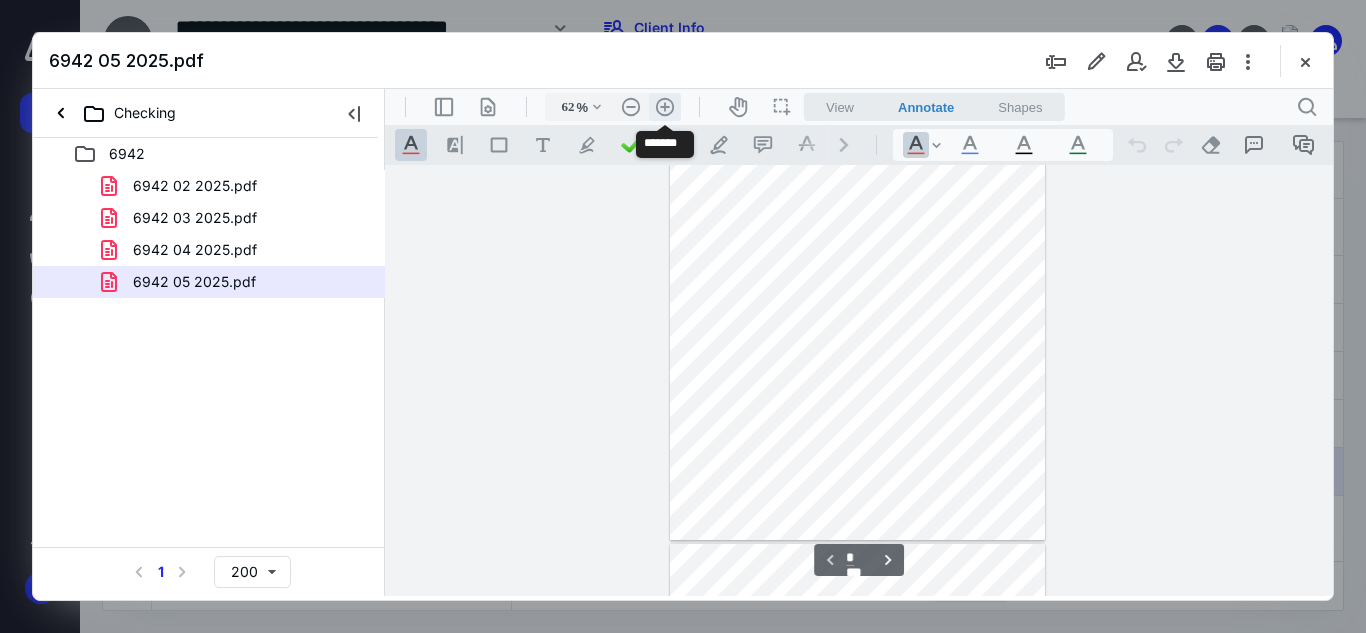 click on ".cls-1{fill:#abb0c4;} icon - header - zoom - in - line" at bounding box center (665, 107) 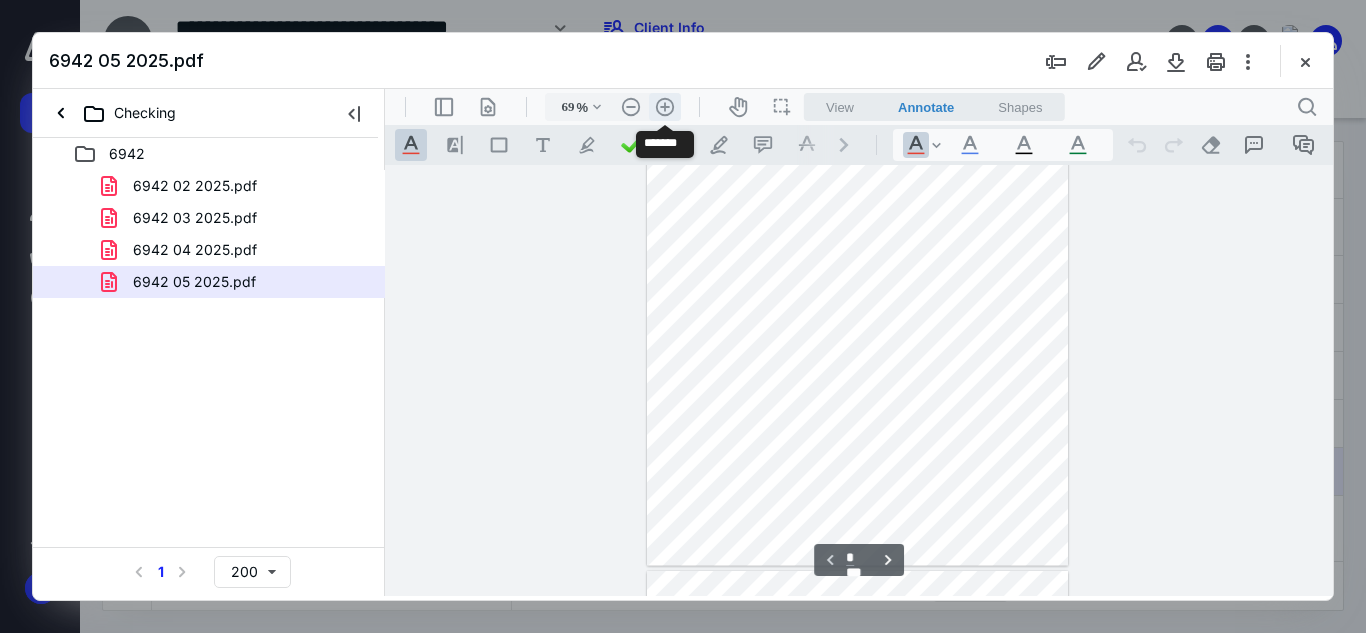 click on ".cls-1{fill:#abb0c4;} icon - header - zoom - in - line" at bounding box center [665, 107] 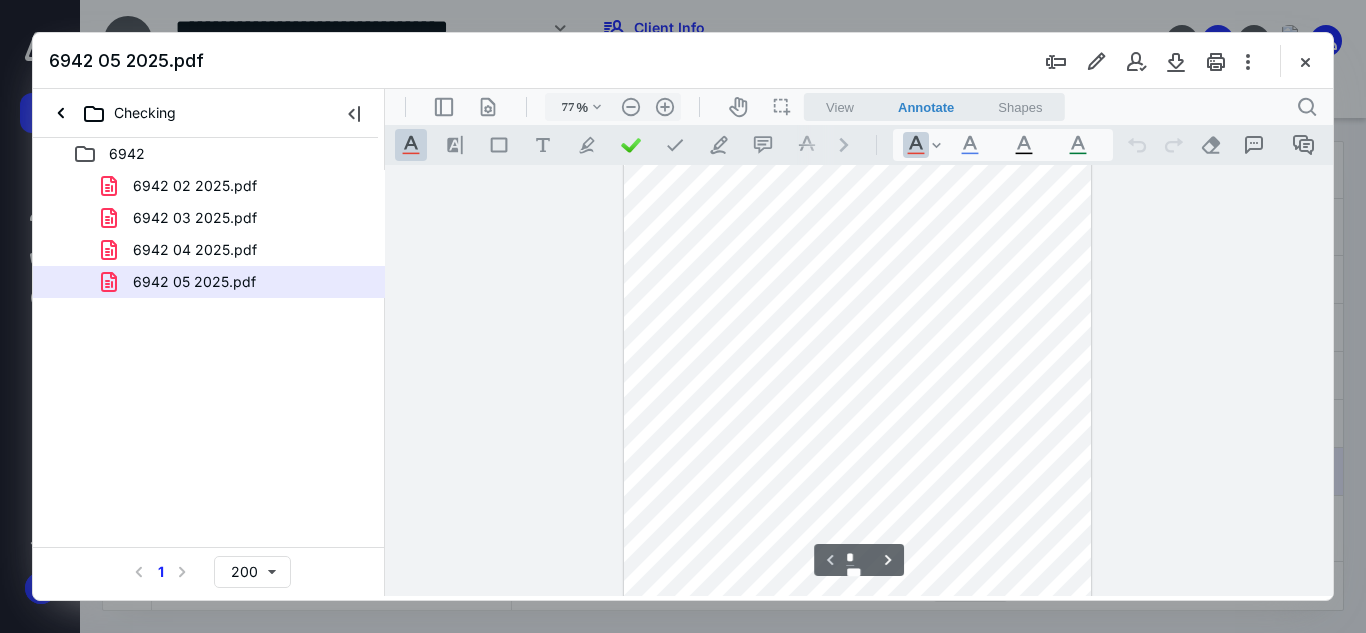 scroll, scrollTop: 0, scrollLeft: 0, axis: both 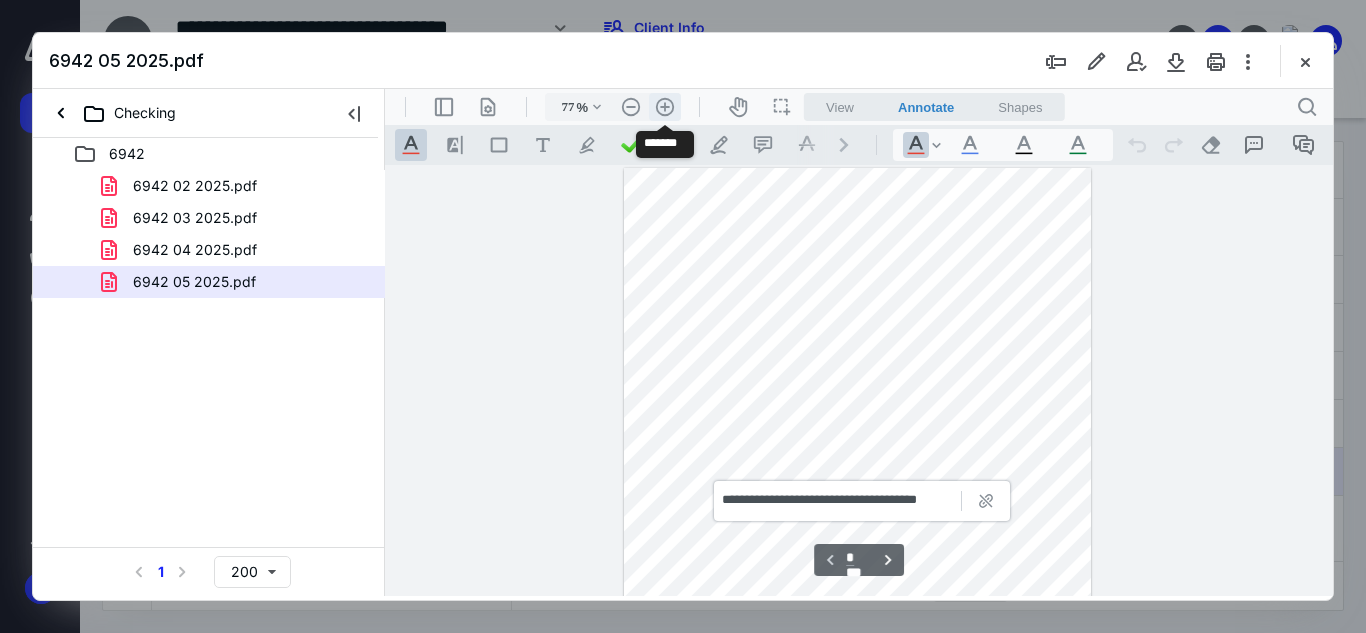 click on ".cls-1{fill:#abb0c4;} icon - header - zoom - in - line" at bounding box center (665, 107) 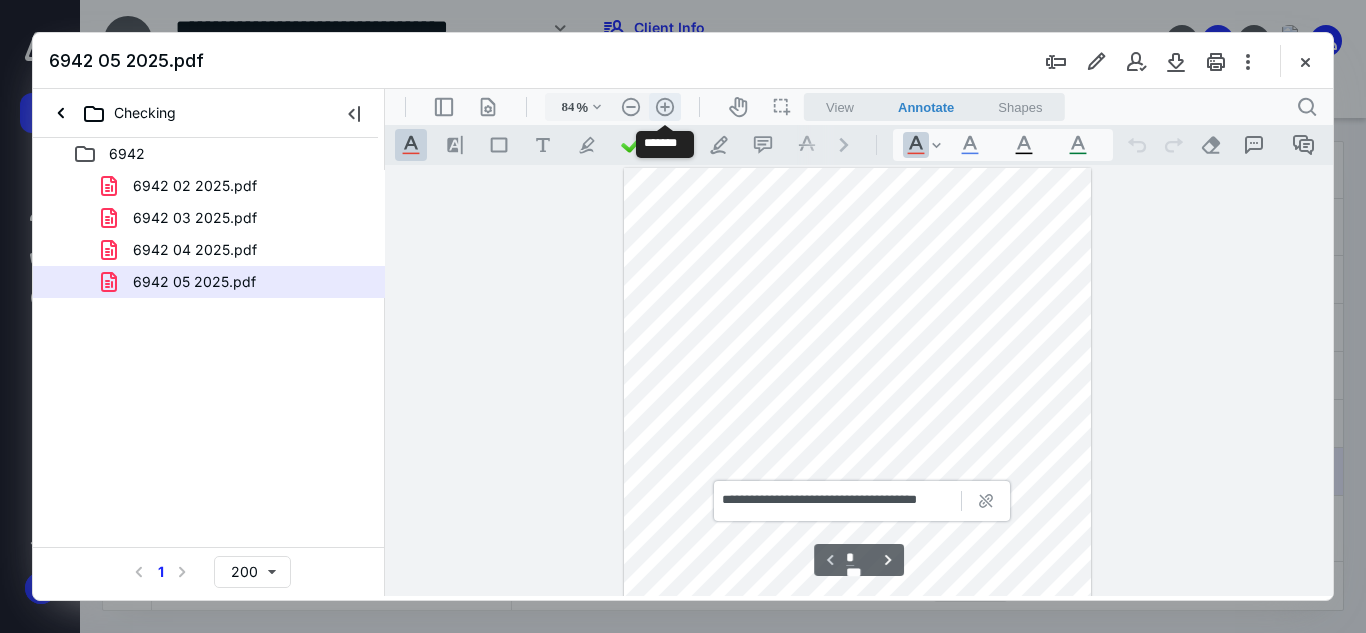 click on ".cls-1{fill:#abb0c4;} icon - header - zoom - in - line" at bounding box center (665, 107) 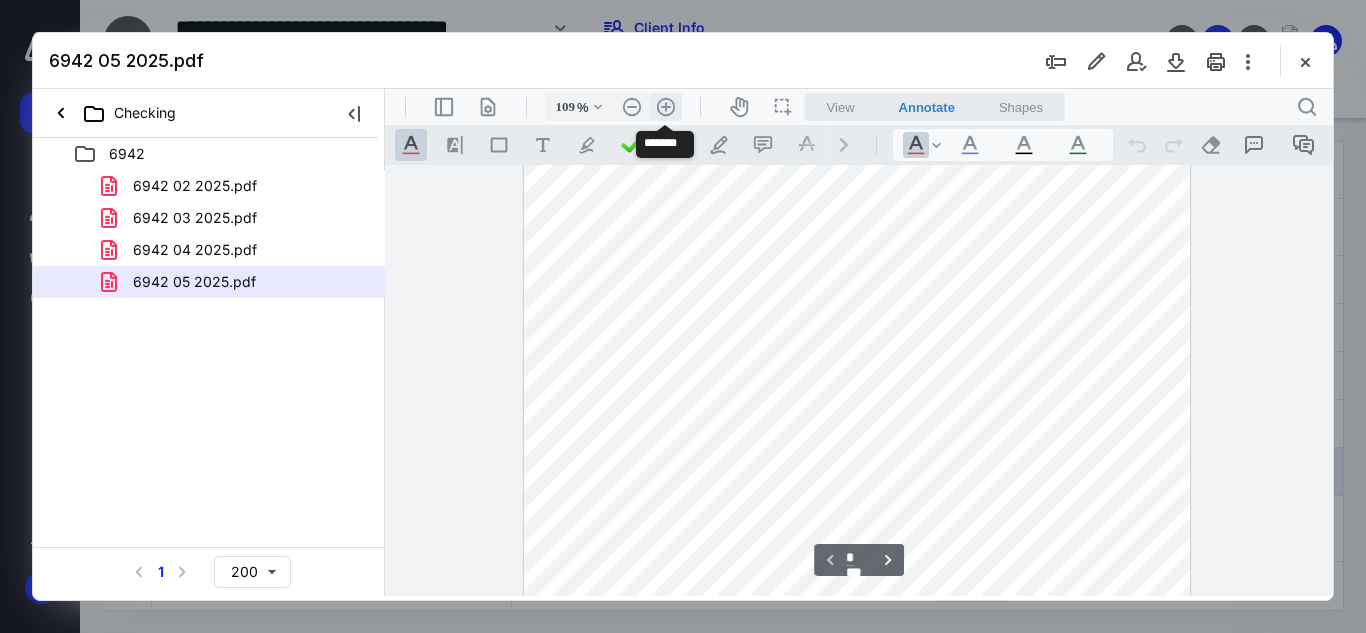 click on ".cls-1{fill:#abb0c4;} icon - header - zoom - in - line" at bounding box center (666, 107) 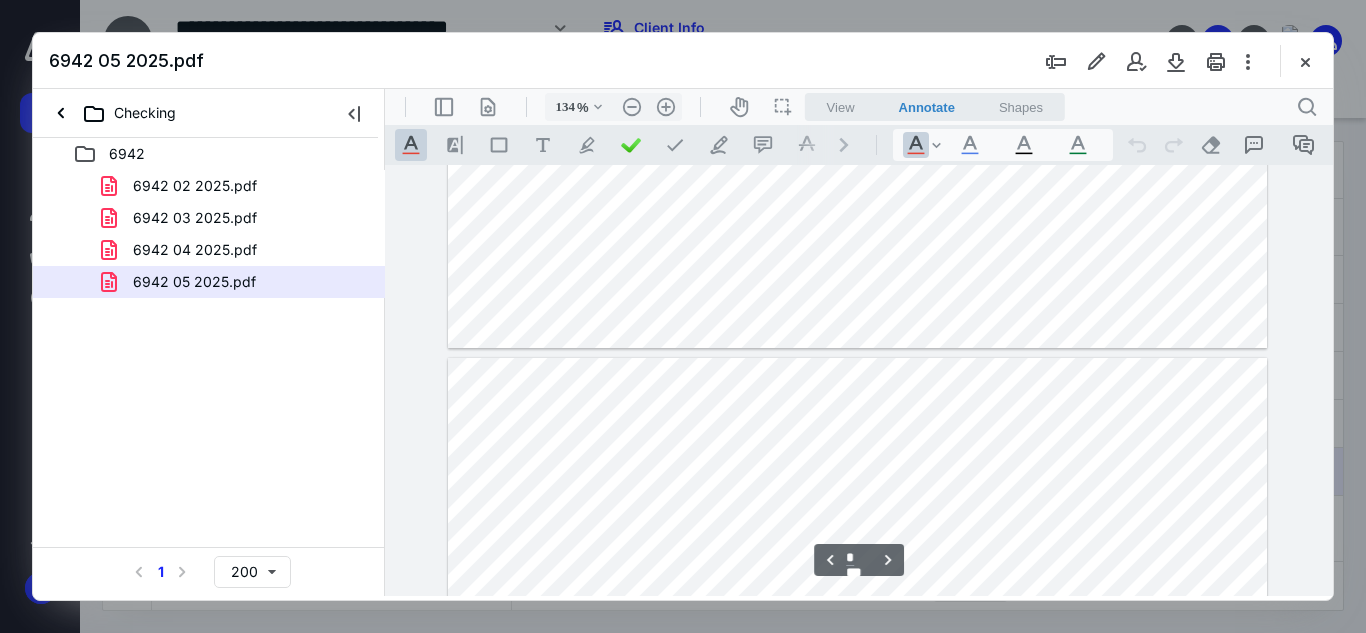 scroll, scrollTop: 900, scrollLeft: 0, axis: vertical 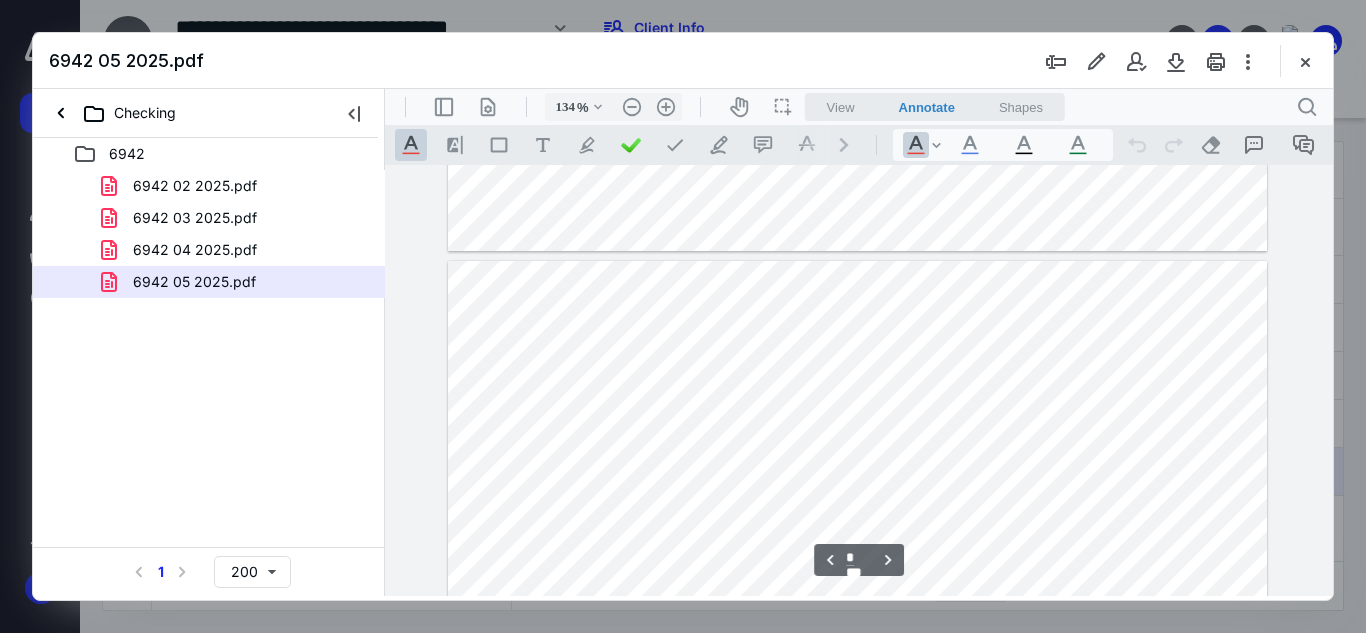 type on "*" 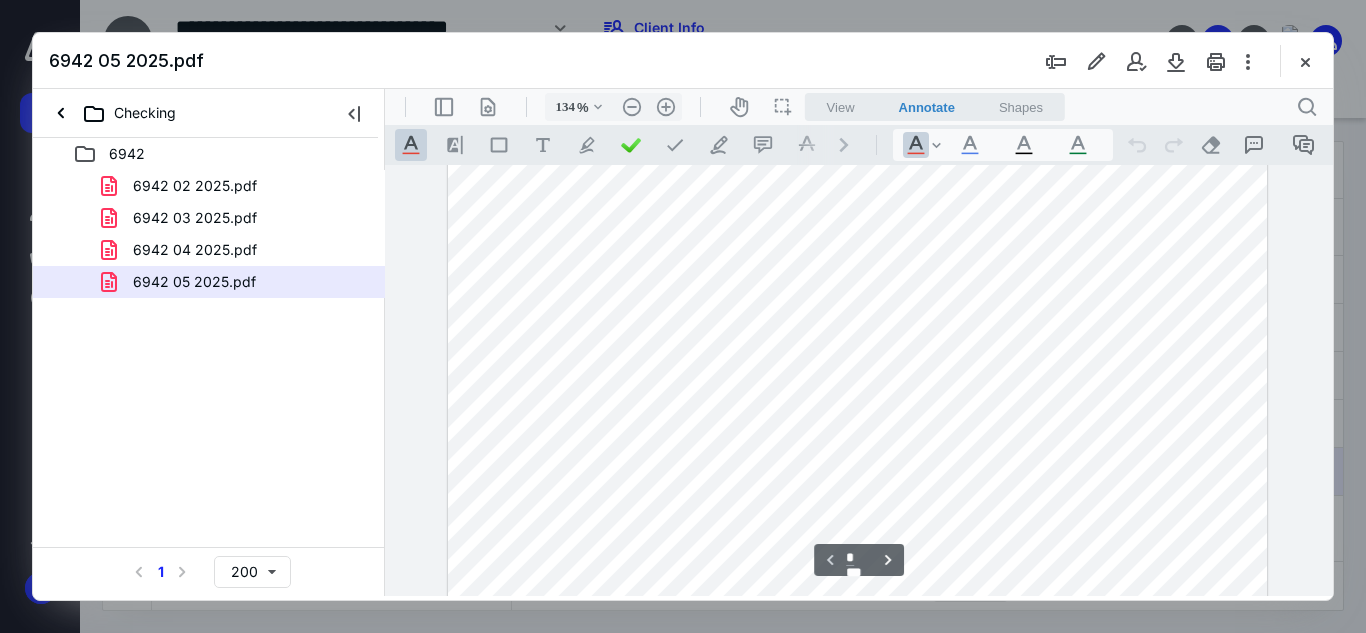 scroll, scrollTop: 0, scrollLeft: 0, axis: both 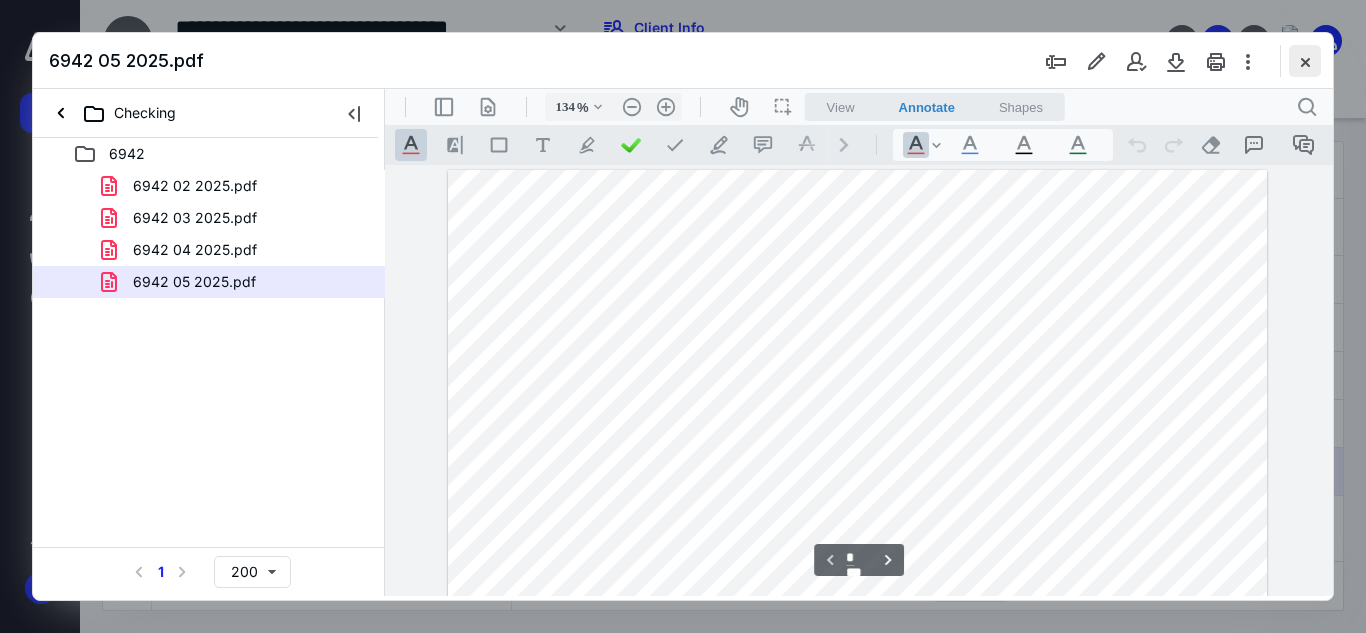 click at bounding box center (1305, 61) 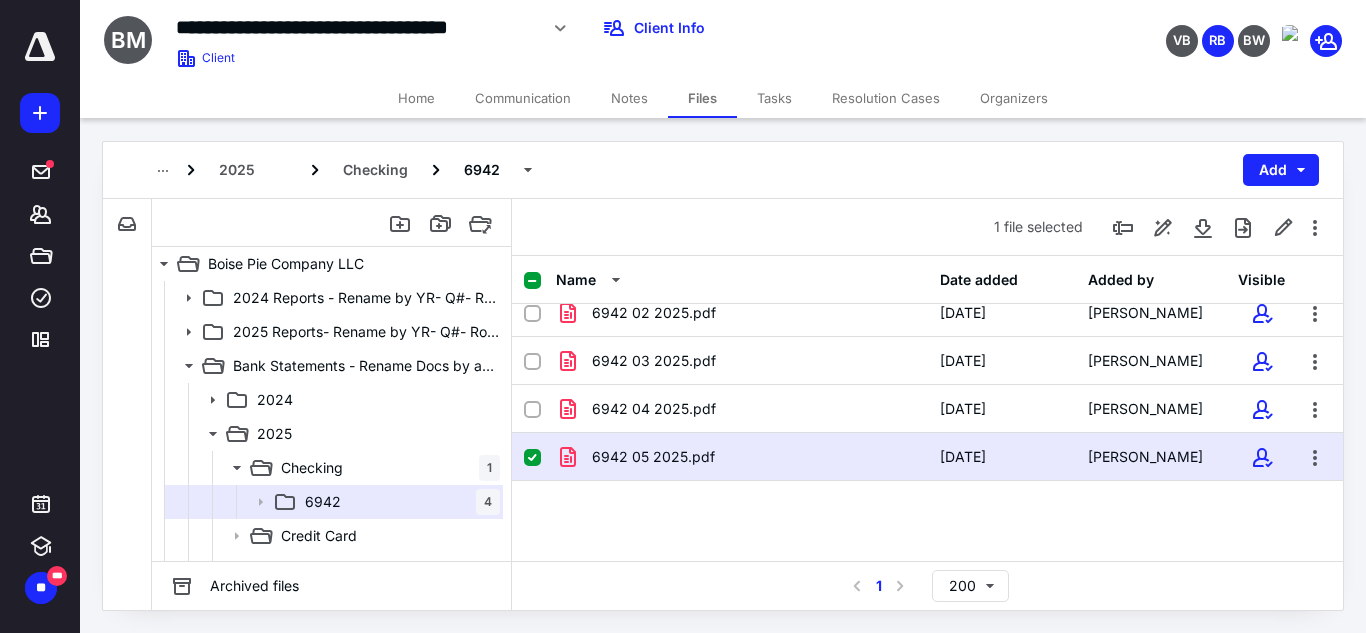 scroll, scrollTop: 0, scrollLeft: 0, axis: both 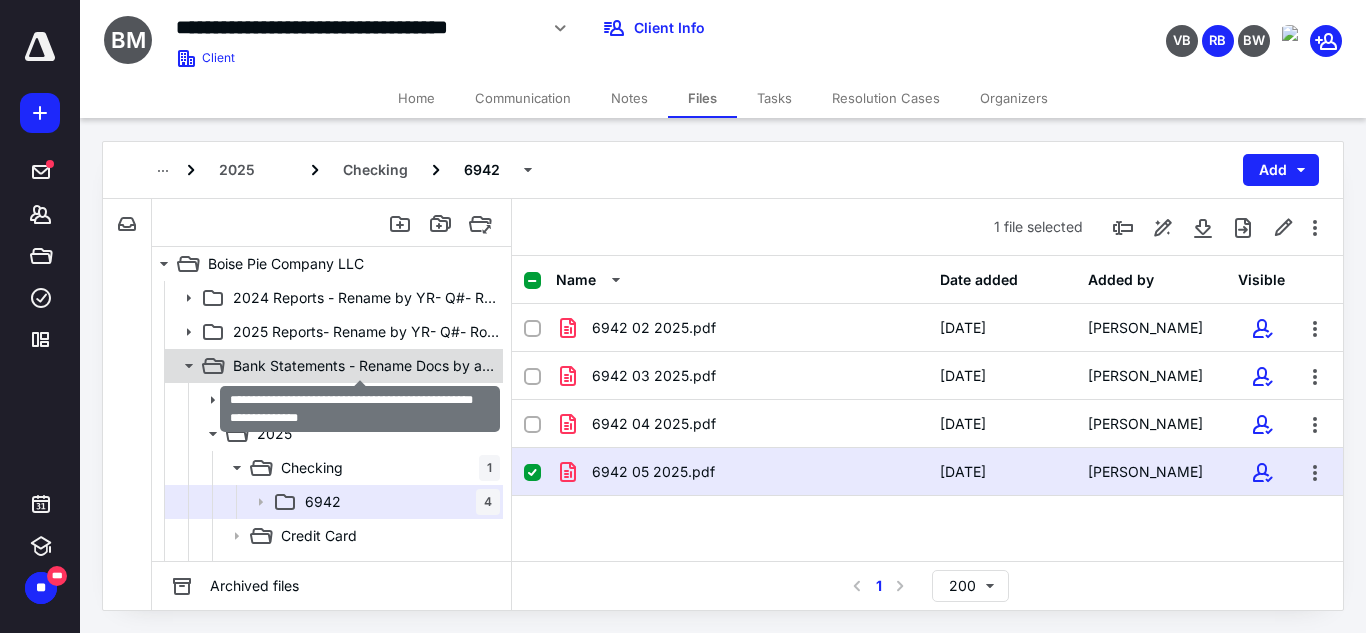 click on "Bank Statements - Rename Docs by acct- Mon- YR Ex- 3180 [DATE]" at bounding box center [366, 366] 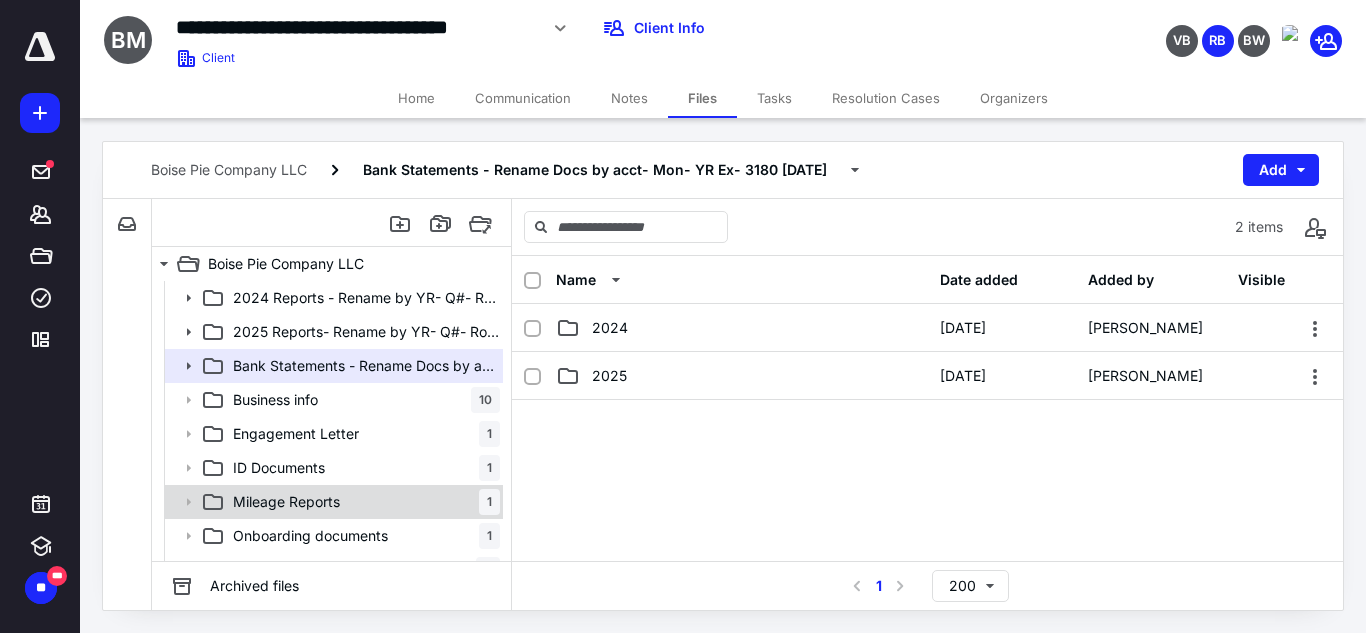 scroll, scrollTop: 94, scrollLeft: 0, axis: vertical 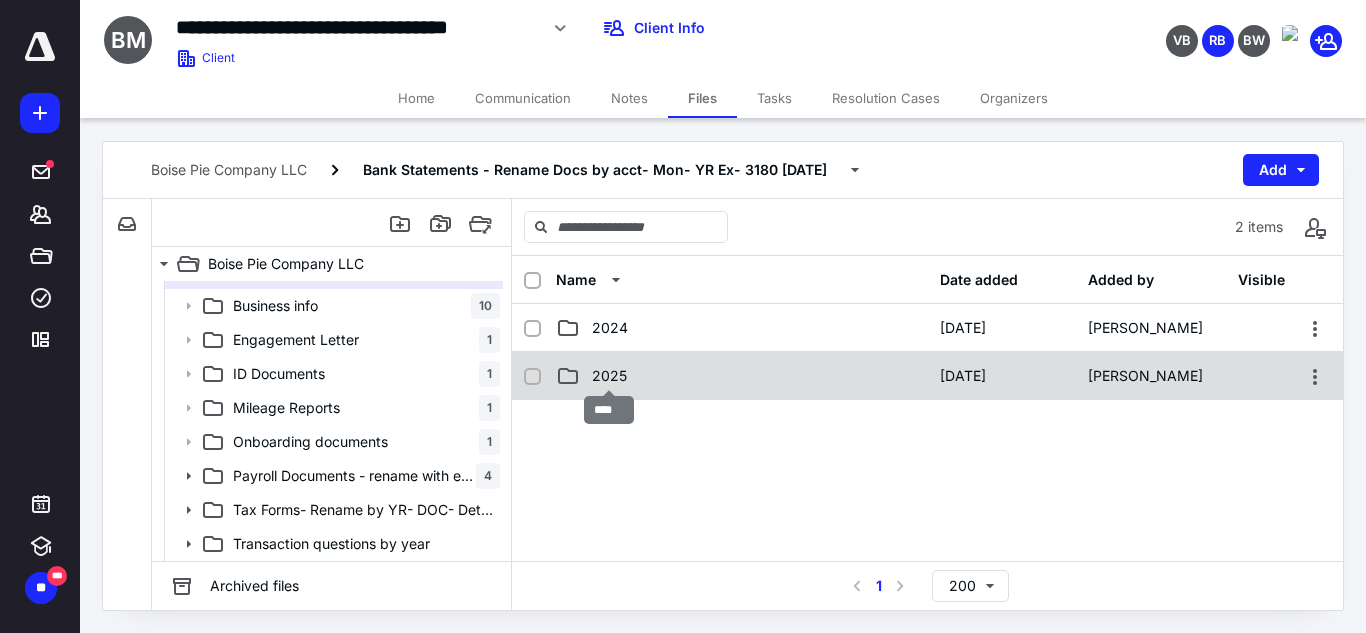 click on "2025" at bounding box center (609, 376) 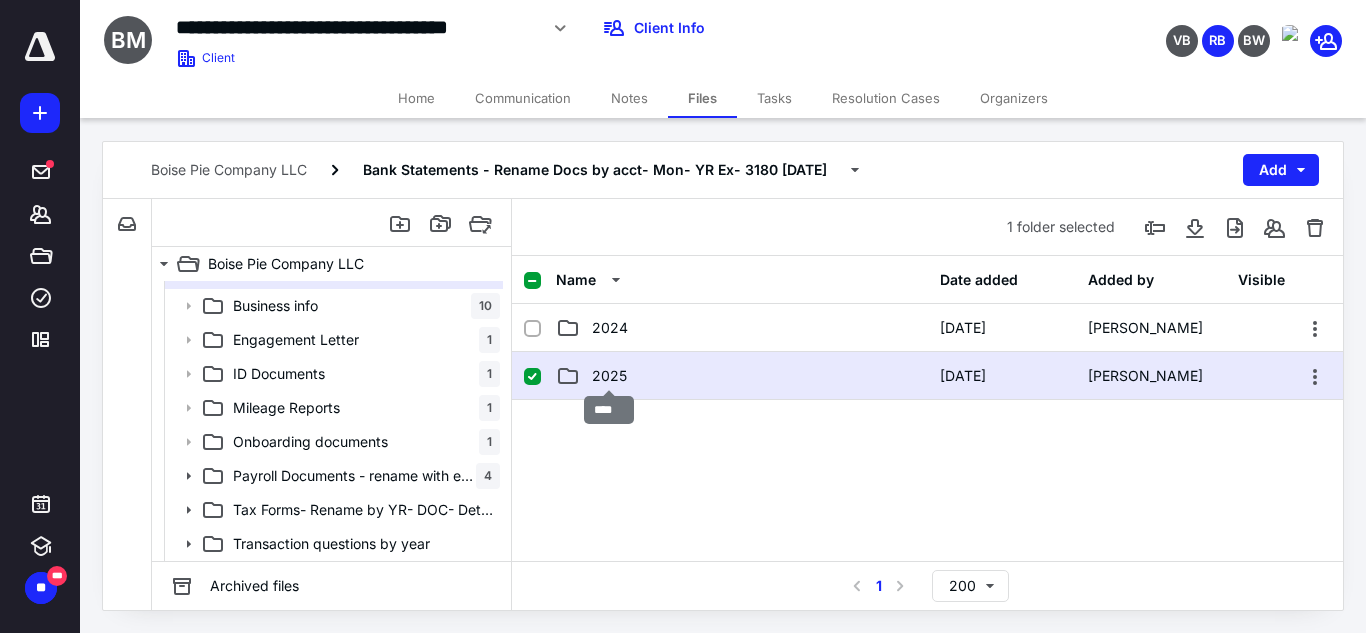 click on "2025" at bounding box center (609, 376) 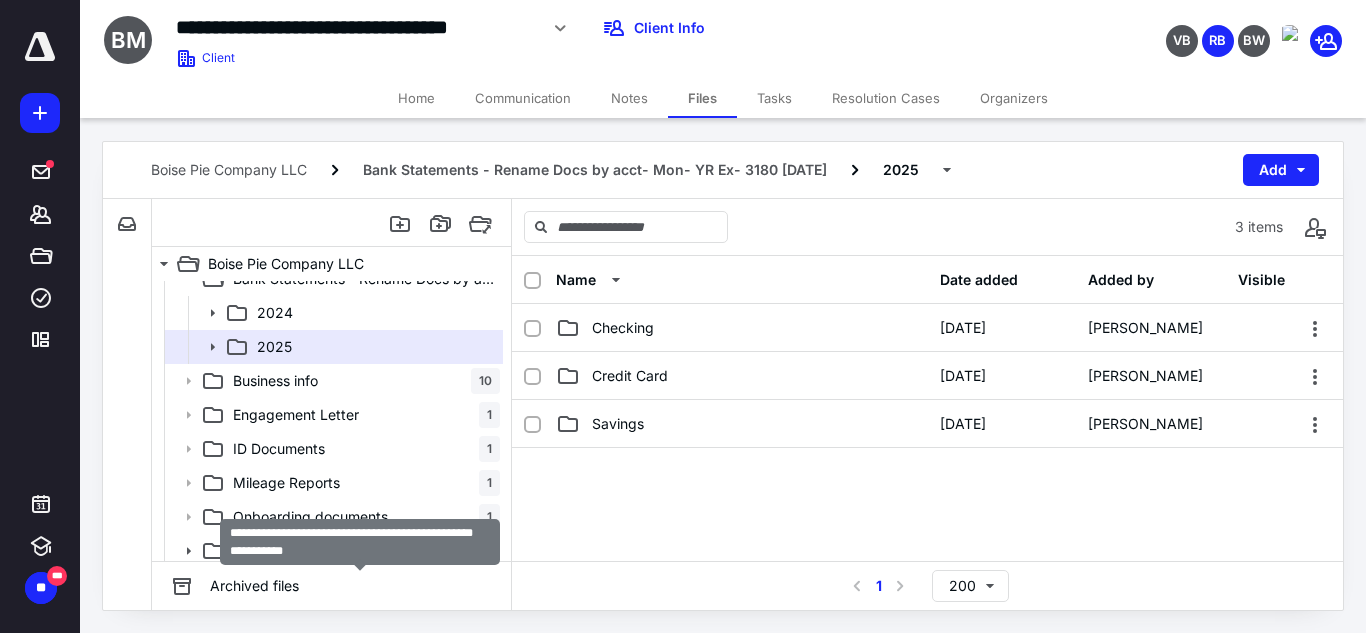 scroll, scrollTop: 0, scrollLeft: 0, axis: both 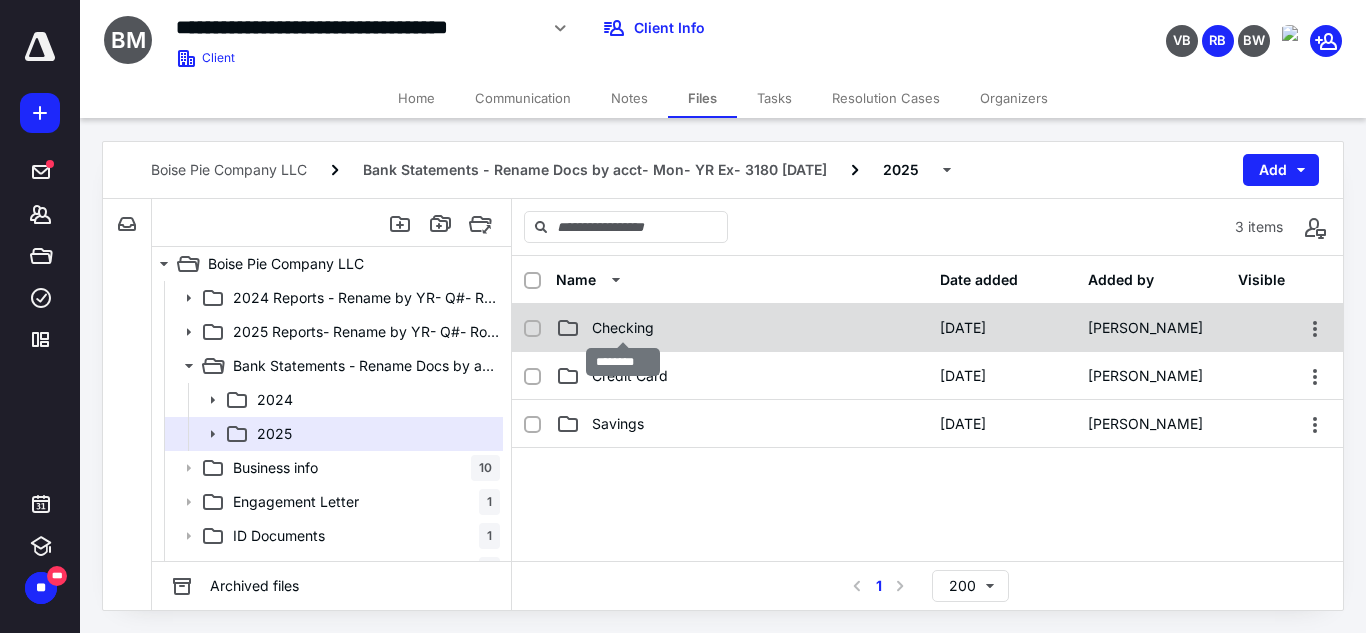 click on "Checking" at bounding box center (623, 328) 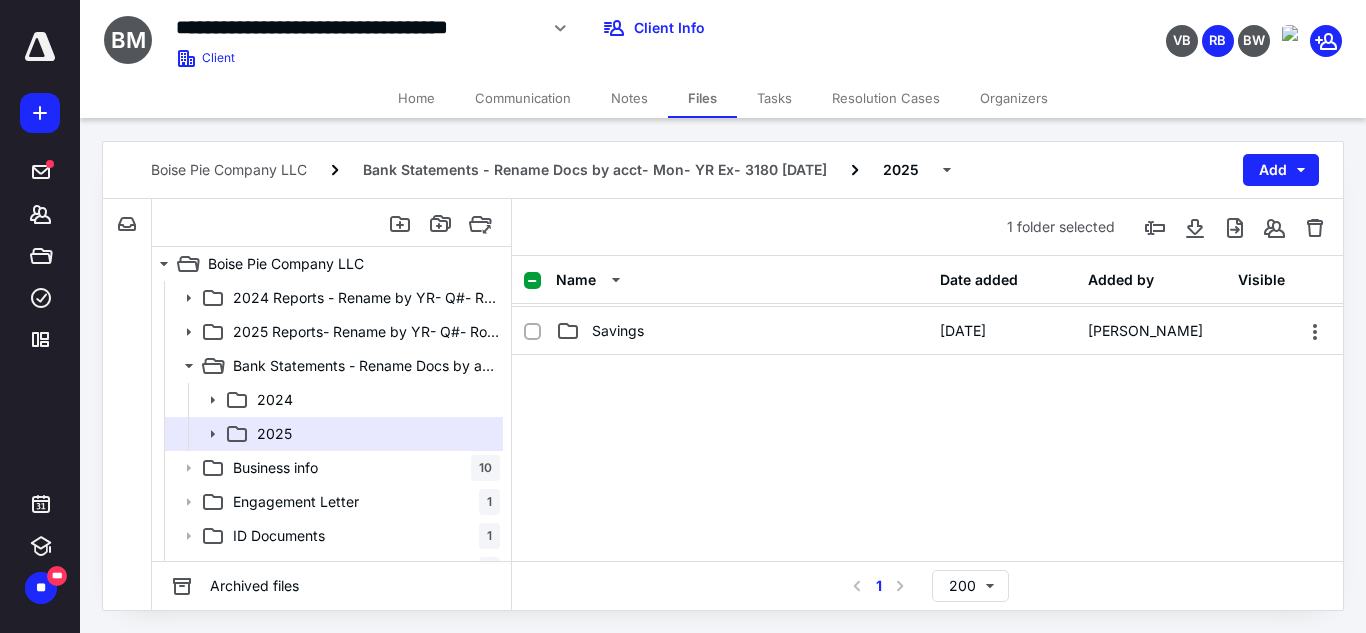 scroll, scrollTop: 0, scrollLeft: 0, axis: both 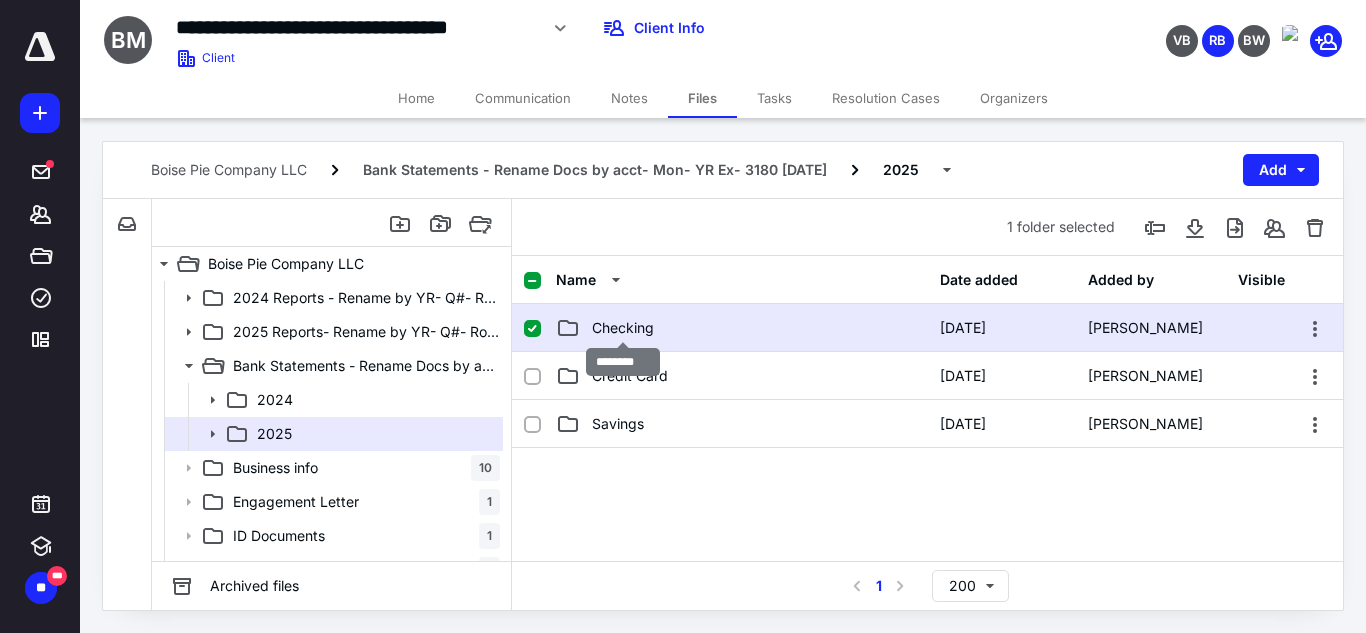 click on "Checking" at bounding box center (623, 328) 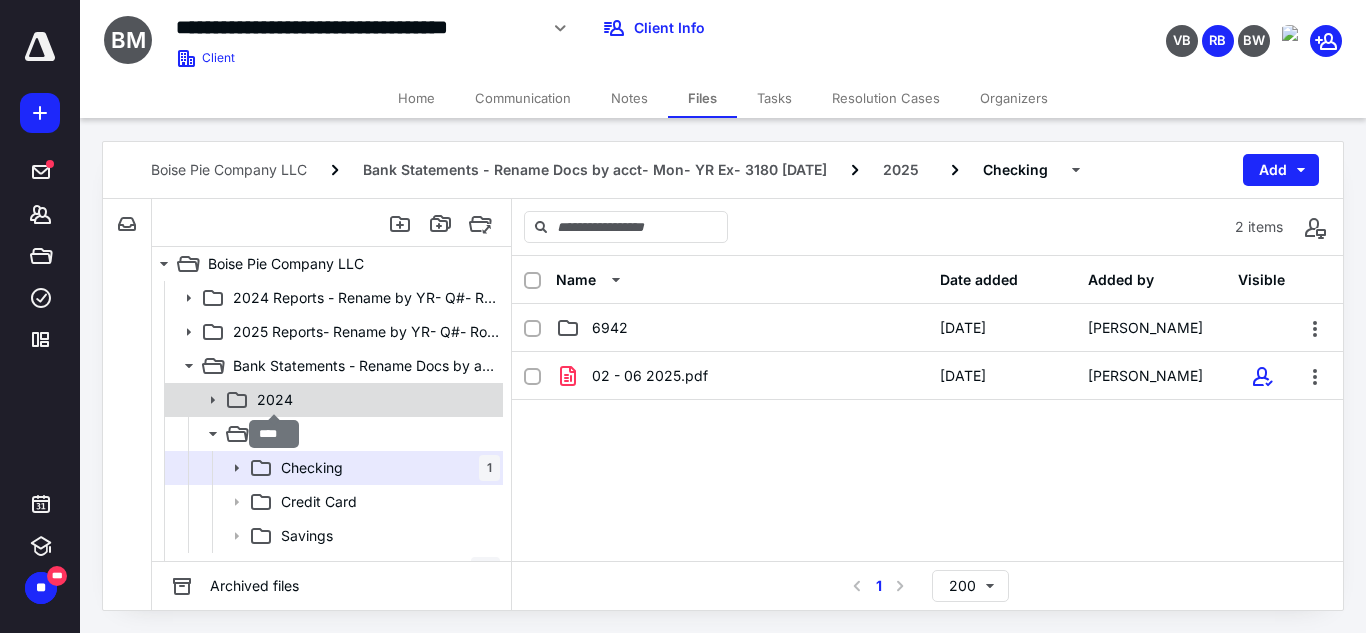 click on "2024" at bounding box center (275, 400) 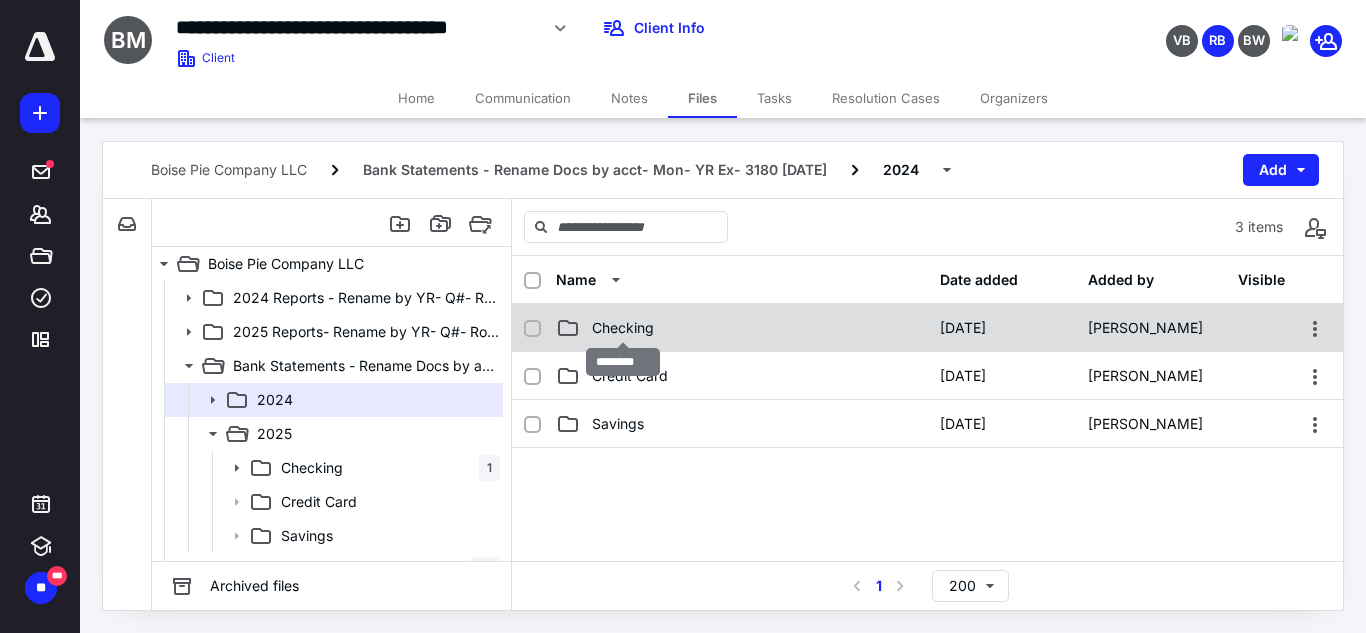 click on "Checking" at bounding box center [623, 328] 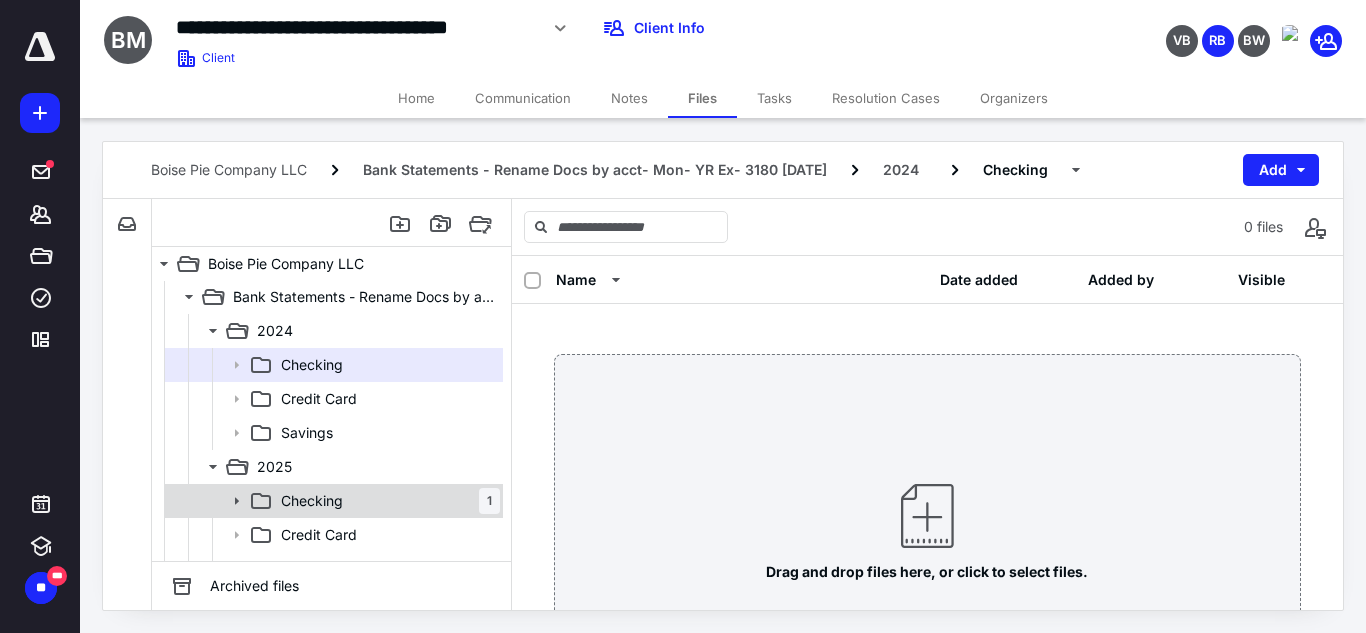 scroll, scrollTop: 200, scrollLeft: 0, axis: vertical 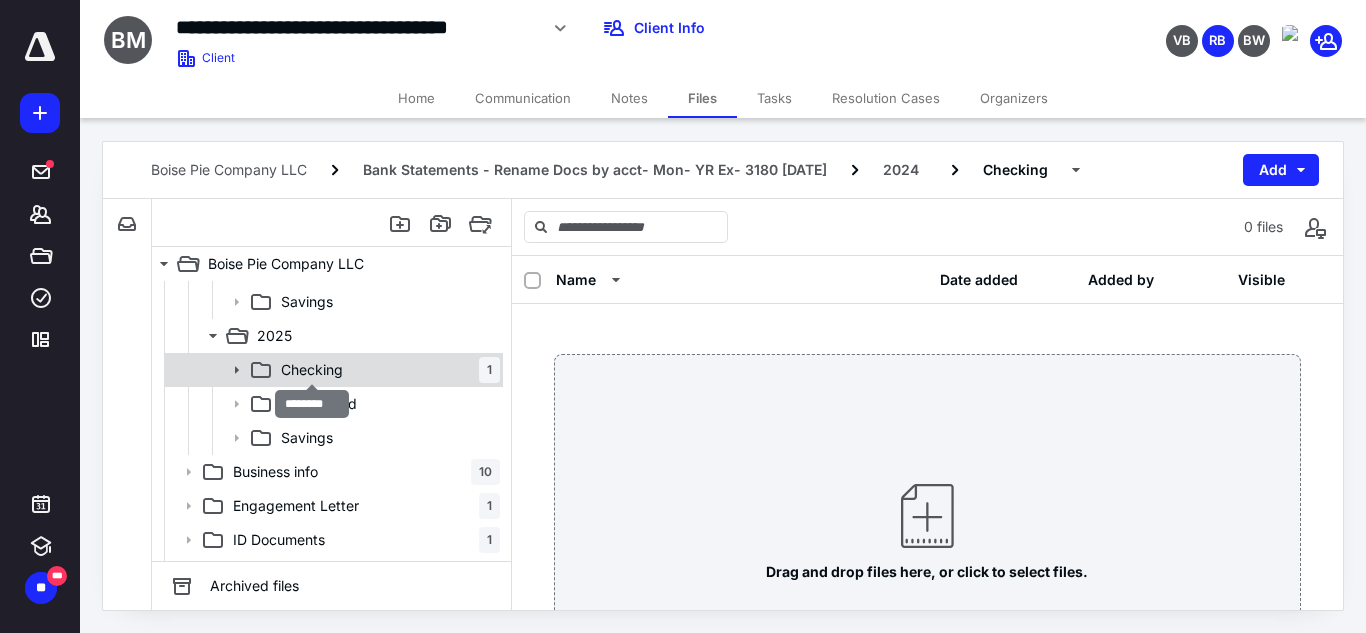 click on "Checking" at bounding box center (312, 370) 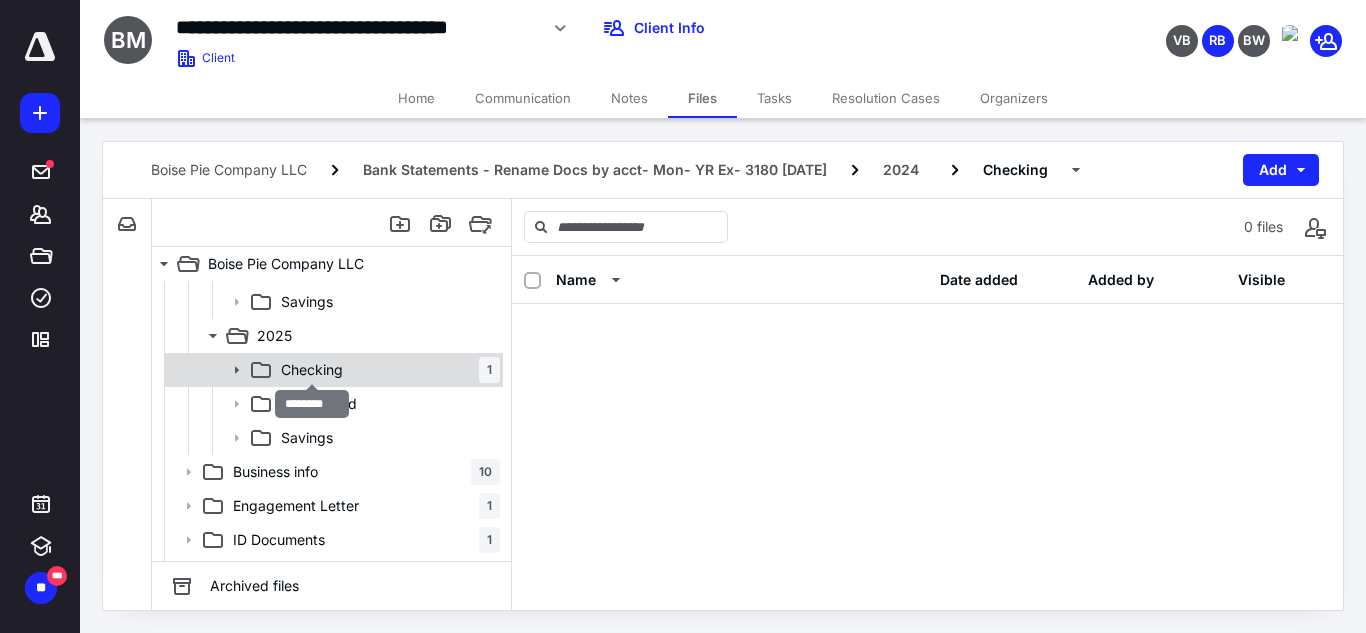 click on "Checking" at bounding box center [312, 370] 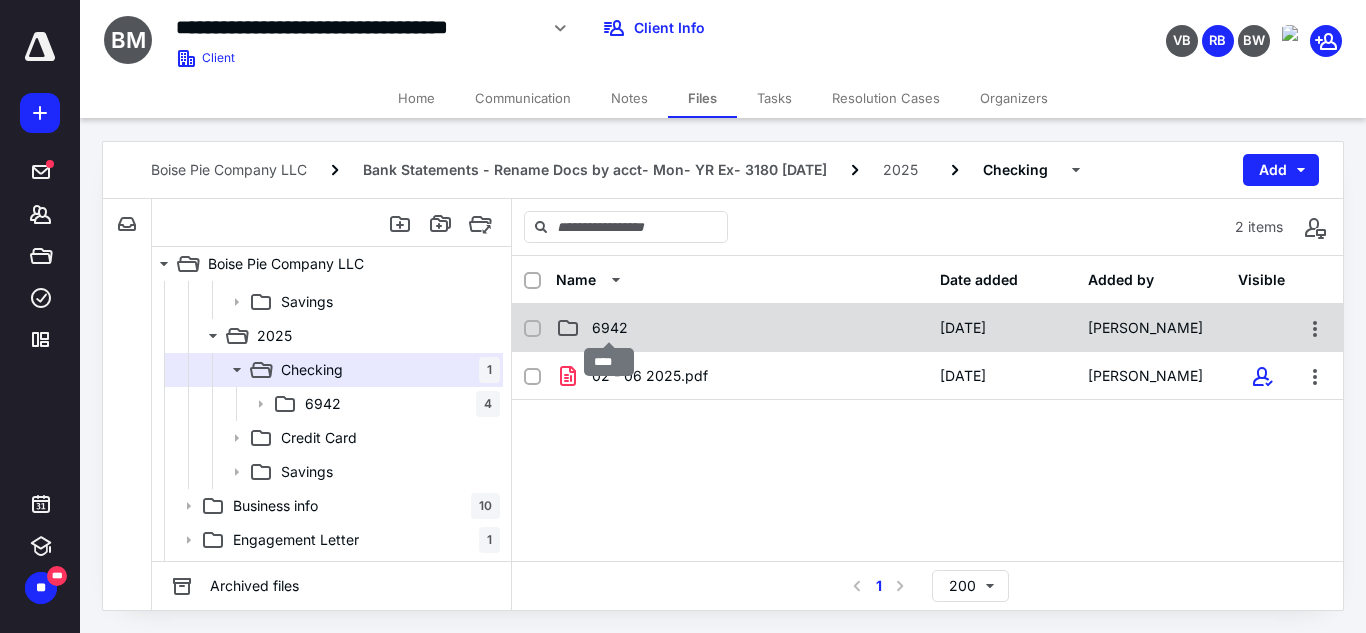 click on "6942" at bounding box center [610, 328] 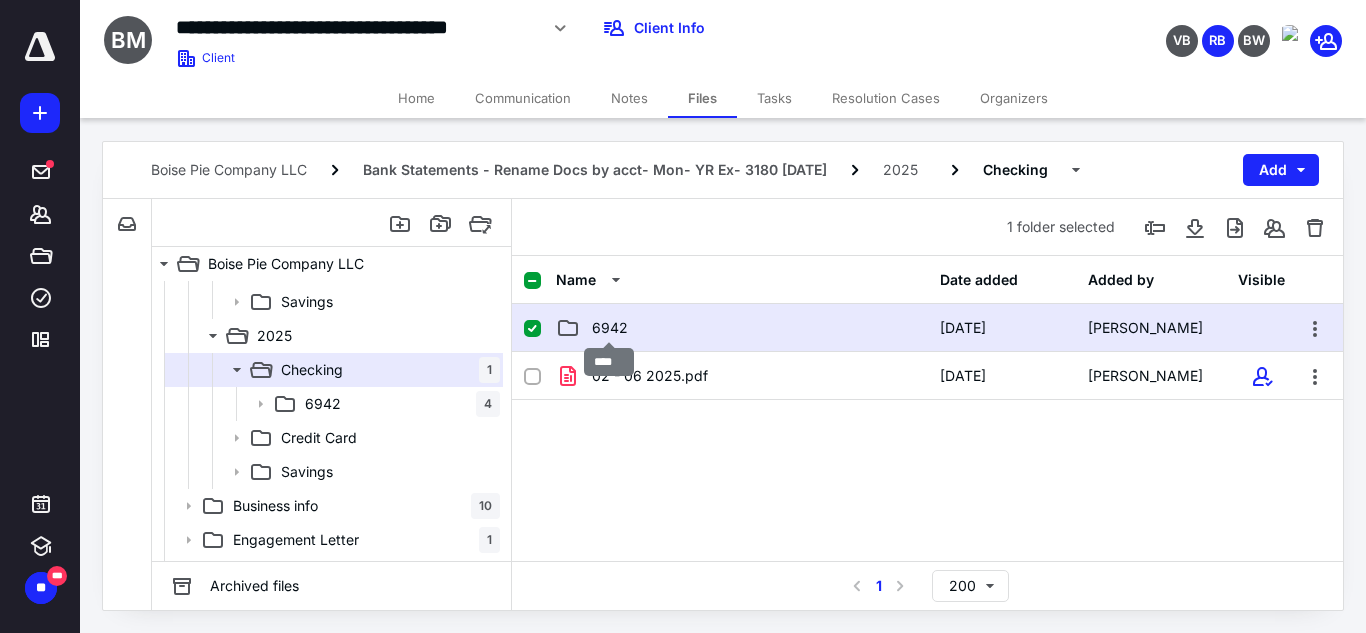click on "6942" at bounding box center [610, 328] 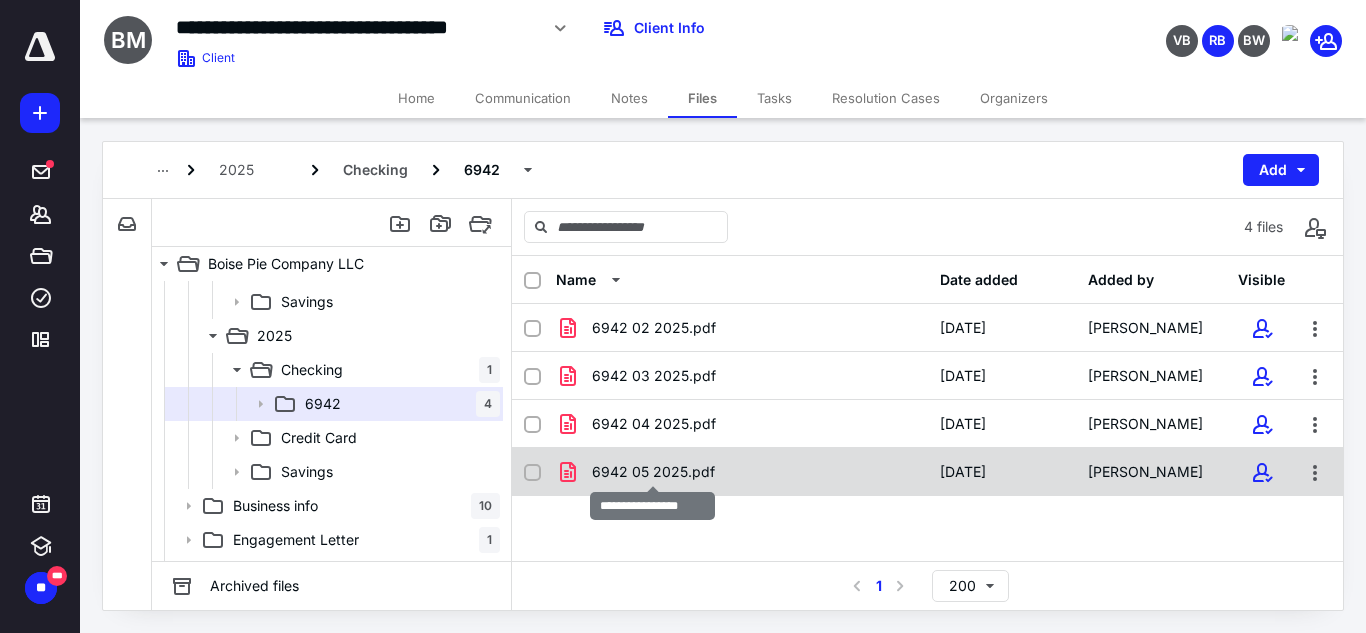 click on "6942 05 2025.pdf" at bounding box center [653, 472] 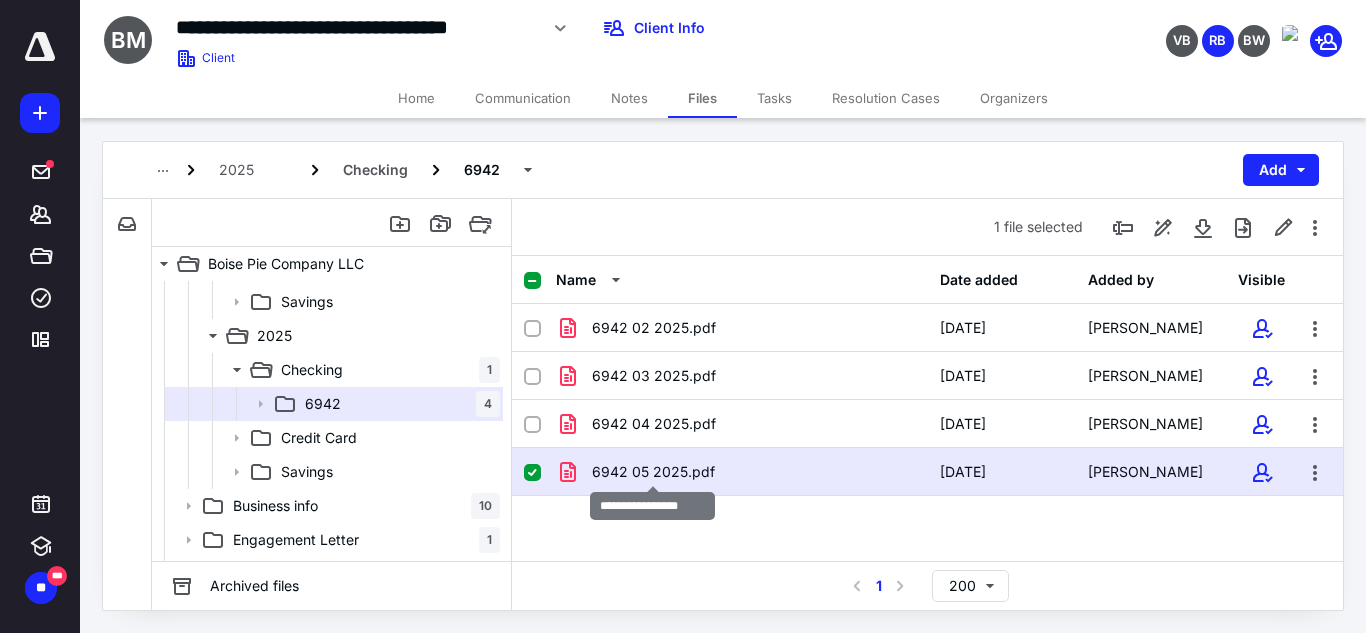 click on "6942 05 2025.pdf" at bounding box center [653, 472] 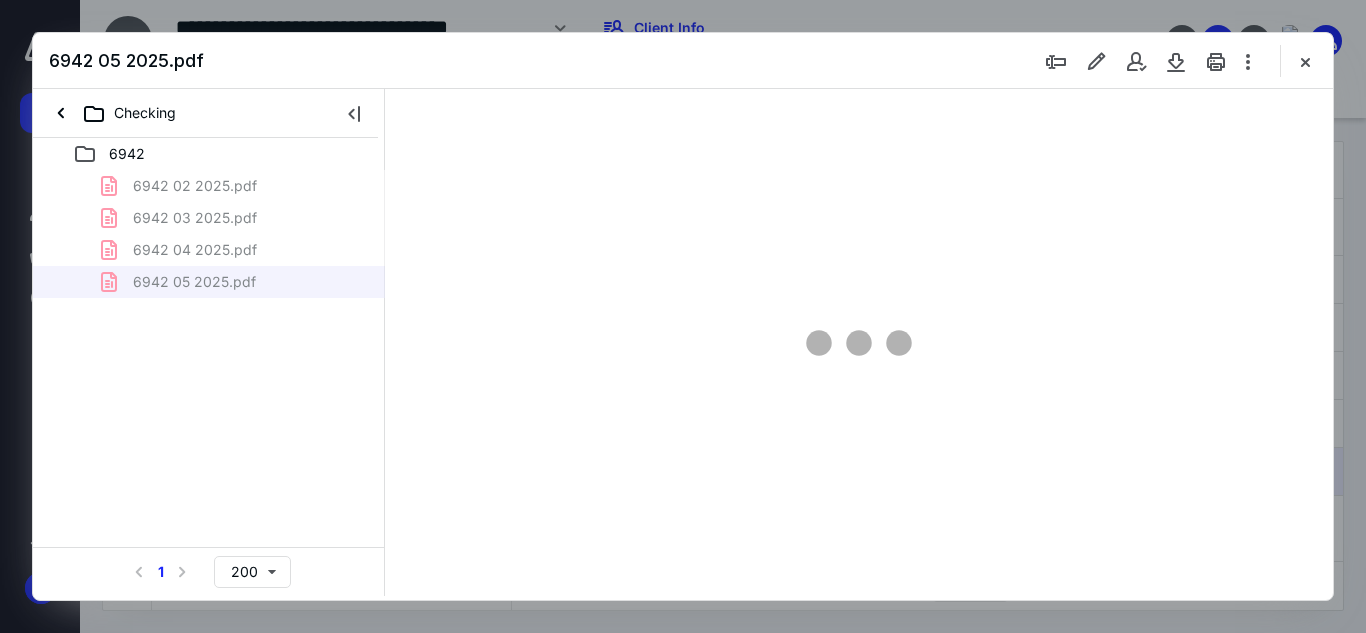 scroll, scrollTop: 0, scrollLeft: 0, axis: both 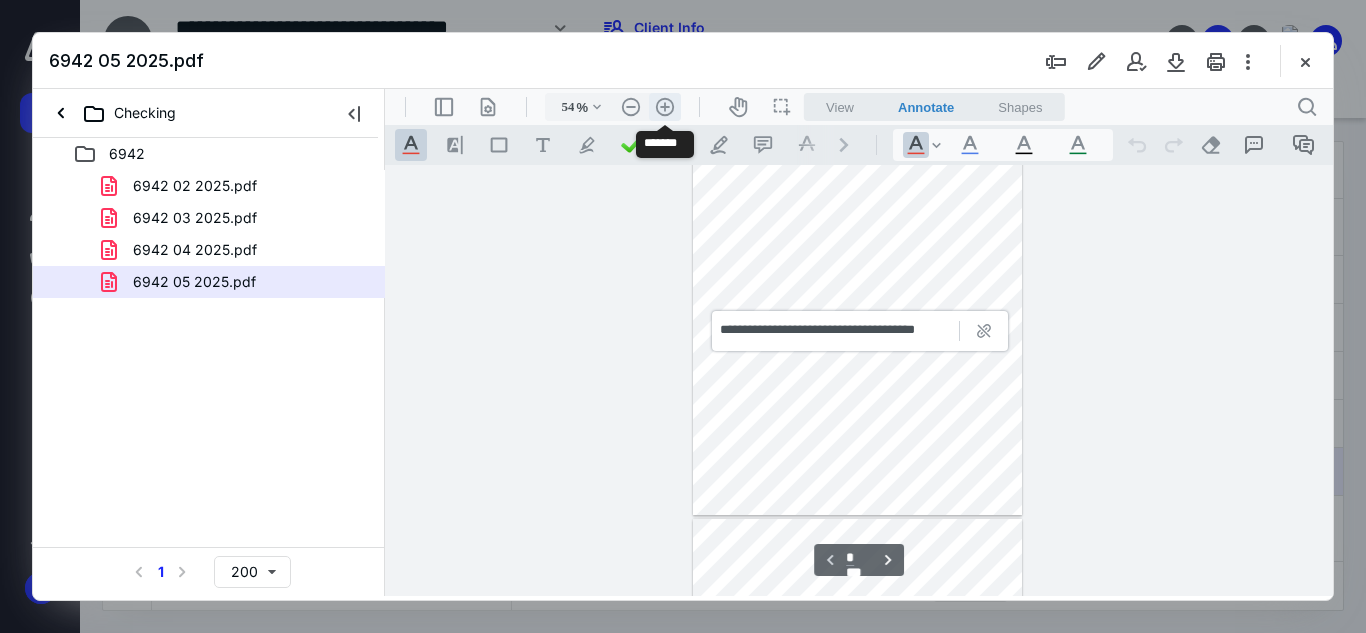 click on ".cls-1{fill:#abb0c4;} icon - header - zoom - in - line" at bounding box center [665, 107] 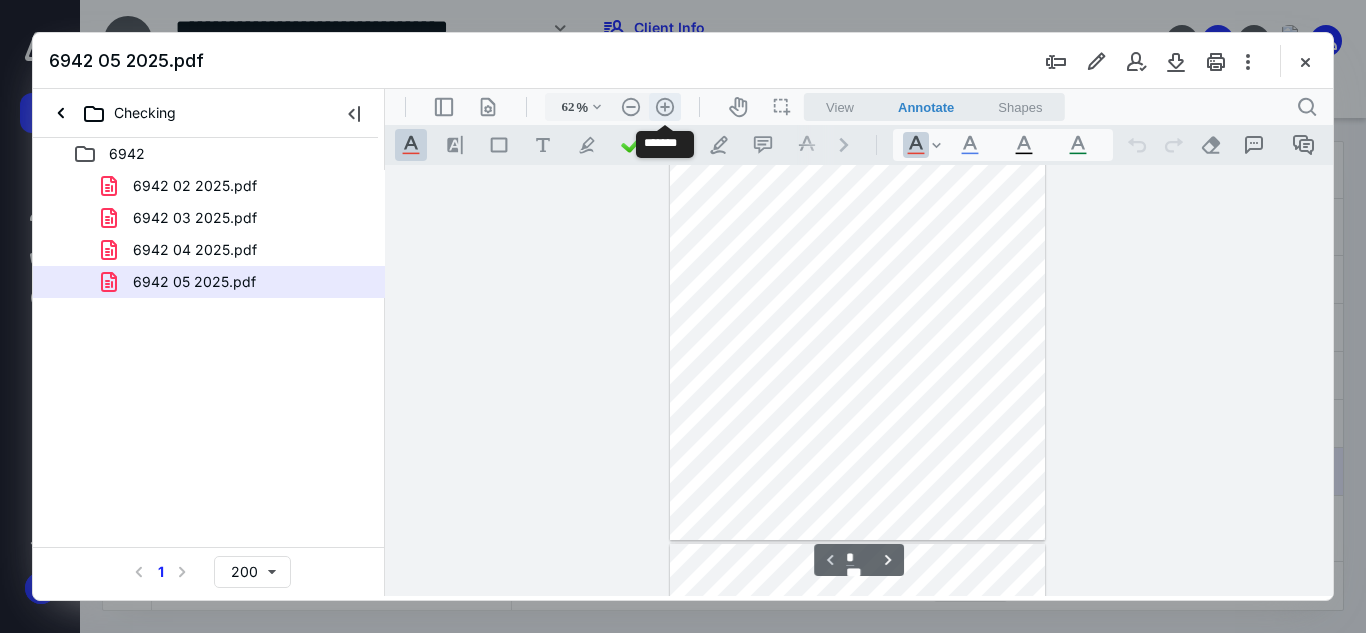 click on ".cls-1{fill:#abb0c4;} icon - header - zoom - in - line" at bounding box center [665, 107] 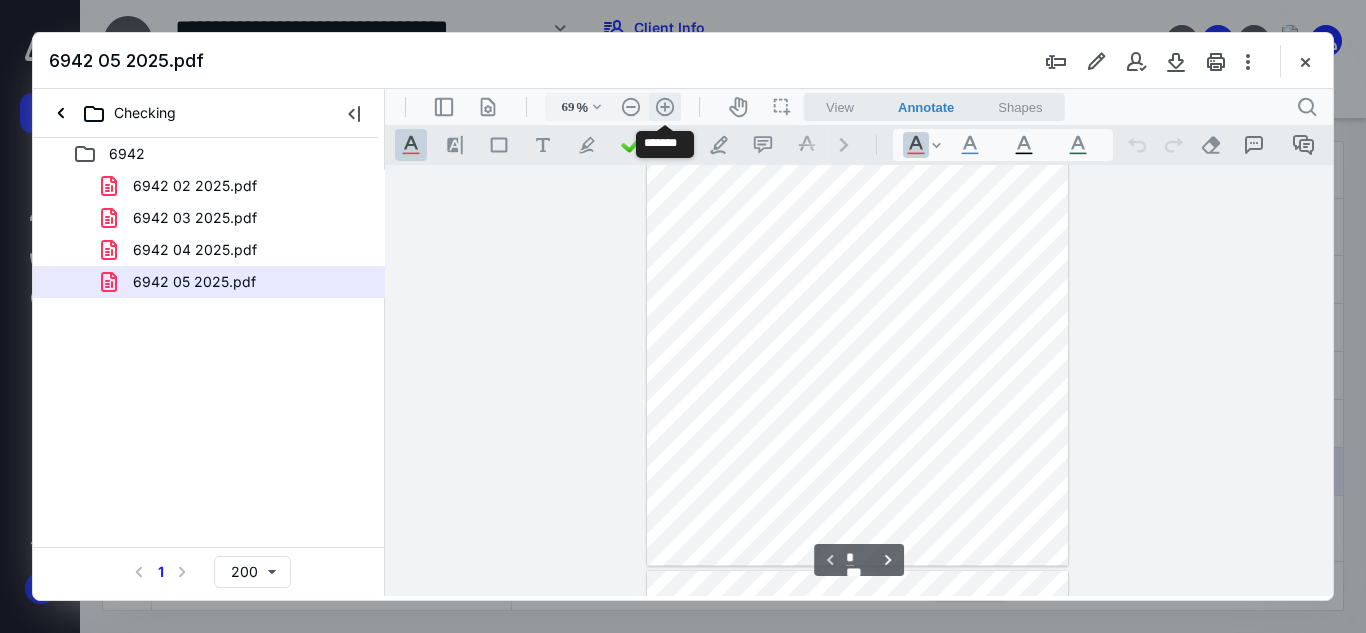 click on ".cls-1{fill:#abb0c4;} icon - header - zoom - in - line" at bounding box center [665, 107] 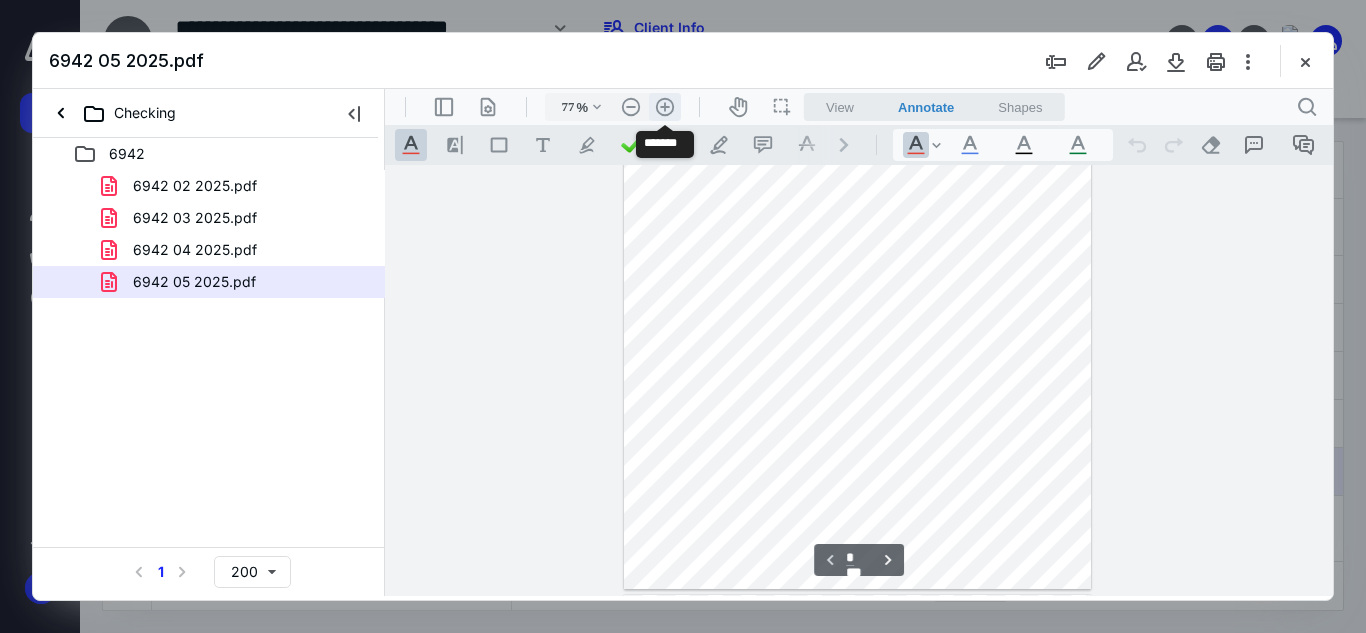 click on ".cls-1{fill:#abb0c4;} icon - header - zoom - in - line" at bounding box center [665, 107] 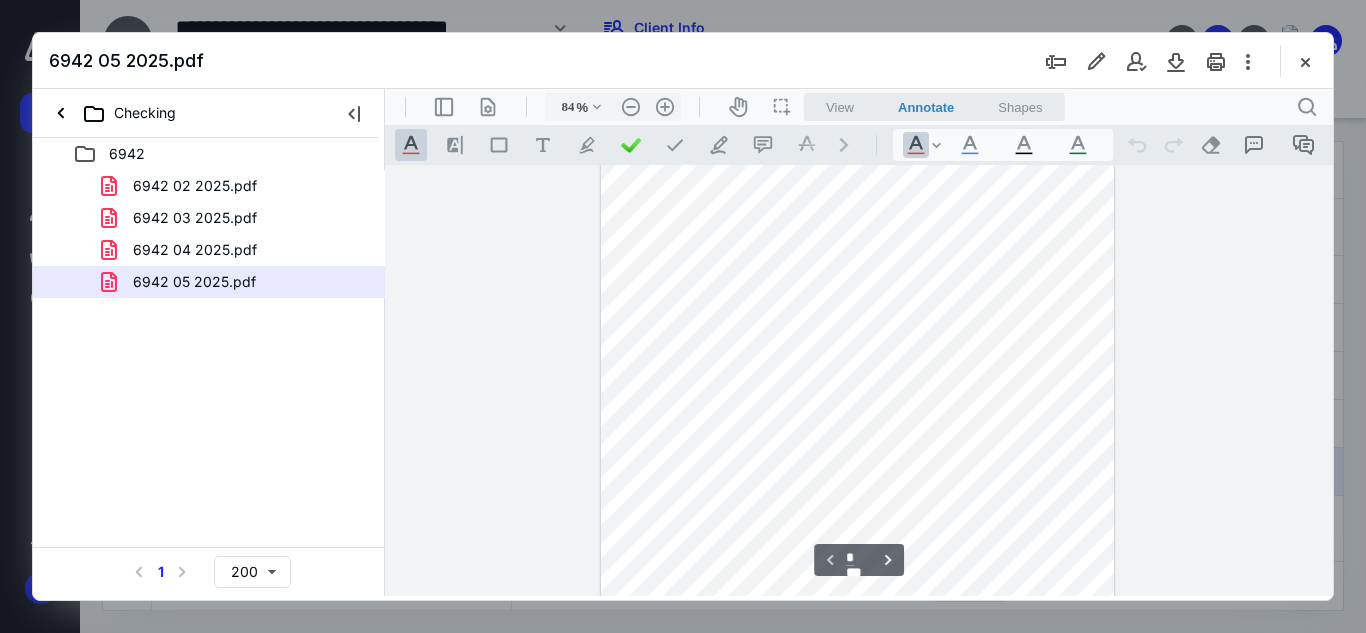 scroll, scrollTop: 0, scrollLeft: 0, axis: both 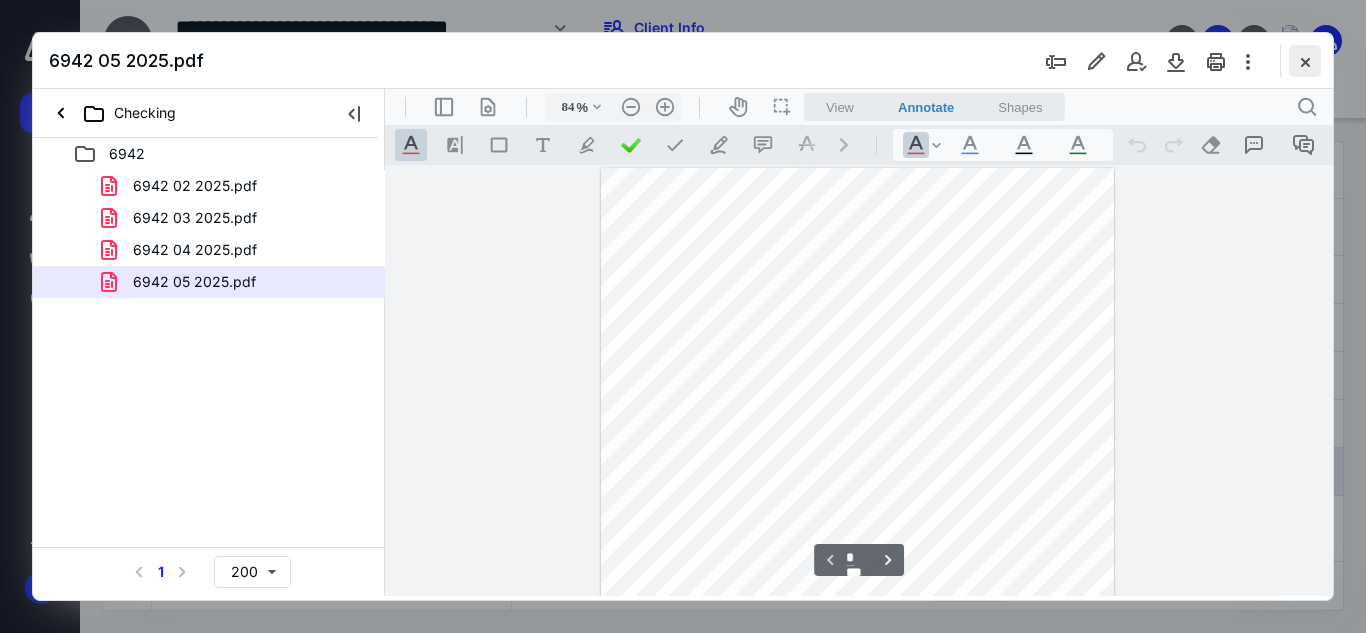 click at bounding box center (1305, 61) 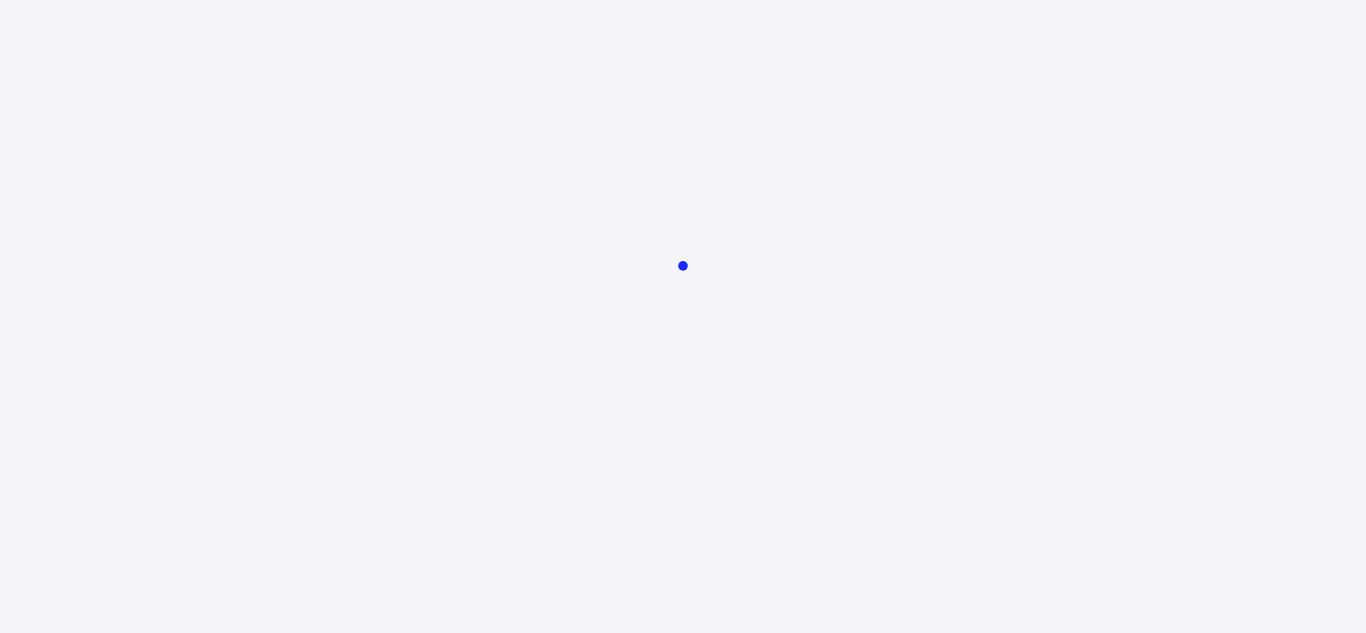 scroll, scrollTop: 0, scrollLeft: 0, axis: both 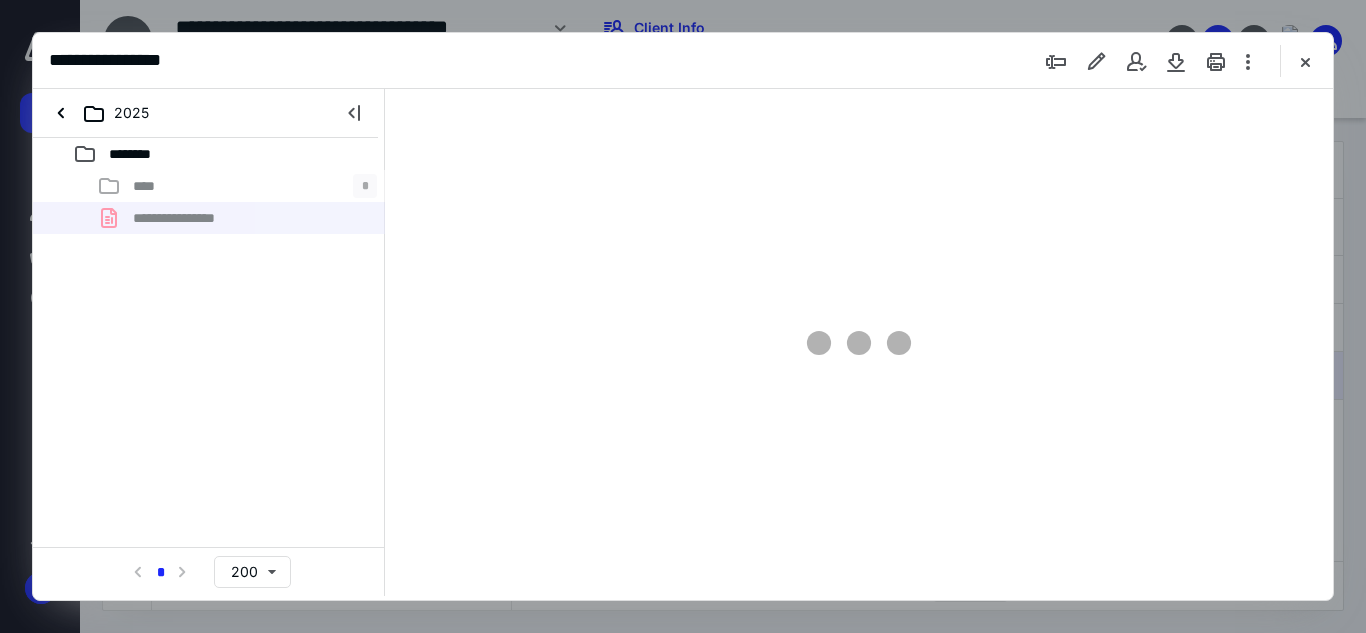type on "54" 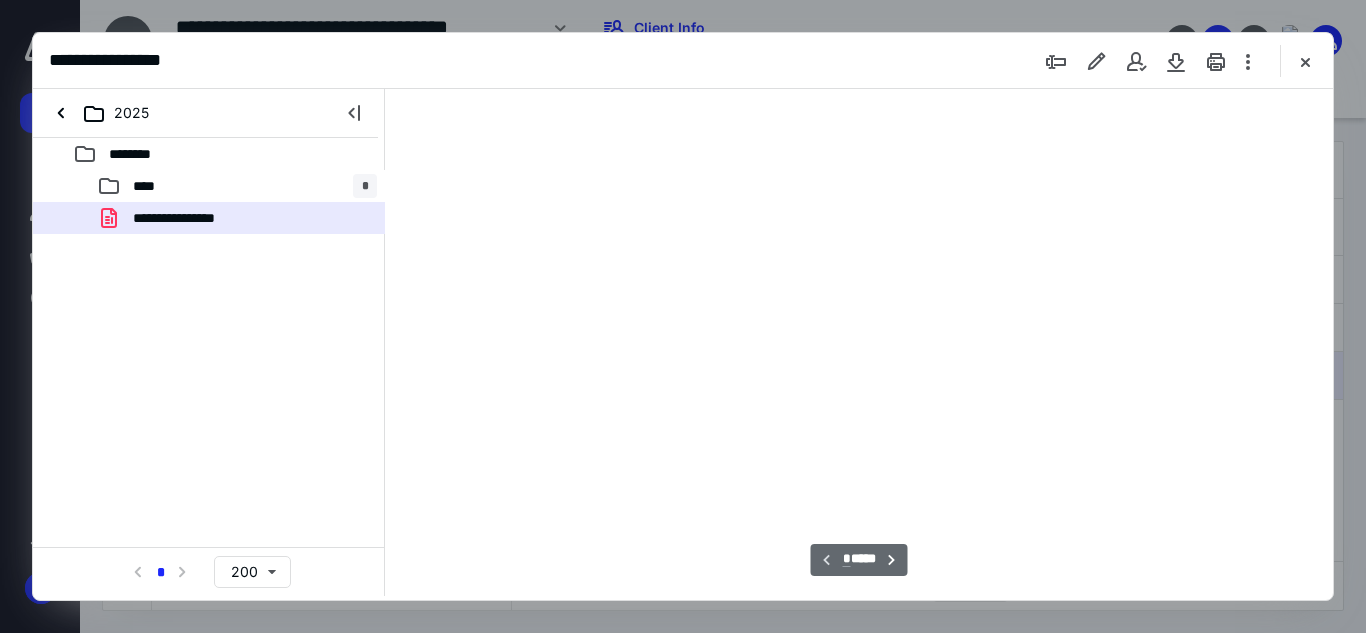 scroll, scrollTop: 78, scrollLeft: 0, axis: vertical 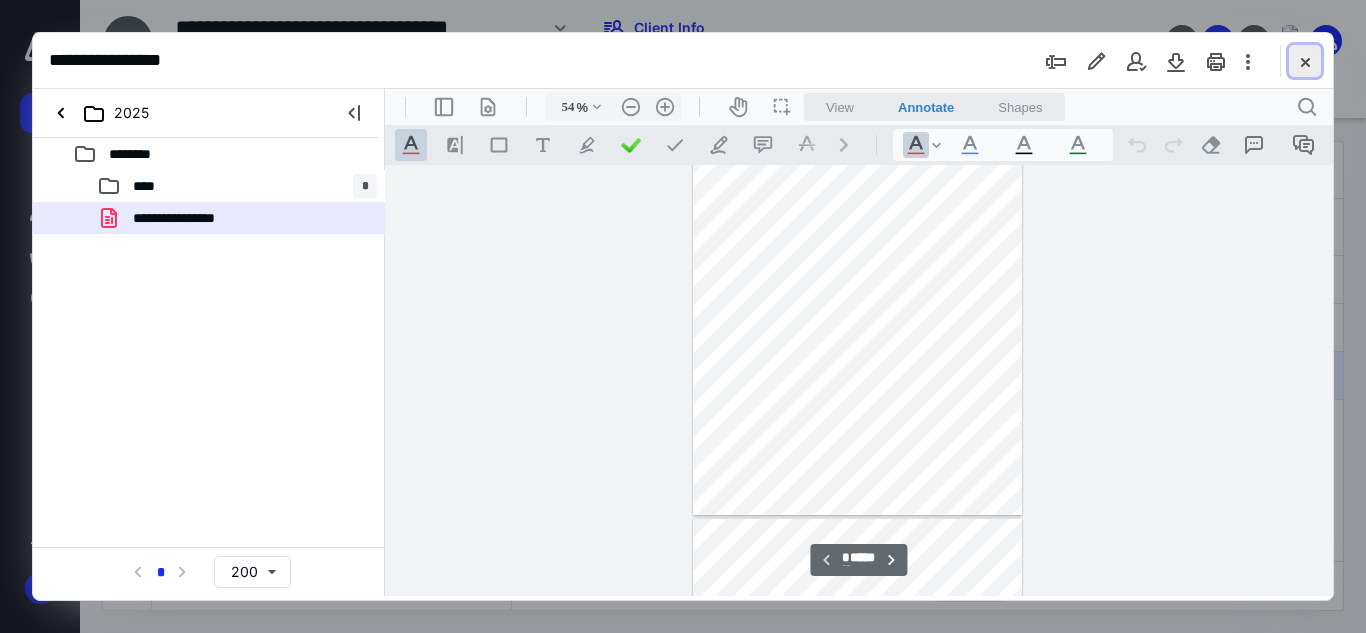 click at bounding box center (1305, 61) 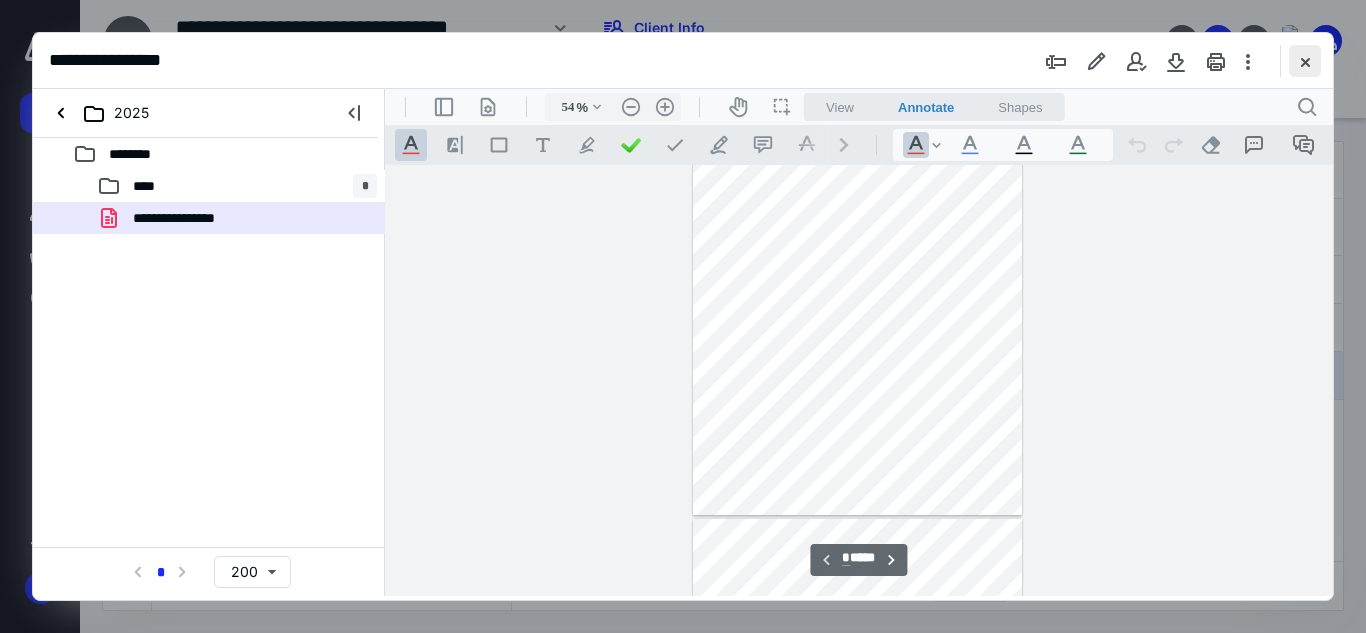 checkbox on "false" 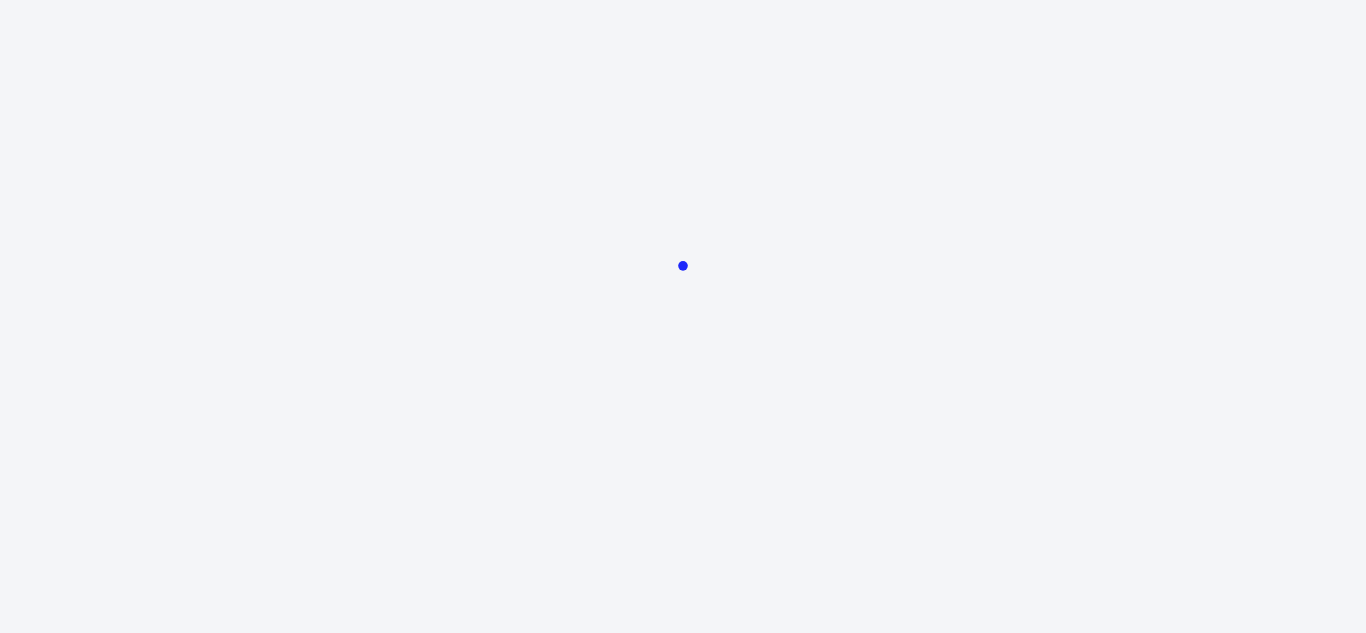 scroll, scrollTop: 0, scrollLeft: 0, axis: both 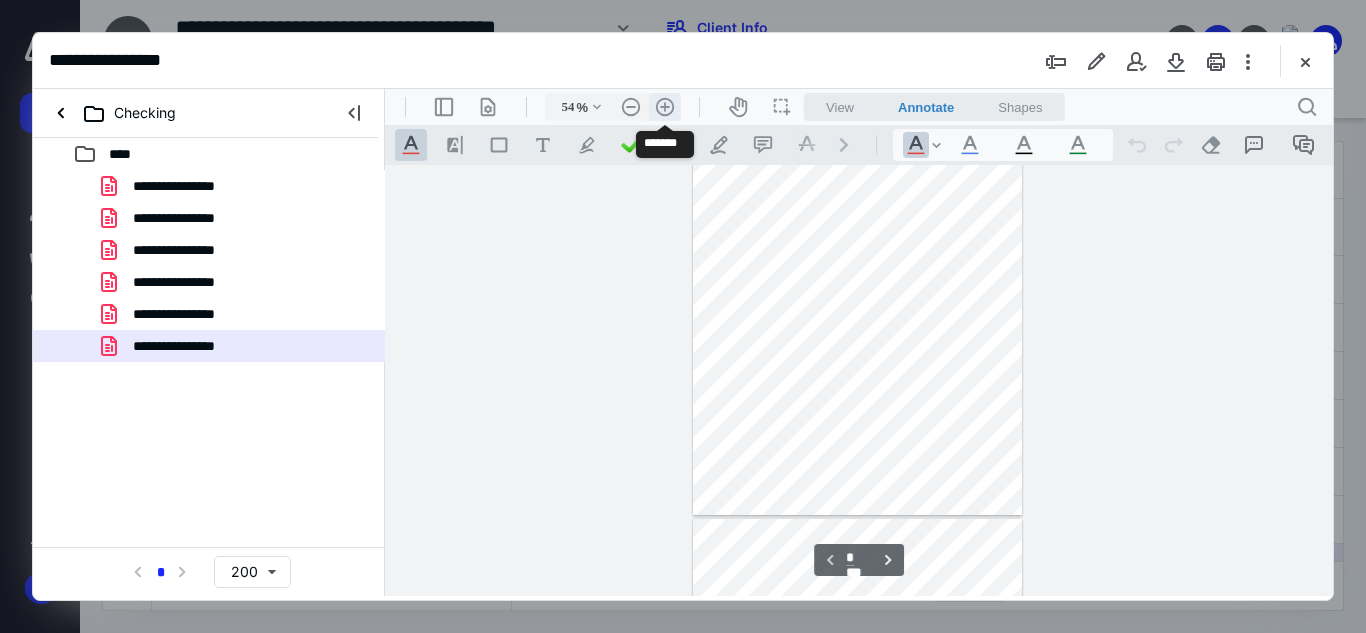 click on ".cls-1{fill:#abb0c4;} icon - header - zoom - in - line" at bounding box center (665, 107) 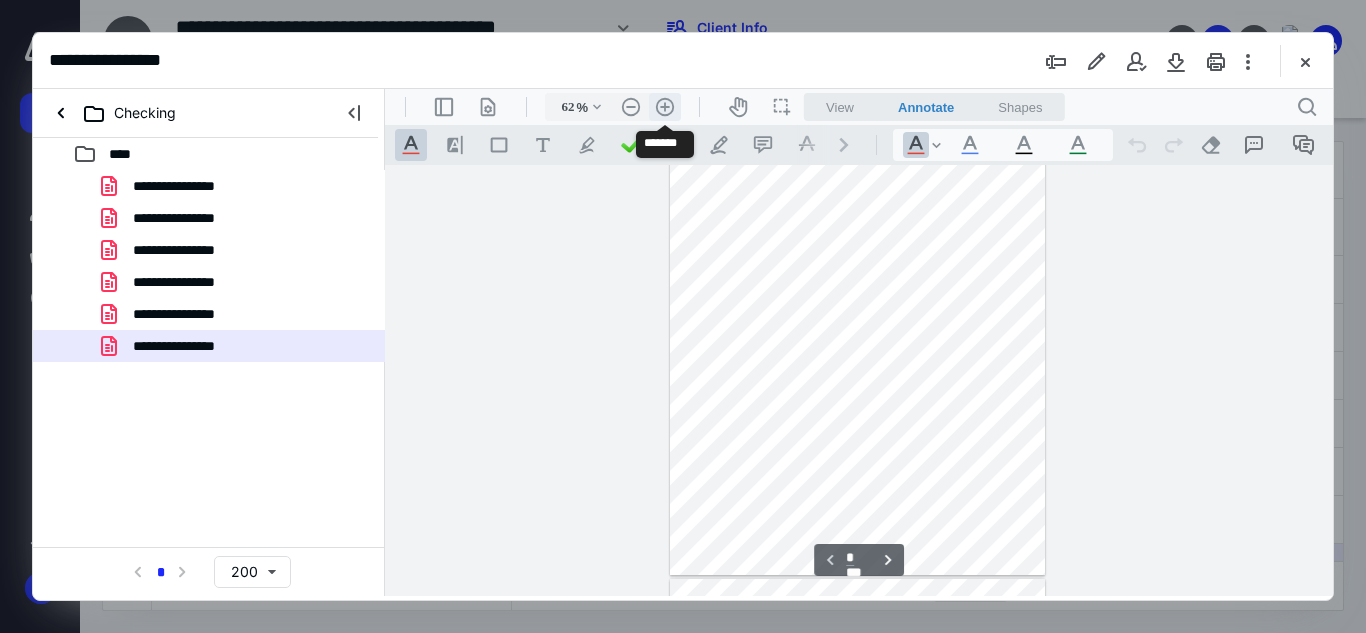 click on ".cls-1{fill:#abb0c4;} icon - header - zoom - in - line" at bounding box center [665, 107] 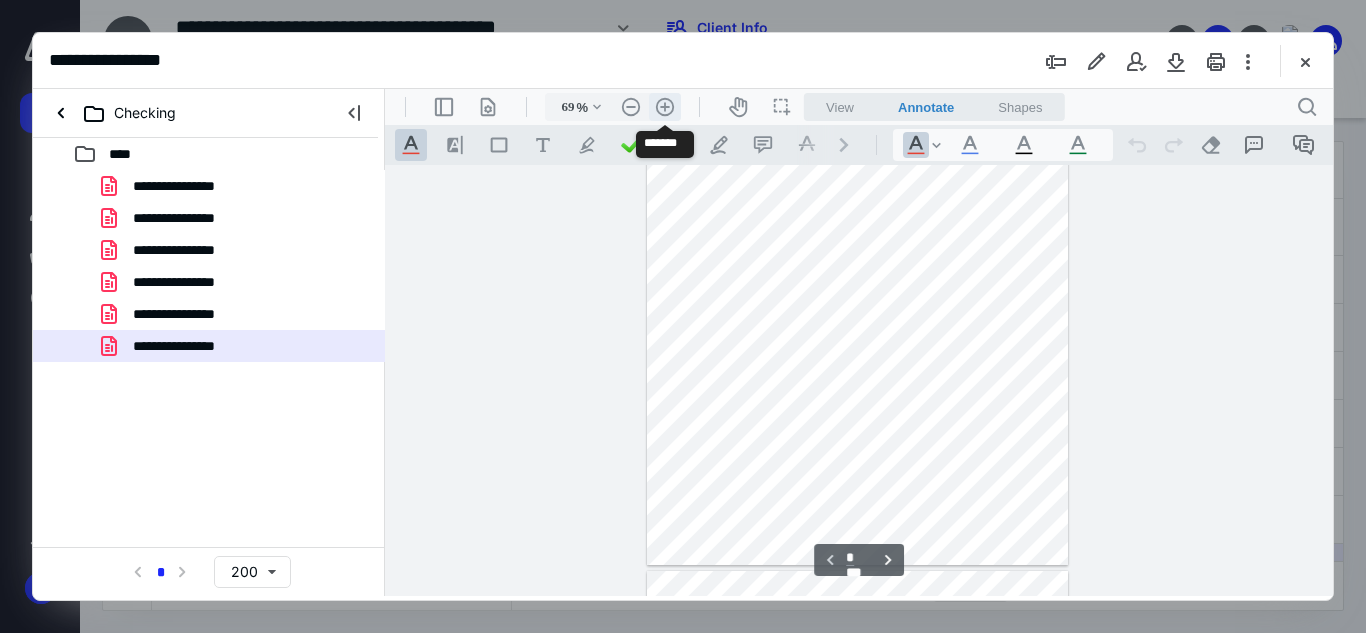 click on ".cls-1{fill:#abb0c4;} icon - header - zoom - in - line" at bounding box center (665, 107) 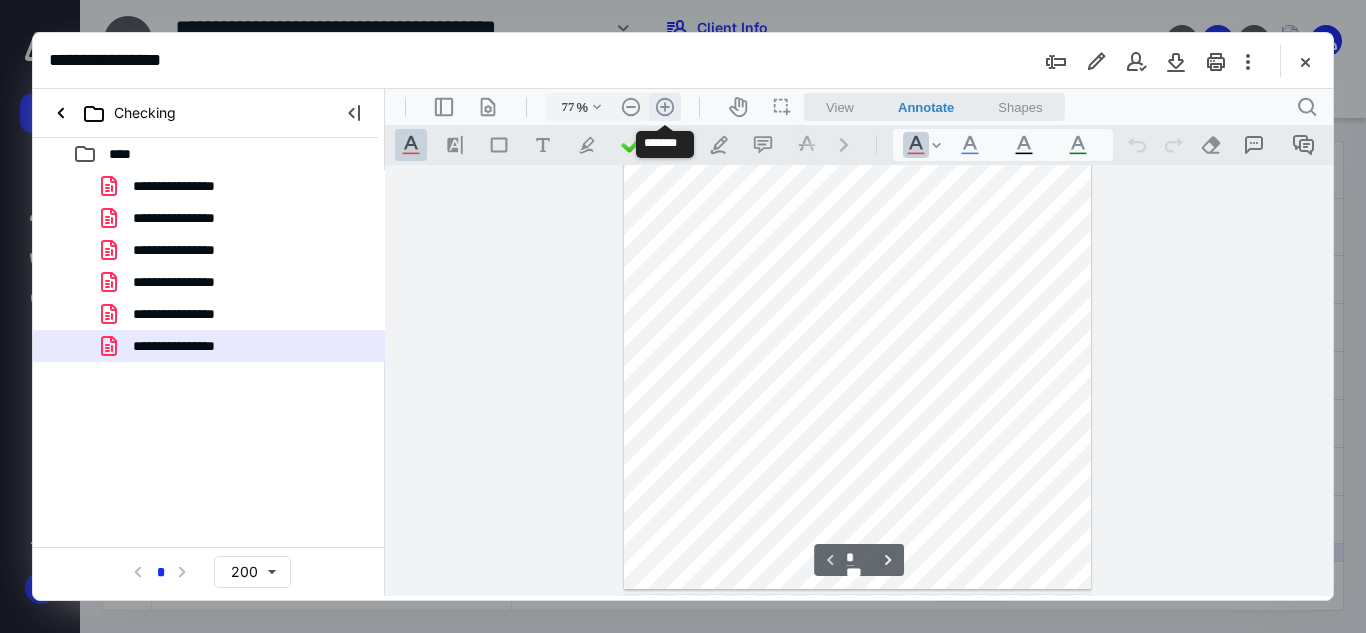 click on ".cls-1{fill:#abb0c4;} icon - header - zoom - in - line" at bounding box center (665, 107) 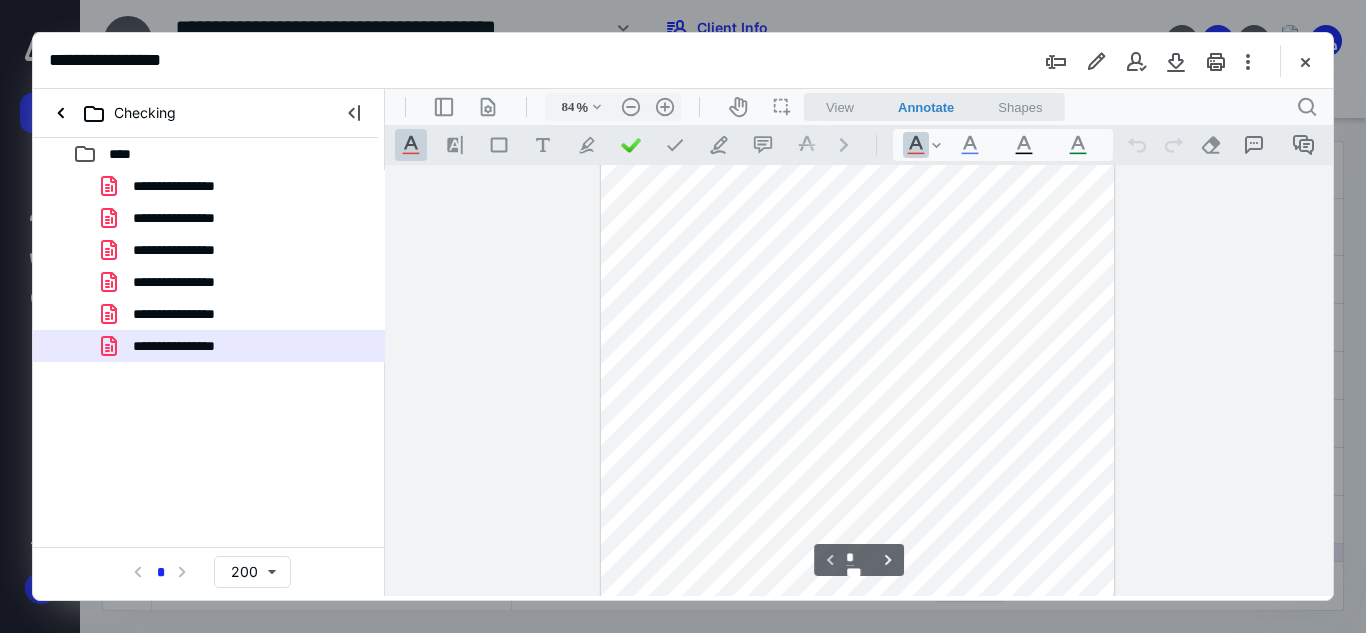 scroll, scrollTop: 0, scrollLeft: 0, axis: both 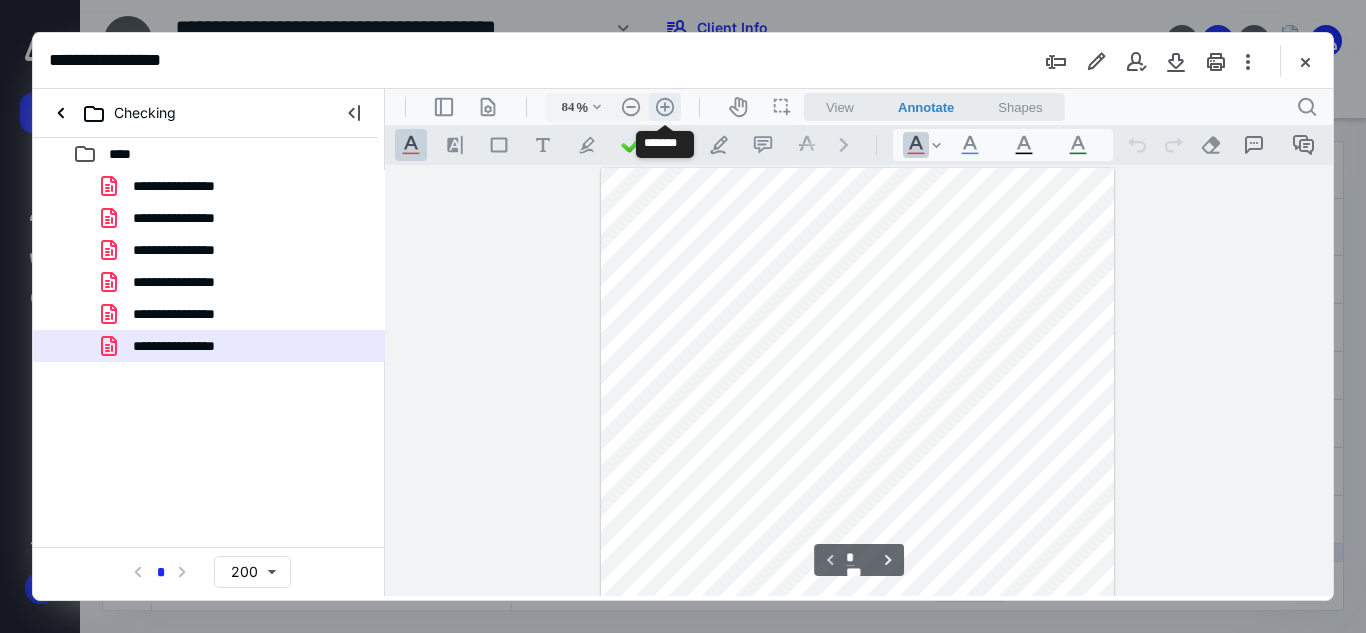 click on ".cls-1{fill:#abb0c4;} icon - header - zoom - in - line" at bounding box center [665, 107] 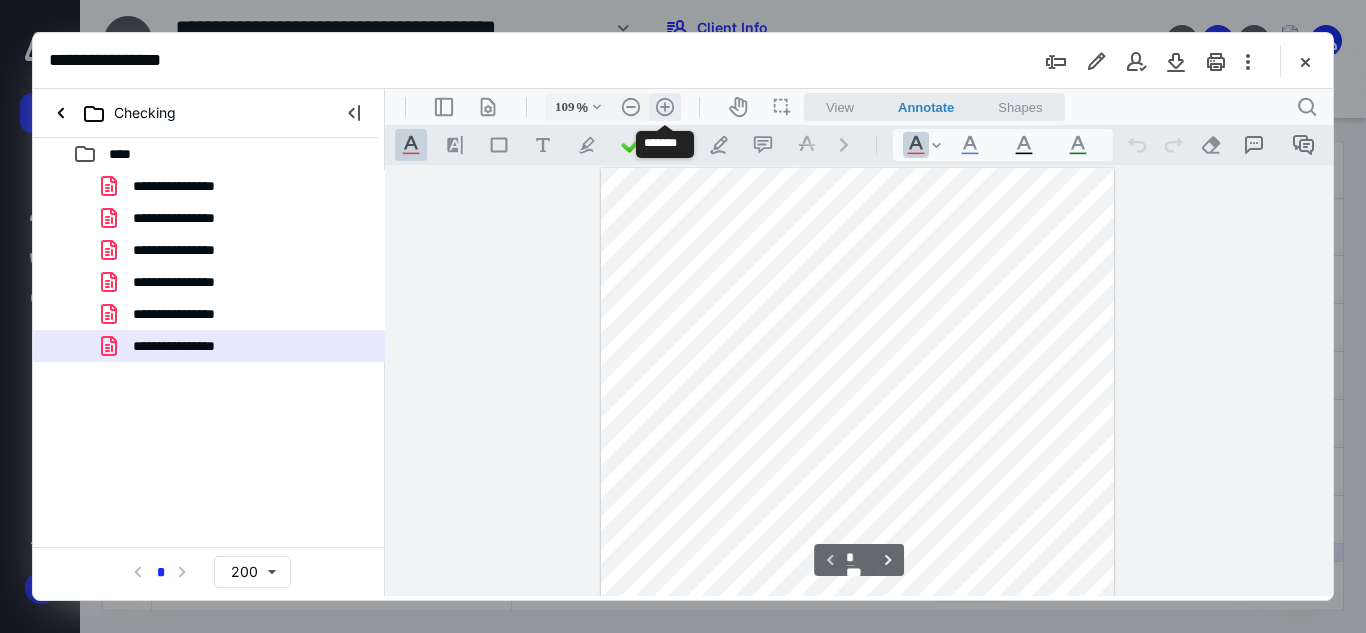 click on ".cls-1{fill:#abb0c4;} icon - header - zoom - in - line" at bounding box center (665, 107) 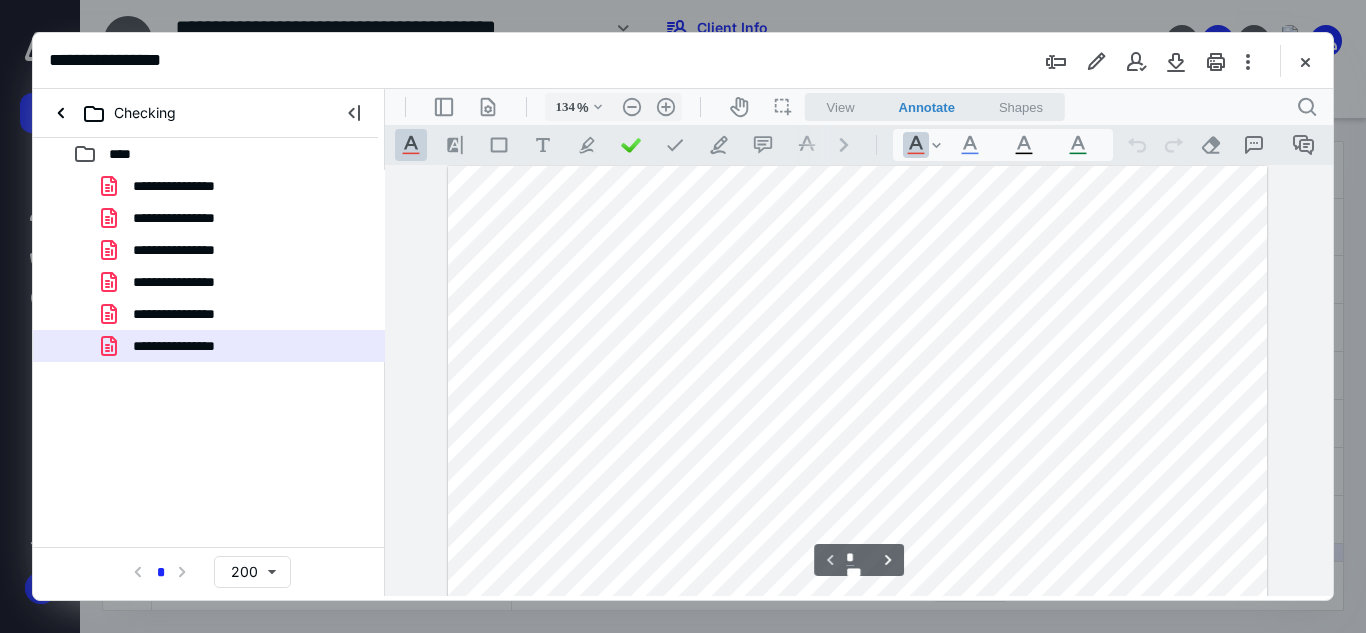 scroll, scrollTop: 0, scrollLeft: 0, axis: both 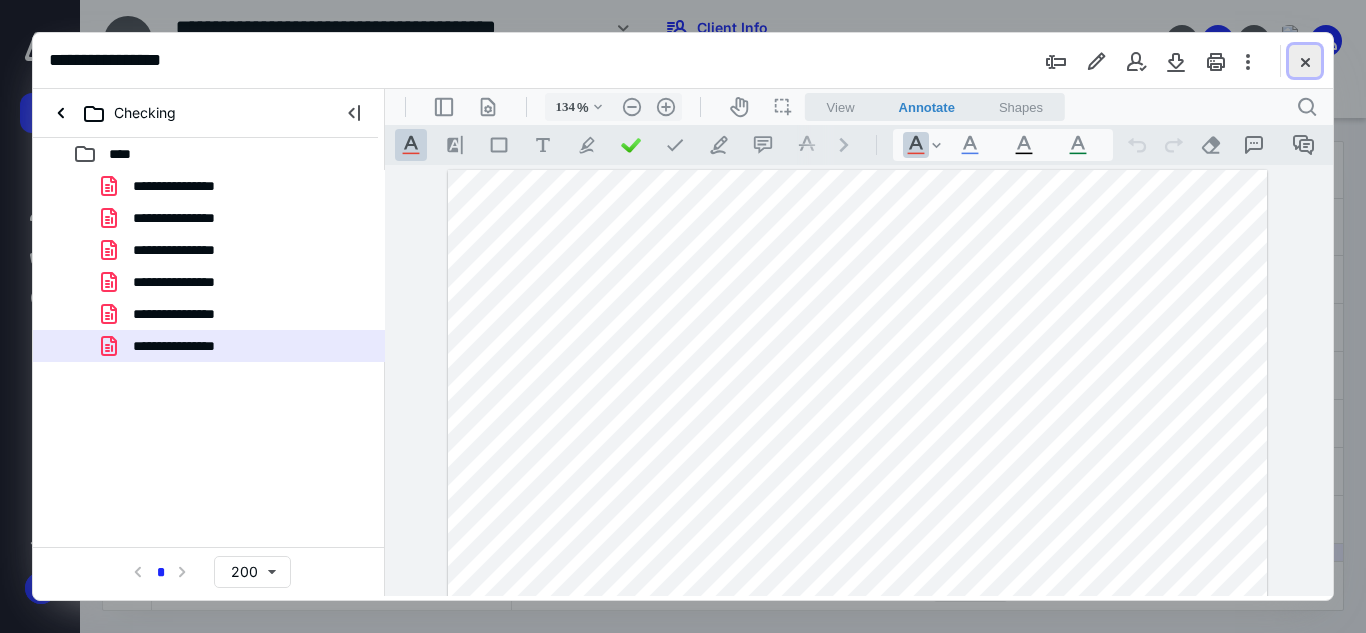click at bounding box center (1305, 61) 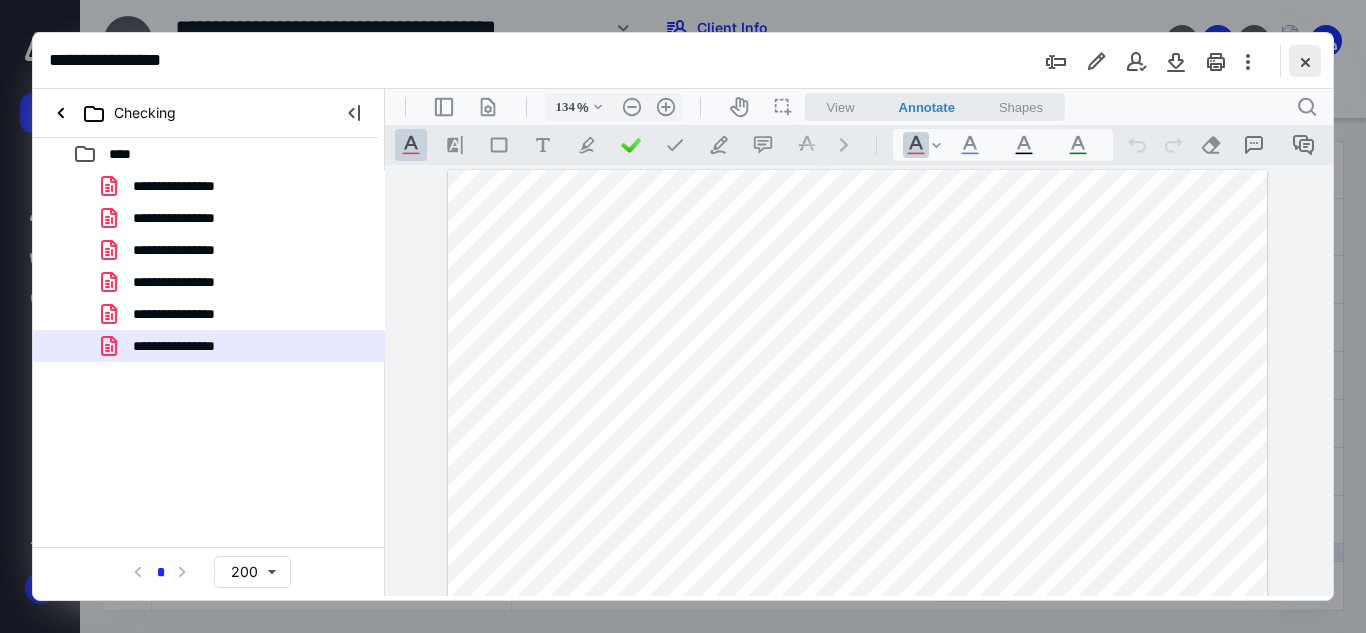 checkbox on "false" 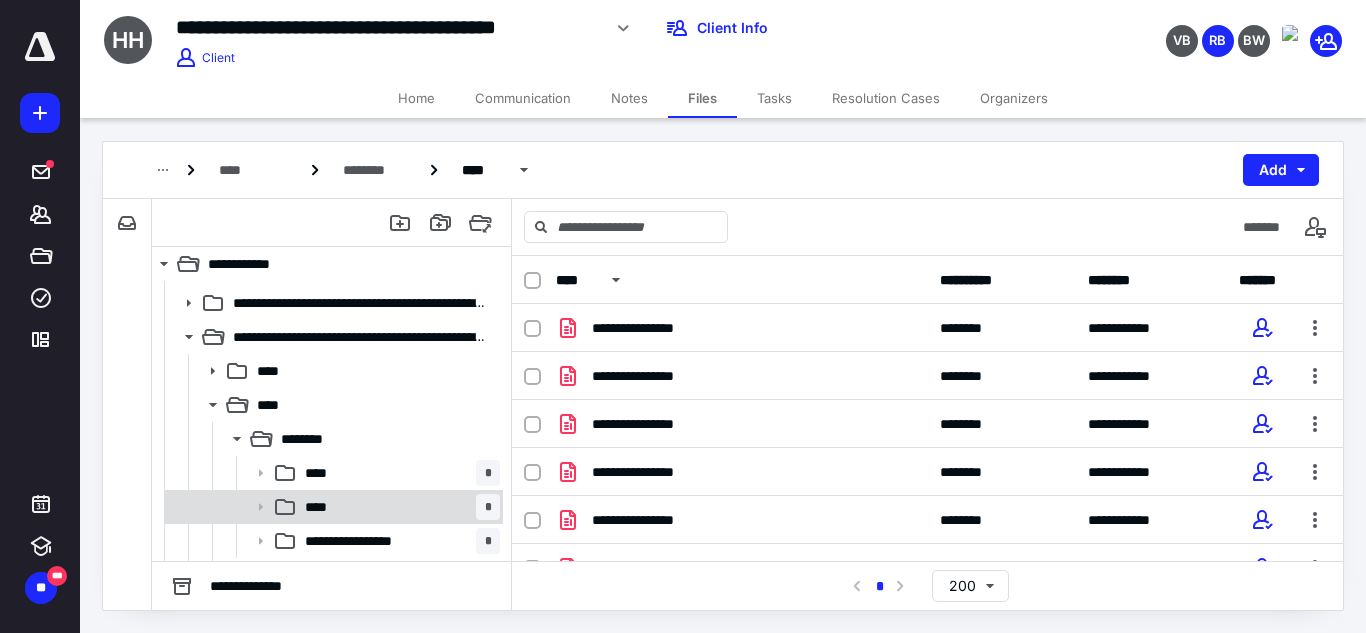 scroll, scrollTop: 200, scrollLeft: 0, axis: vertical 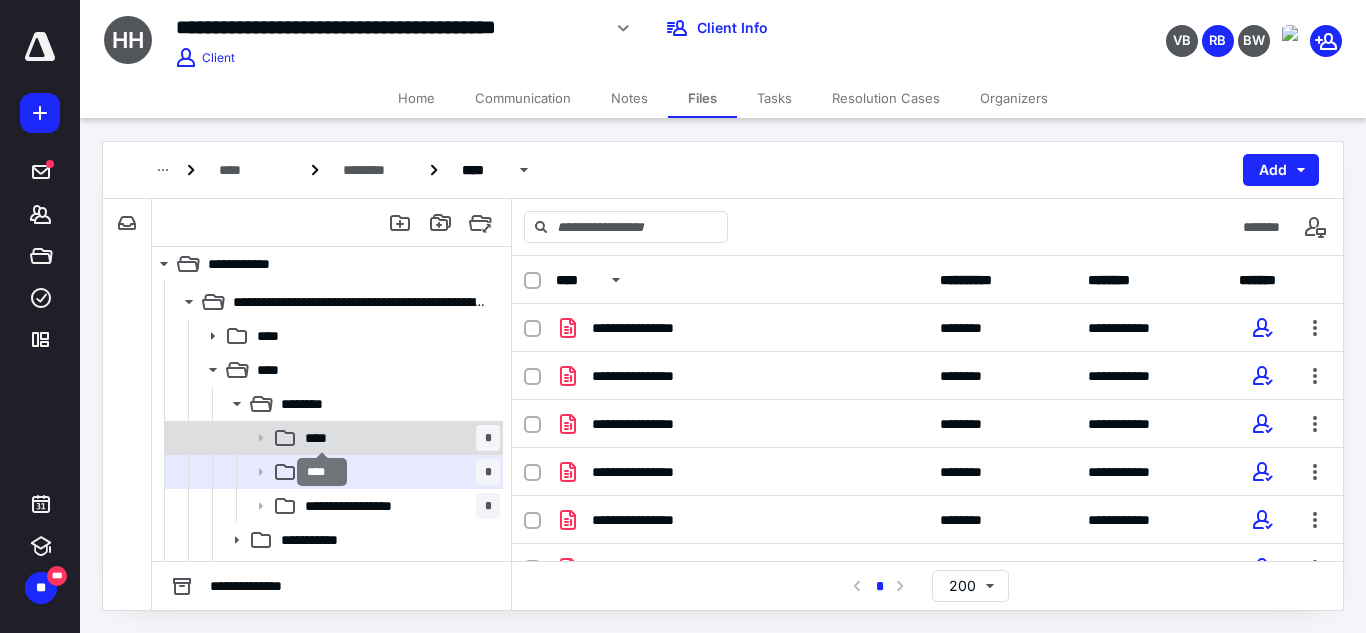click on "****" at bounding box center (322, 438) 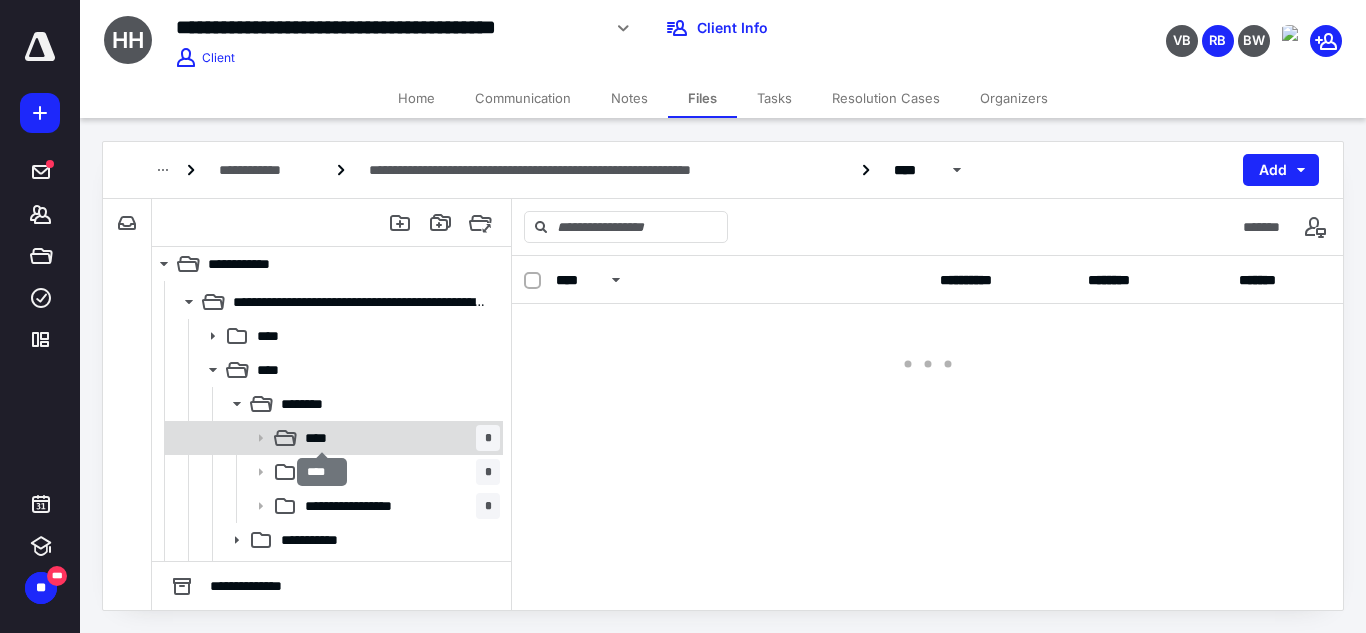 click on "****" at bounding box center [322, 438] 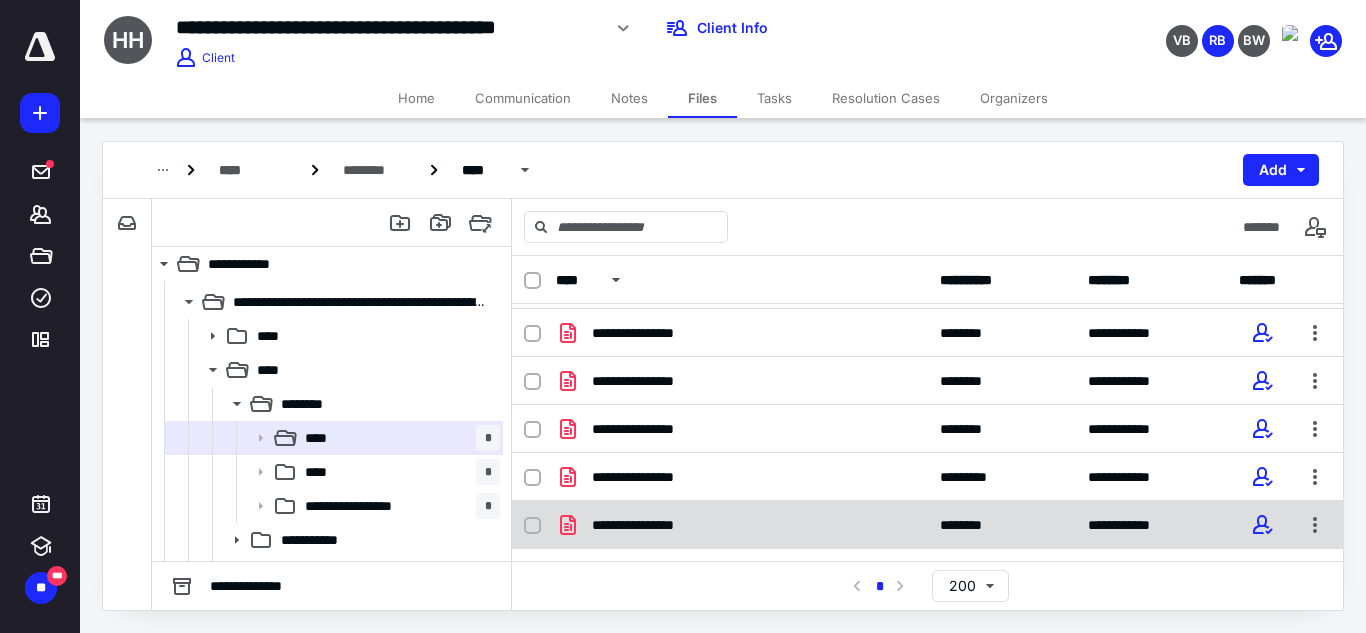 scroll, scrollTop: 0, scrollLeft: 0, axis: both 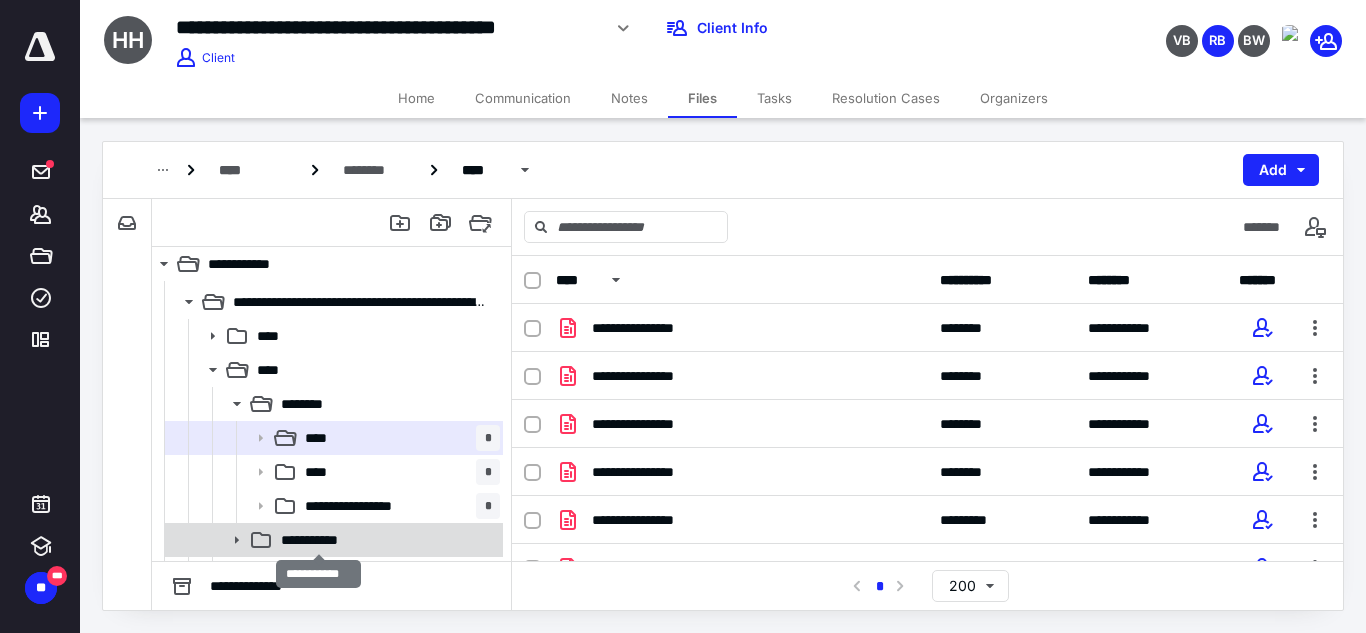 click on "**********" at bounding box center [319, 540] 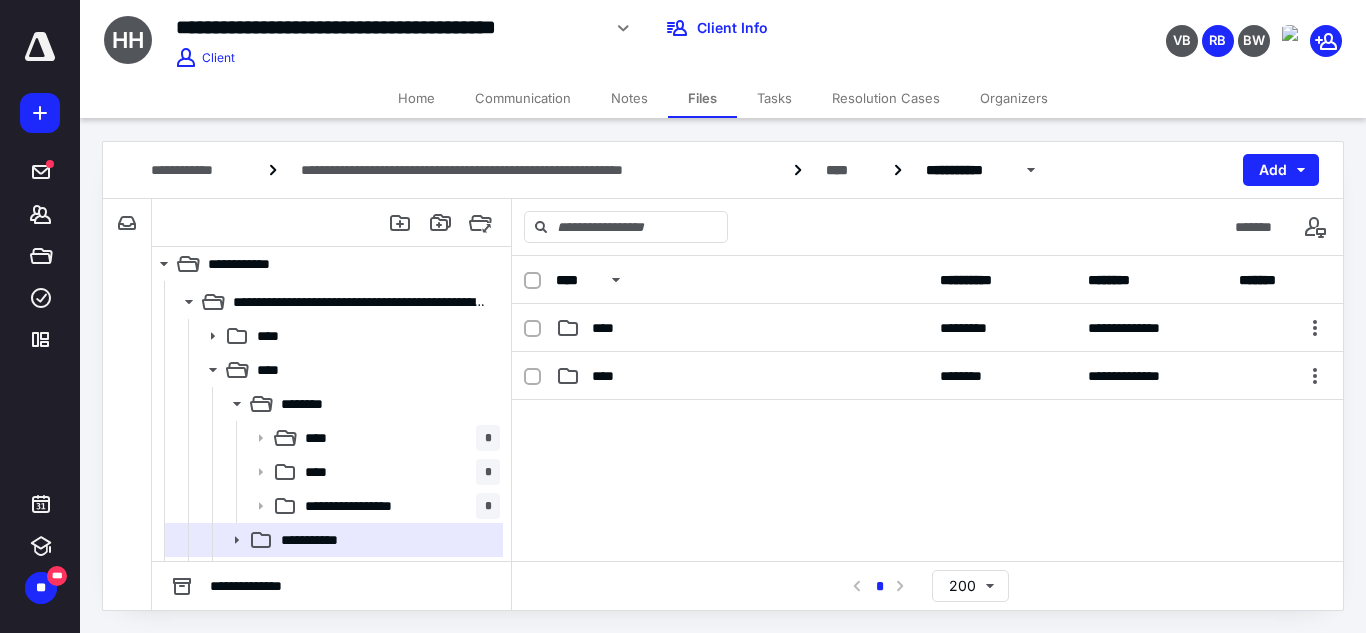 scroll, scrollTop: 100, scrollLeft: 0, axis: vertical 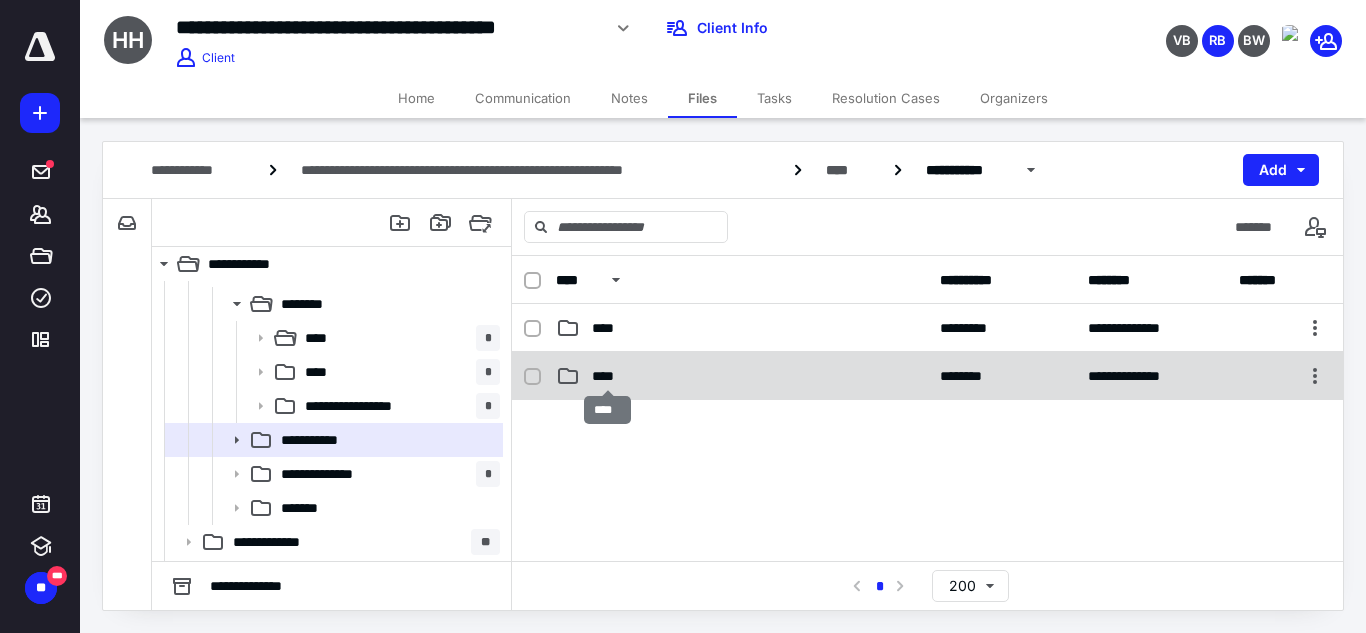 click on "****" at bounding box center [607, 376] 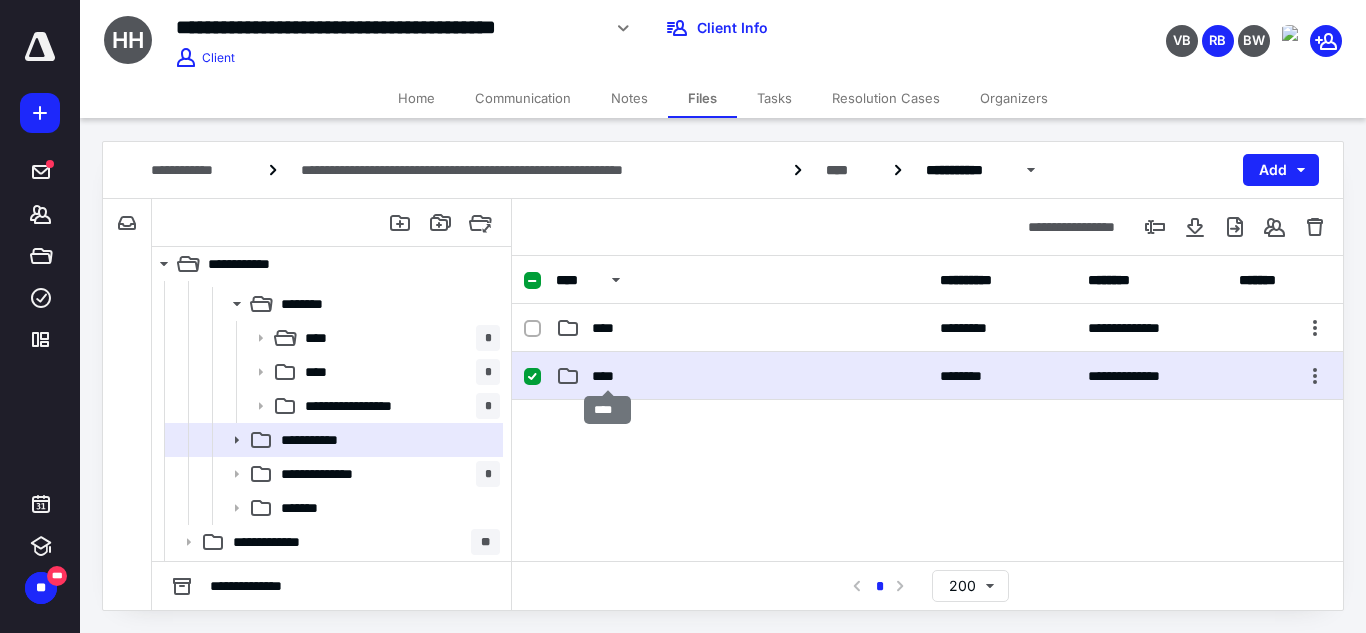 click on "****" at bounding box center [607, 376] 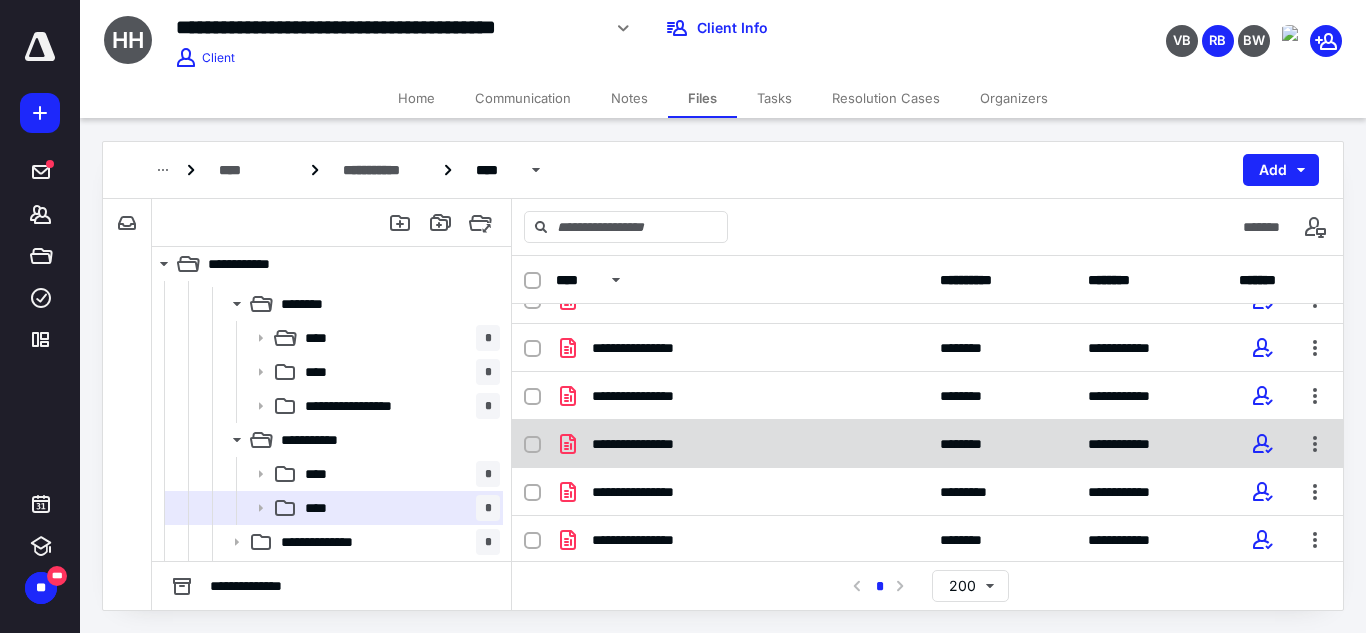 scroll, scrollTop: 43, scrollLeft: 0, axis: vertical 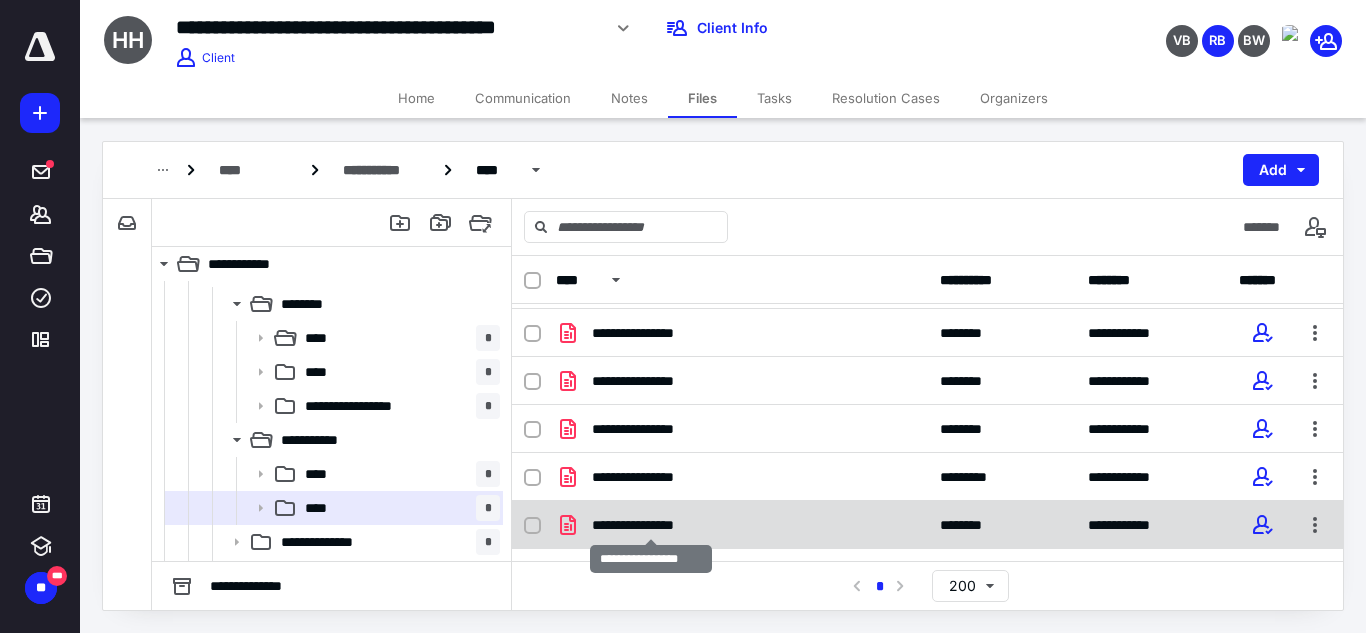 click on "**********" at bounding box center (650, 525) 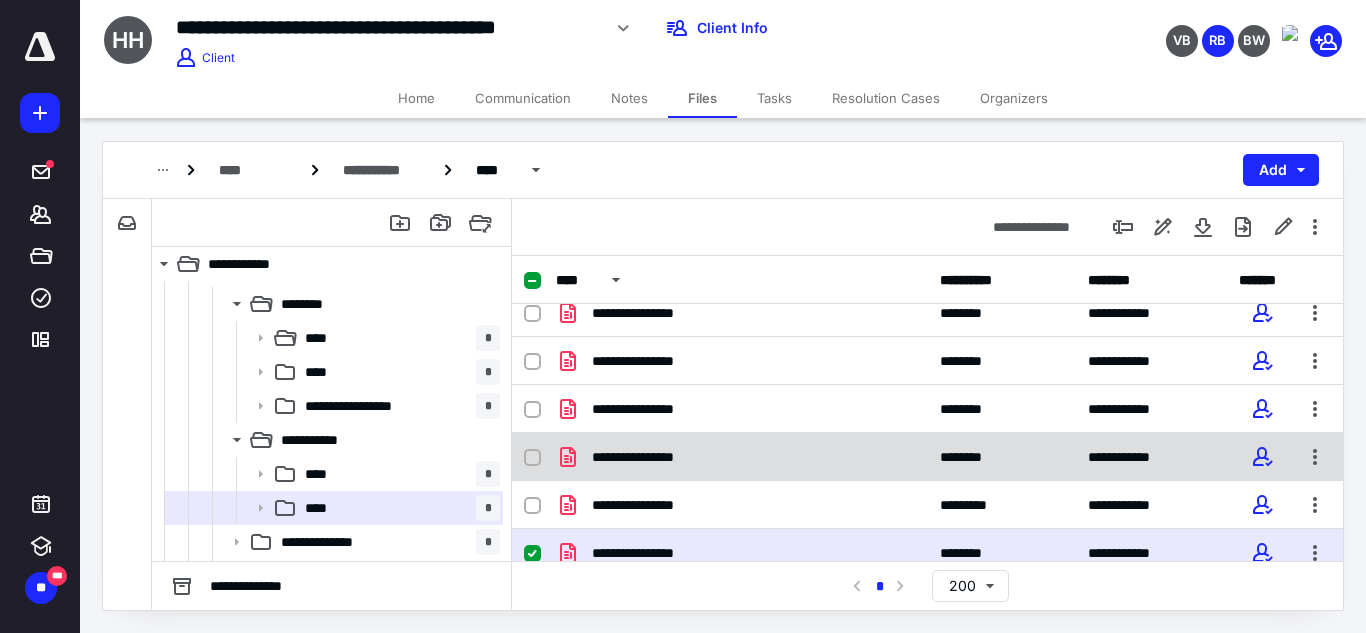 scroll, scrollTop: 0, scrollLeft: 0, axis: both 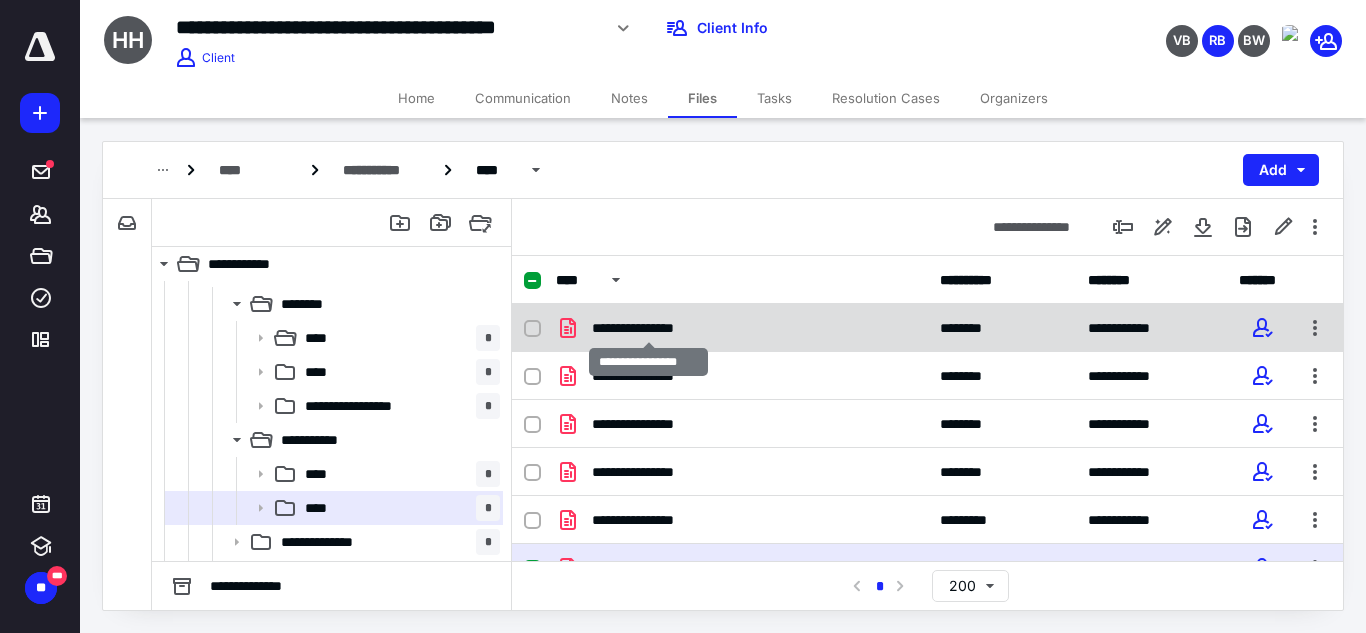 click on "**********" at bounding box center (649, 328) 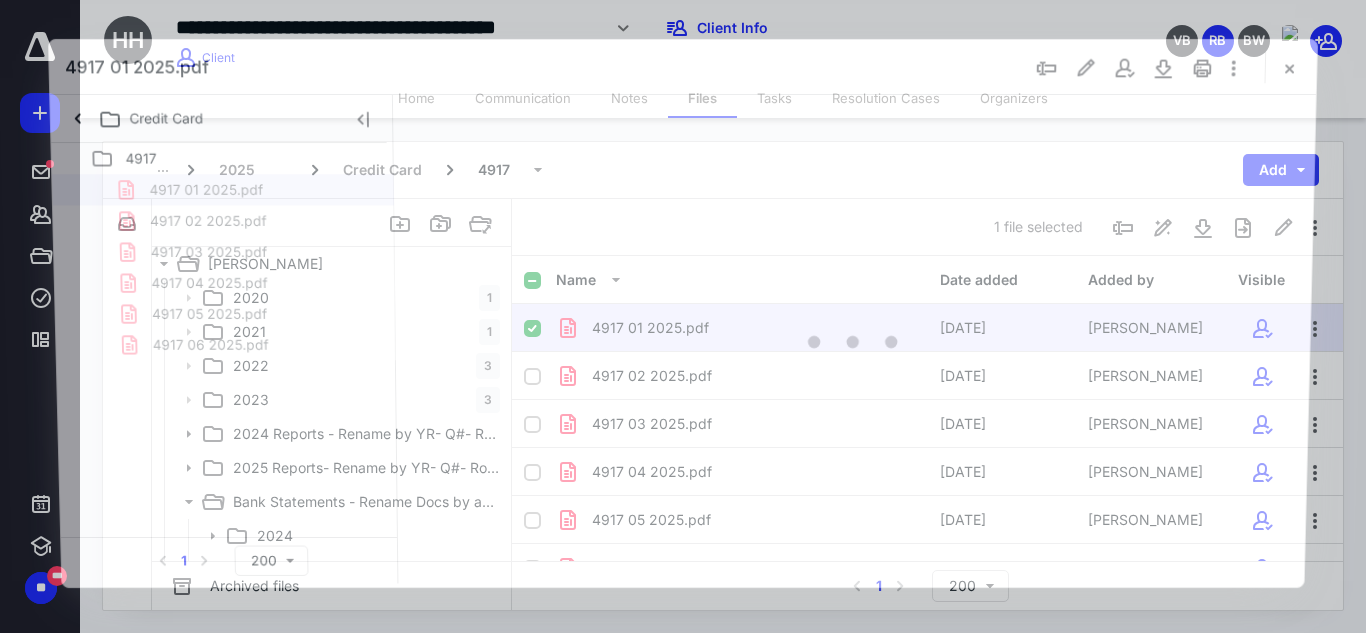 scroll, scrollTop: 300, scrollLeft: 0, axis: vertical 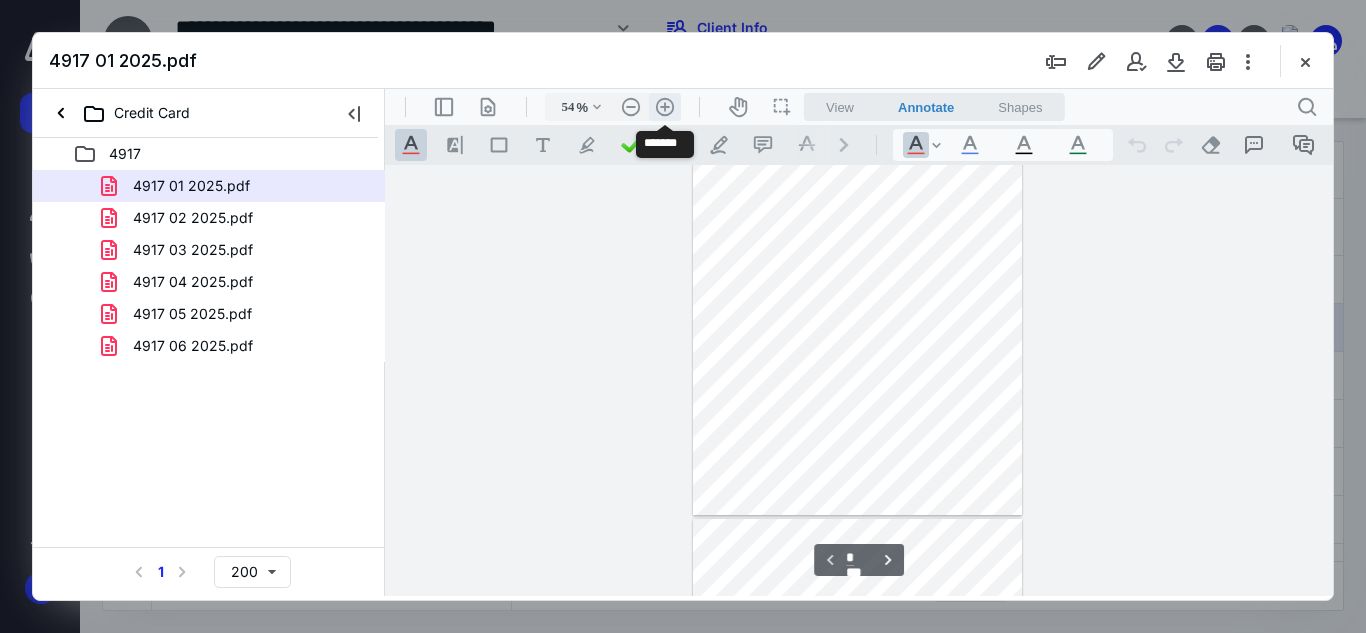 click on ".cls-1{fill:#abb0c4;} icon - header - zoom - in - line" at bounding box center (665, 107) 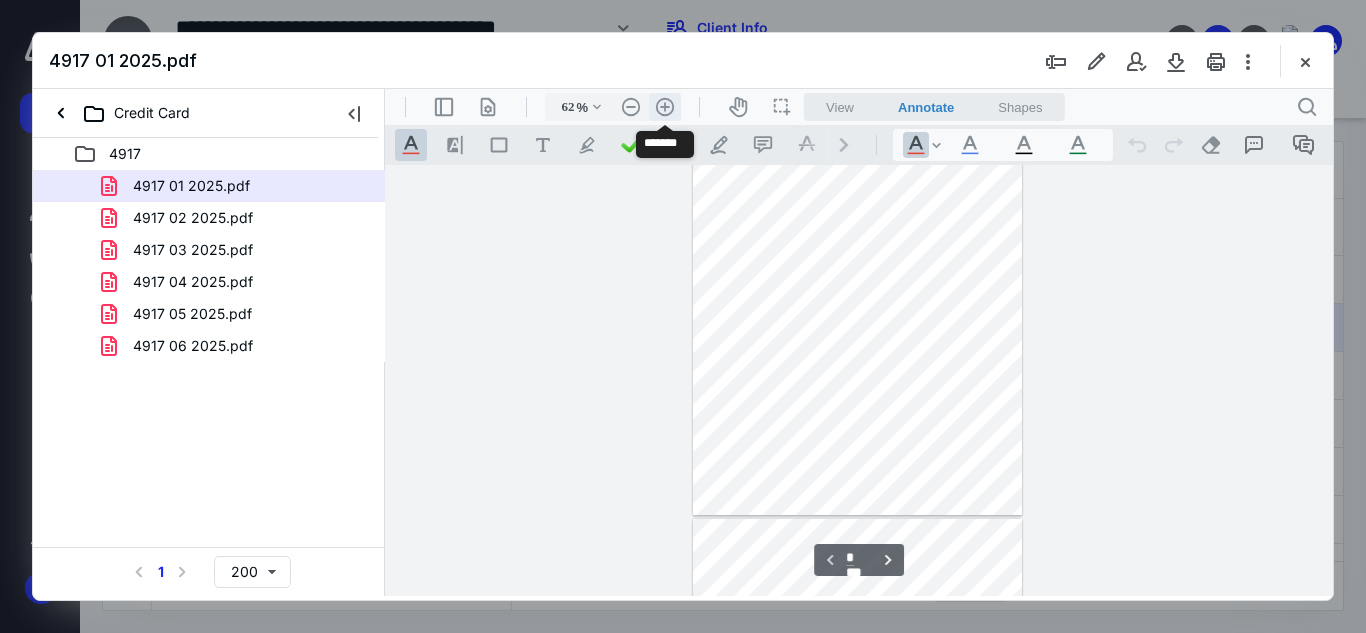 click on ".cls-1{fill:#abb0c4;} icon - header - zoom - in - line" at bounding box center (665, 107) 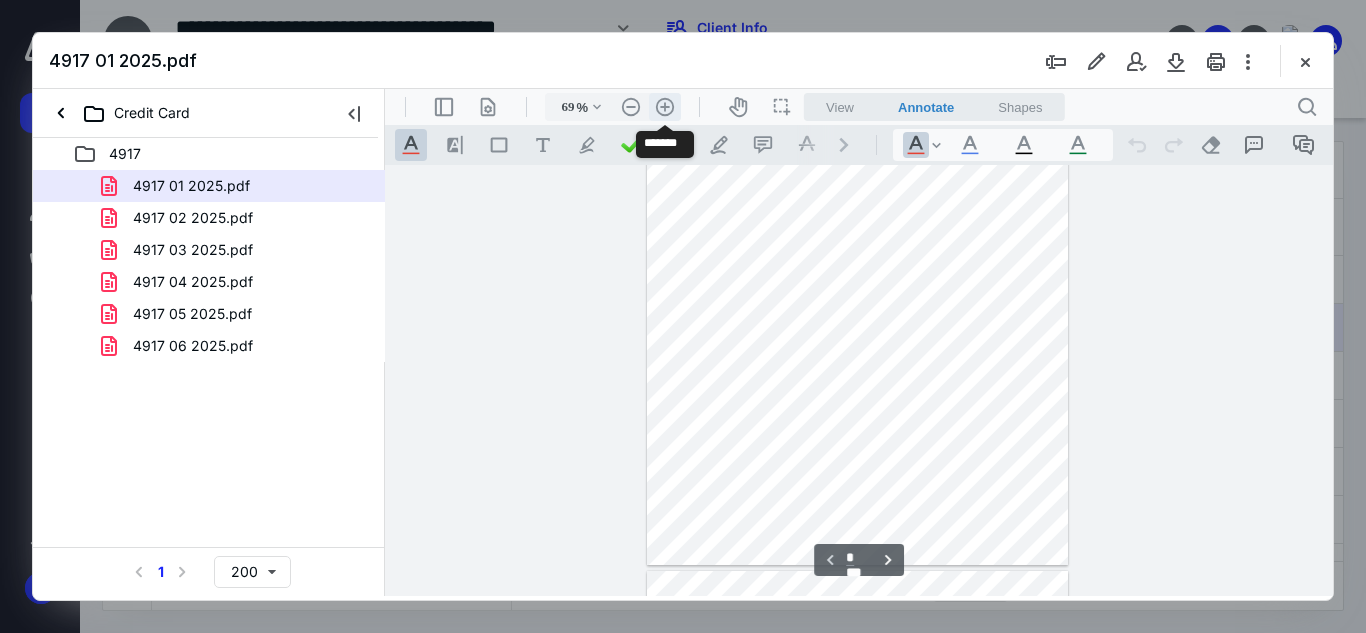 click on ".cls-1{fill:#abb0c4;} icon - header - zoom - in - line" at bounding box center [665, 107] 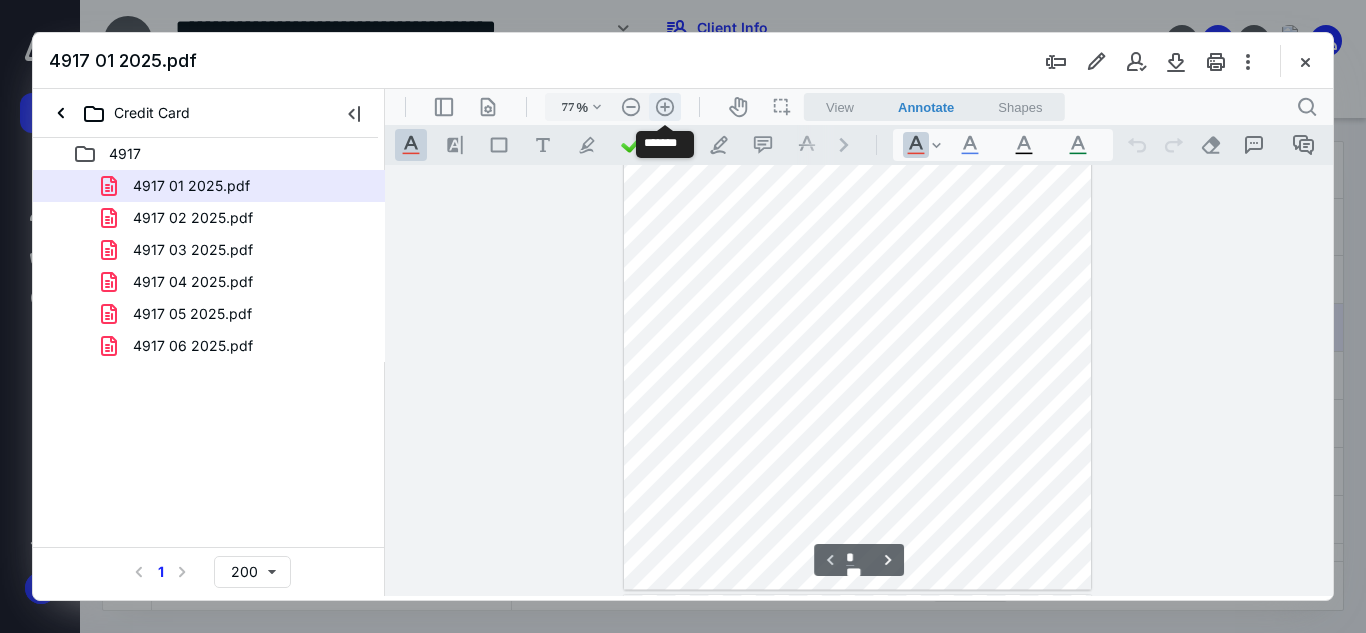 click on ".cls-1{fill:#abb0c4;} icon - header - zoom - in - line" at bounding box center (665, 107) 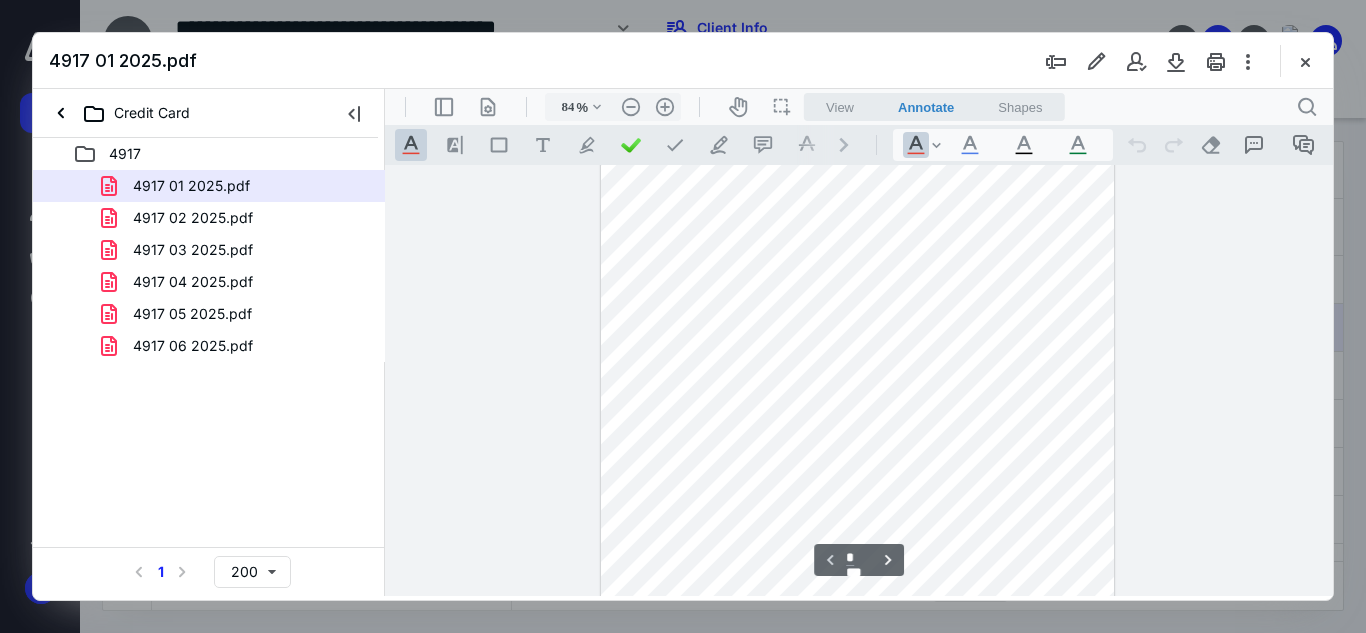 scroll, scrollTop: 0, scrollLeft: 0, axis: both 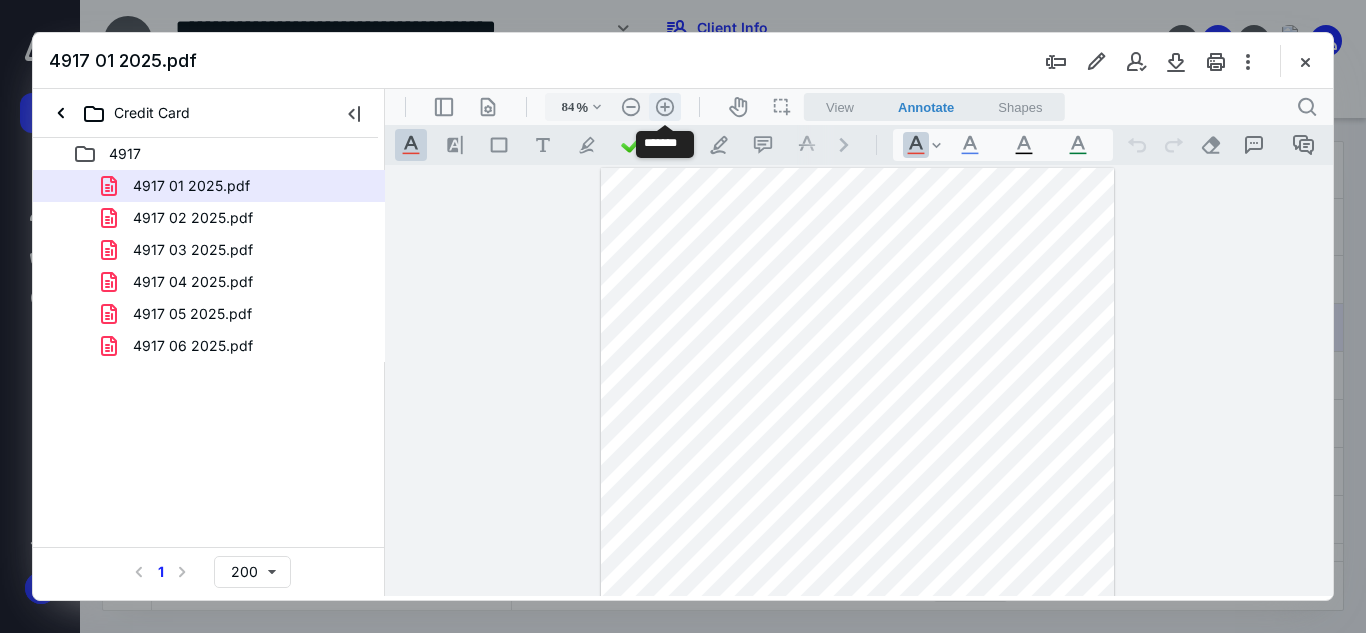 click on ".cls-1{fill:#abb0c4;} icon - header - zoom - in - line" at bounding box center (665, 107) 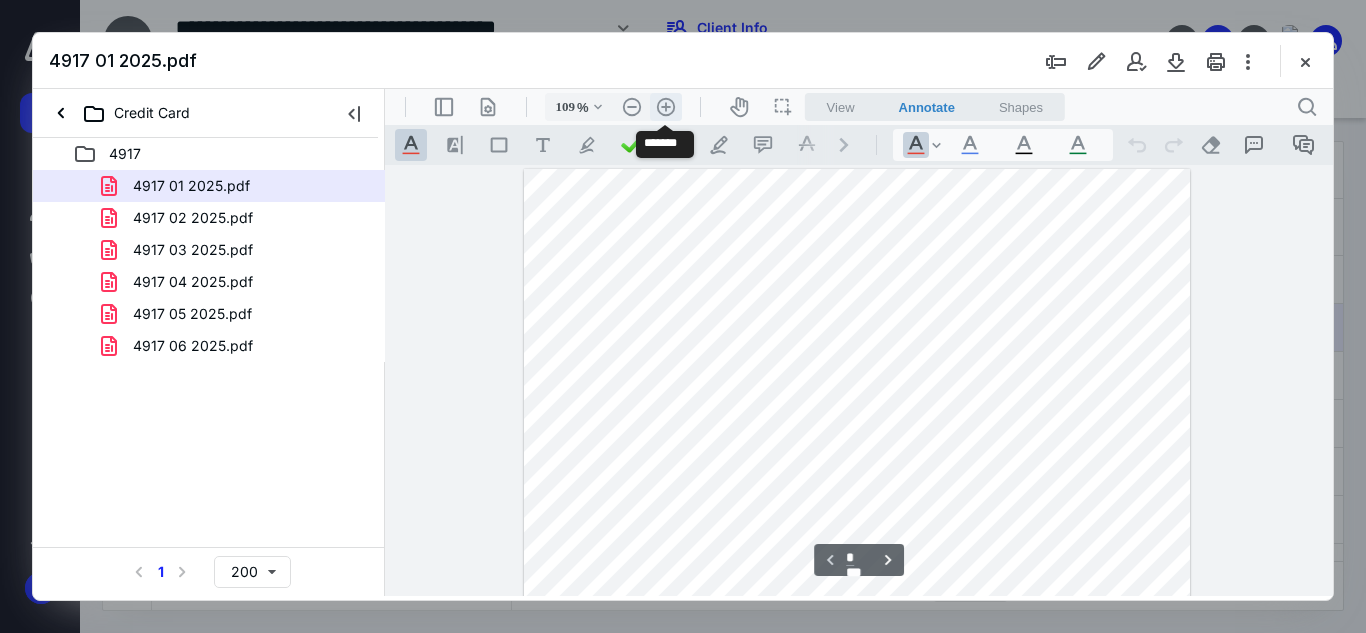 click on ".cls-1{fill:#abb0c4;} icon - header - zoom - in - line" at bounding box center [666, 107] 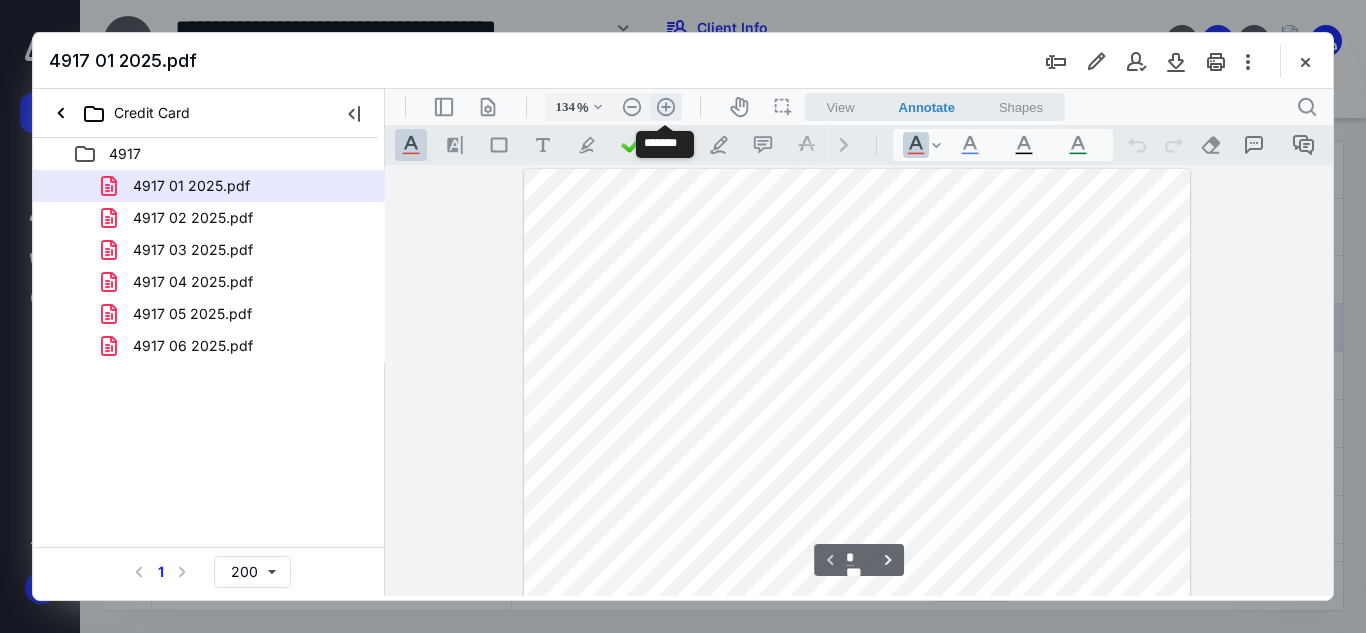 scroll, scrollTop: 104, scrollLeft: 0, axis: vertical 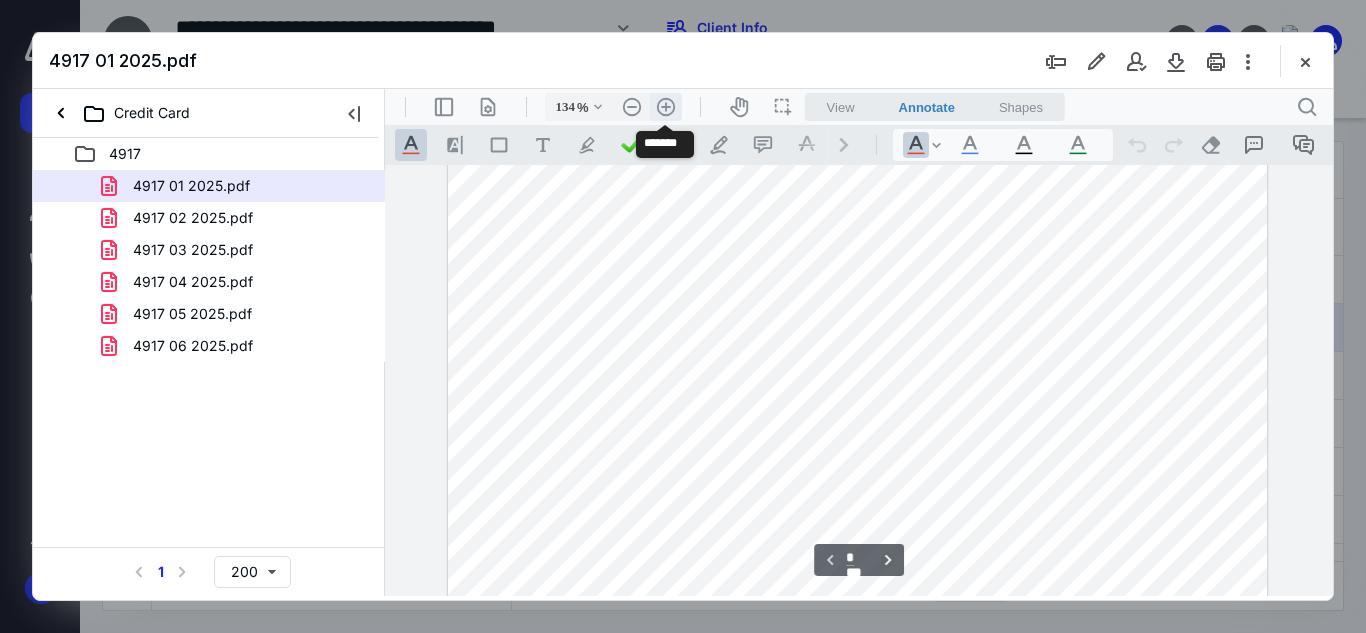 click on ".cls-1{fill:#abb0c4;} icon - header - zoom - in - line" at bounding box center [666, 107] 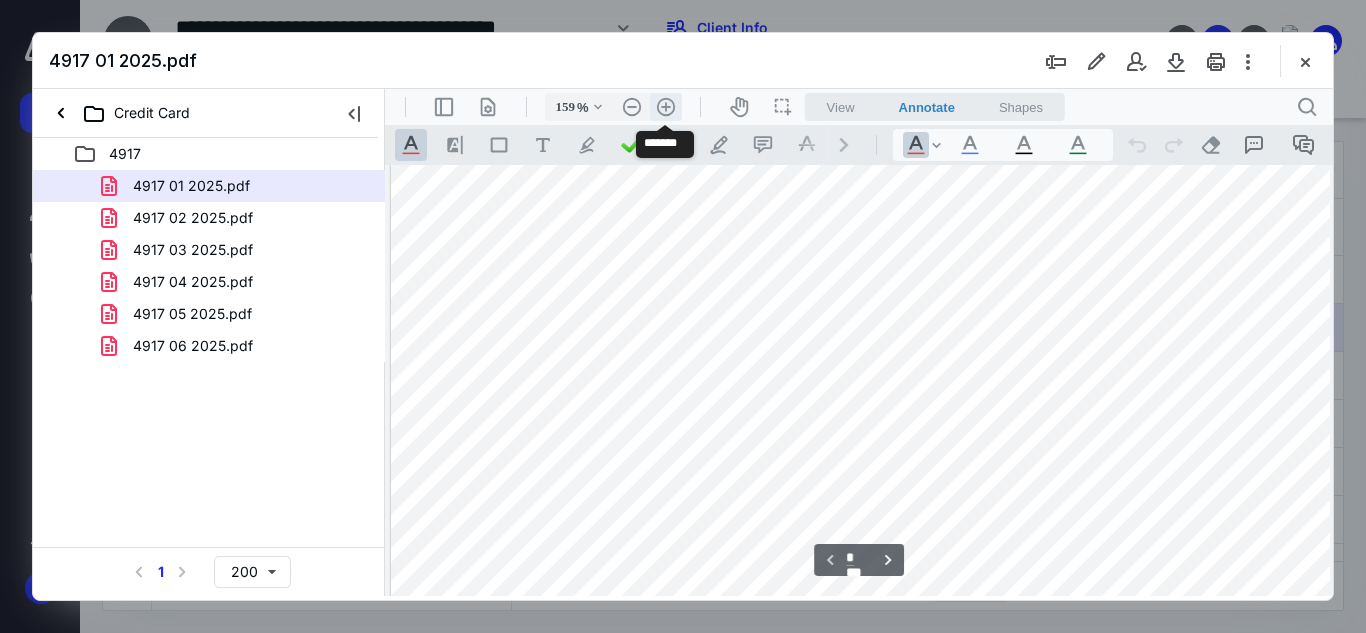 scroll, scrollTop: 260, scrollLeft: 180, axis: both 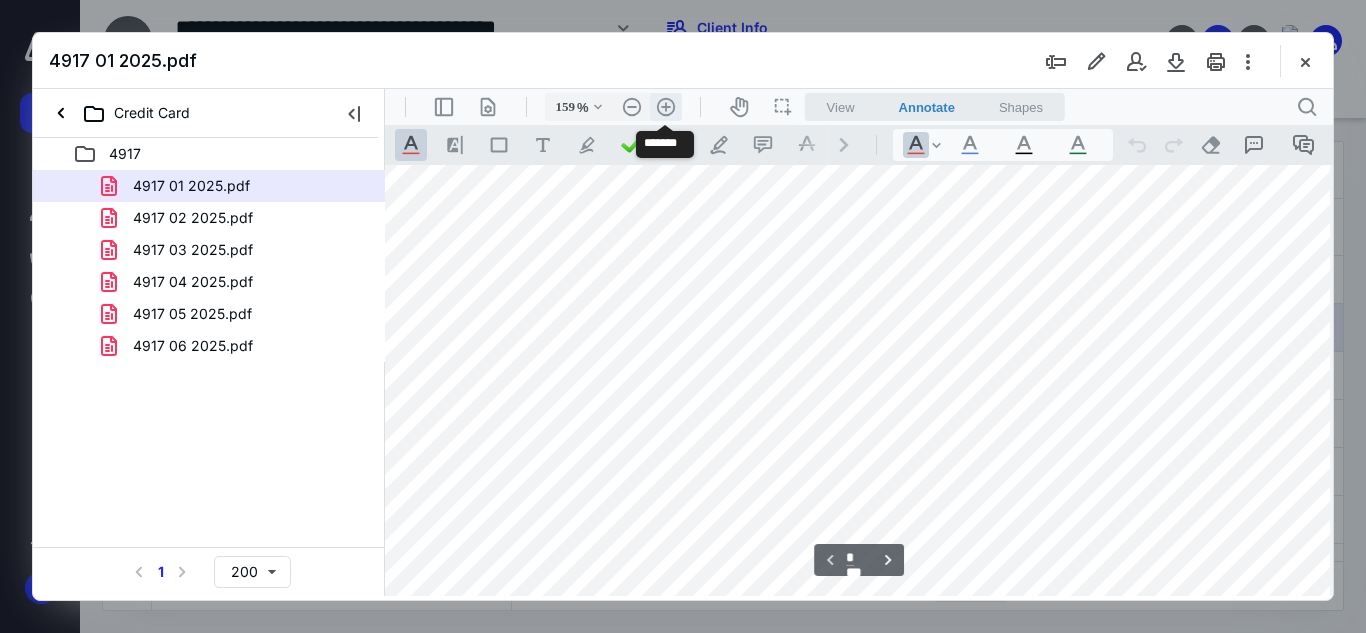 click on ".cls-1{fill:#abb0c4;} icon - header - zoom - in - line" at bounding box center [666, 107] 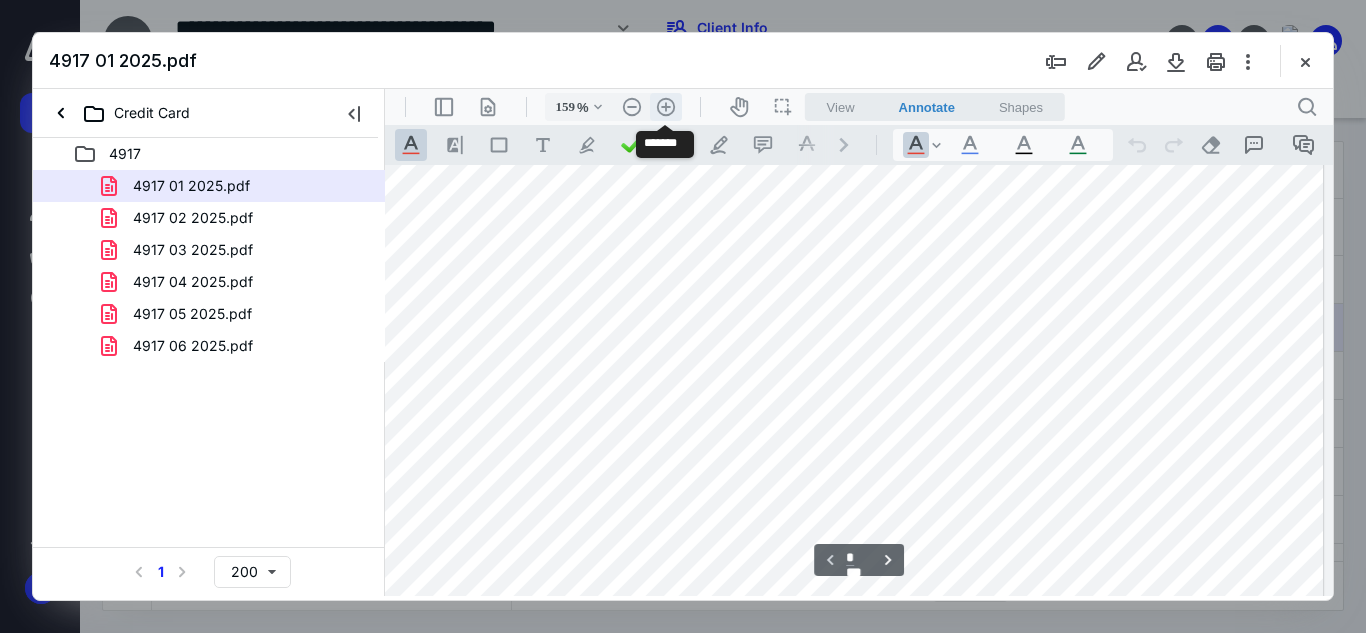 type on "209" 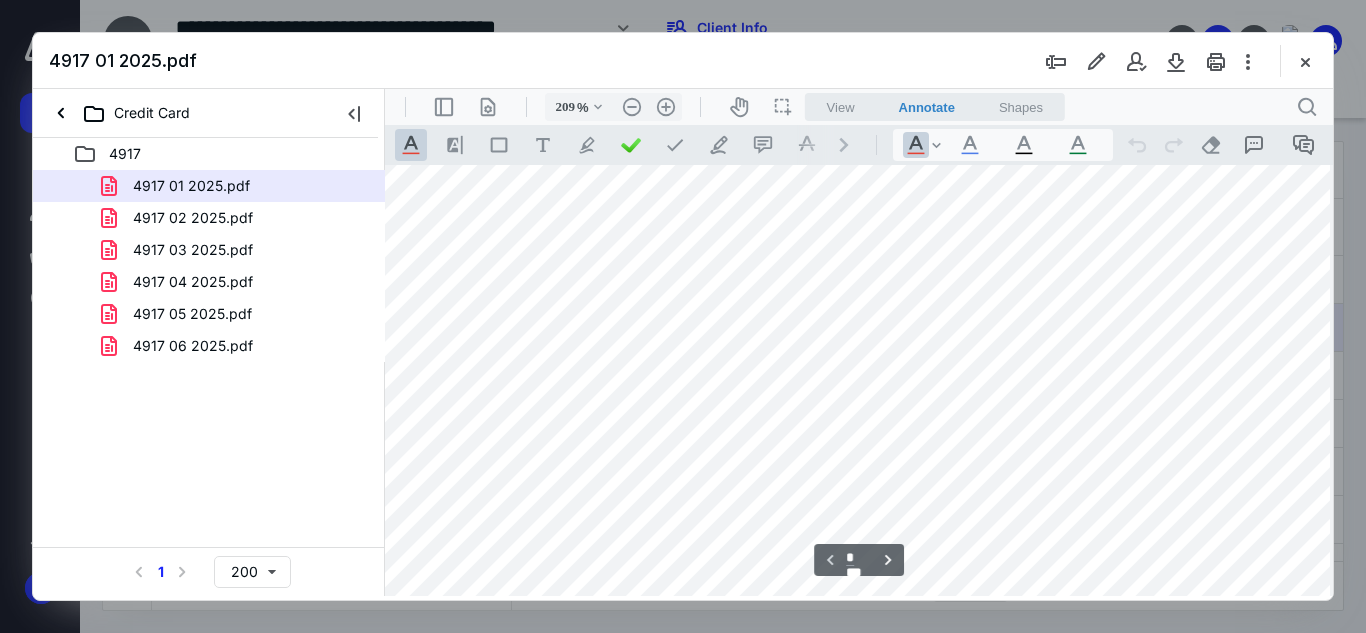 scroll, scrollTop: 400, scrollLeft: 298, axis: both 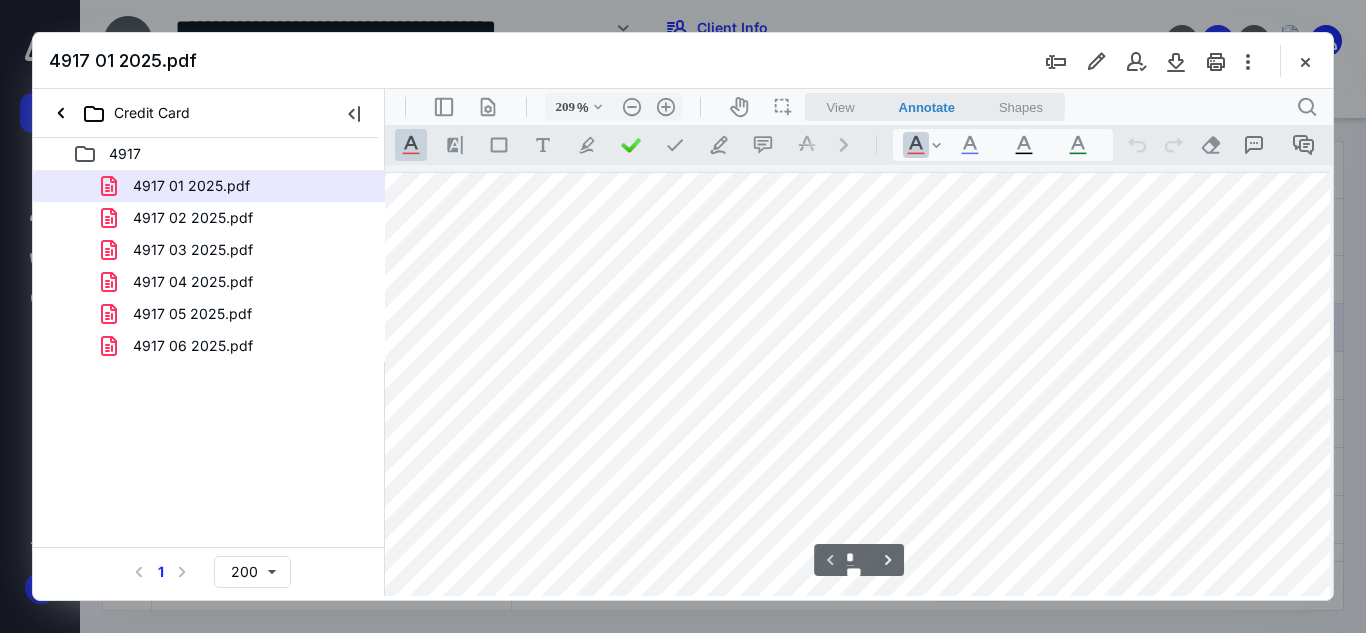 click at bounding box center [683, 316] 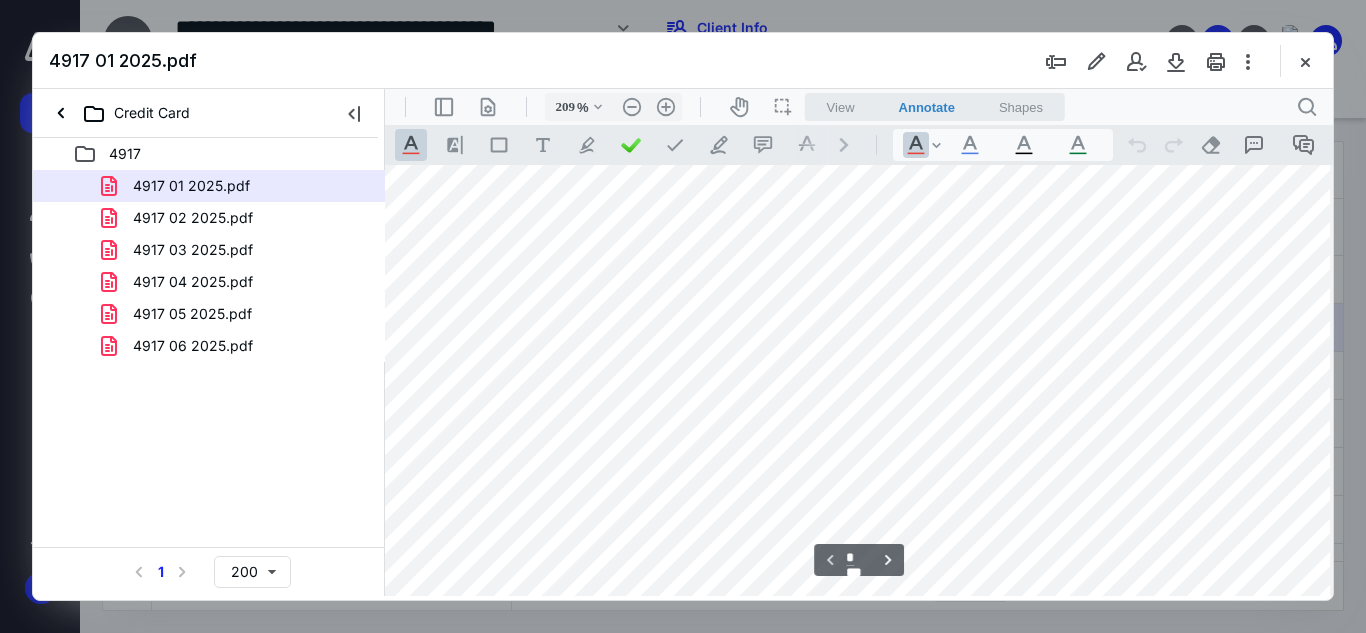 scroll, scrollTop: 100, scrollLeft: 287, axis: both 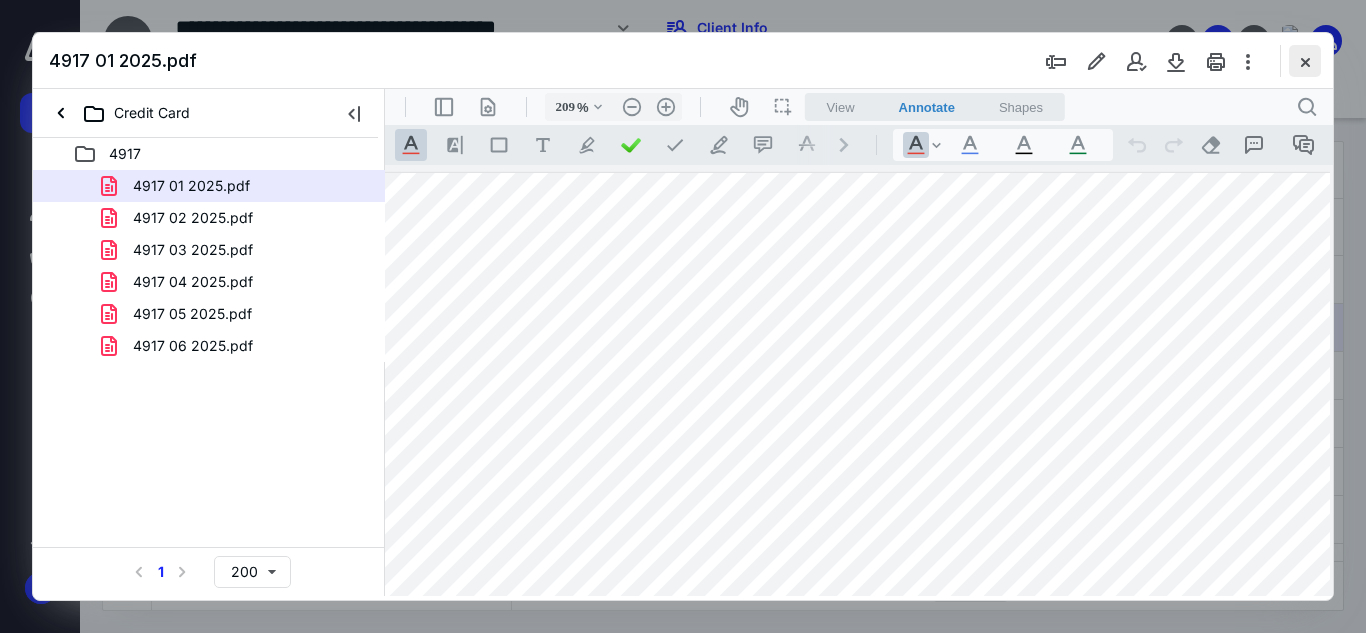 click at bounding box center [1305, 61] 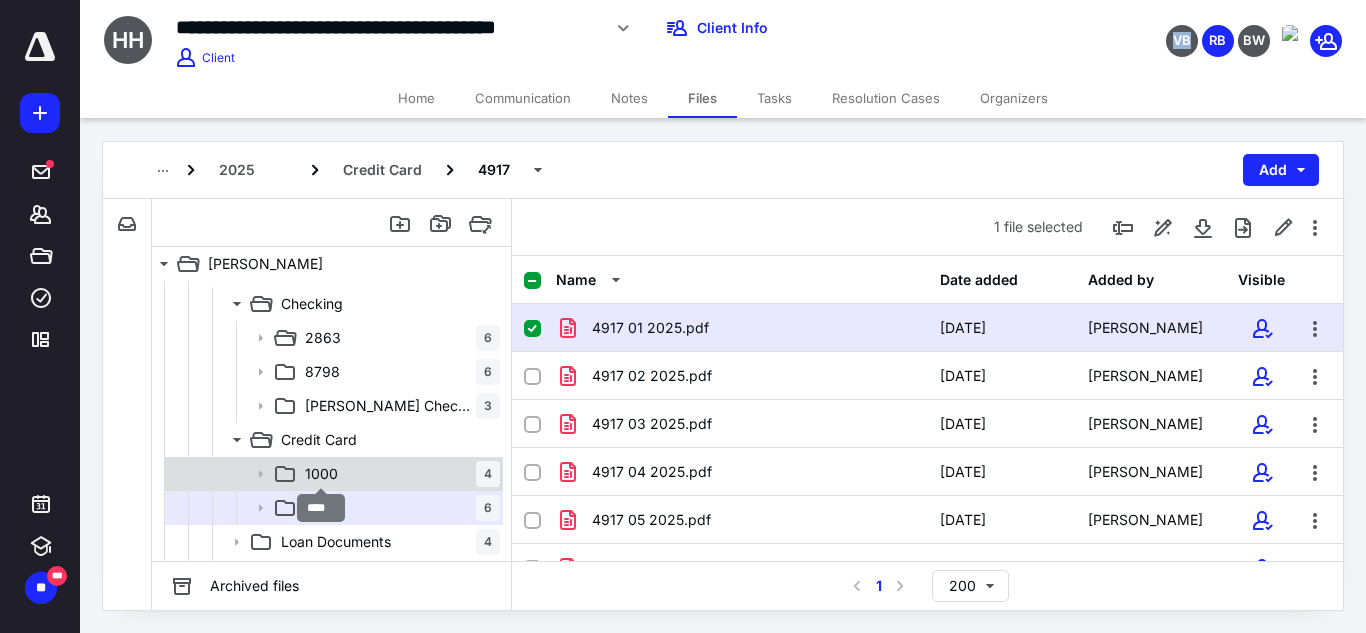 click on "1000" at bounding box center [321, 474] 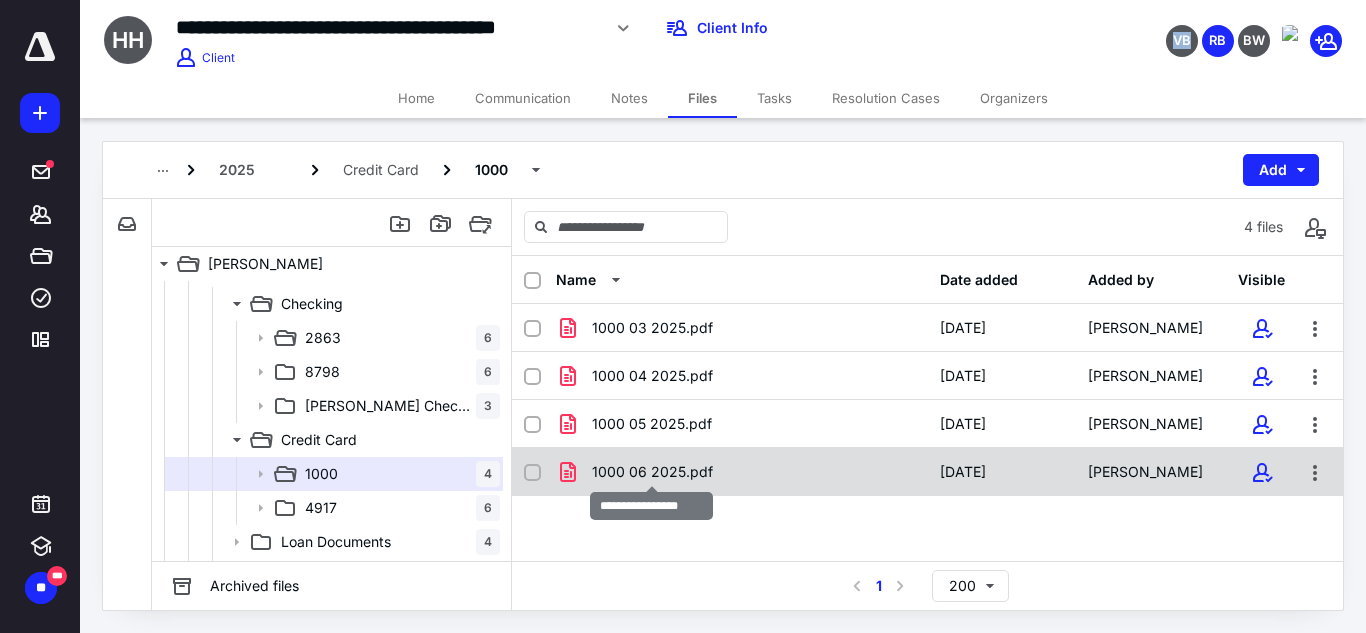 click on "1000 06 2025.pdf" at bounding box center [652, 472] 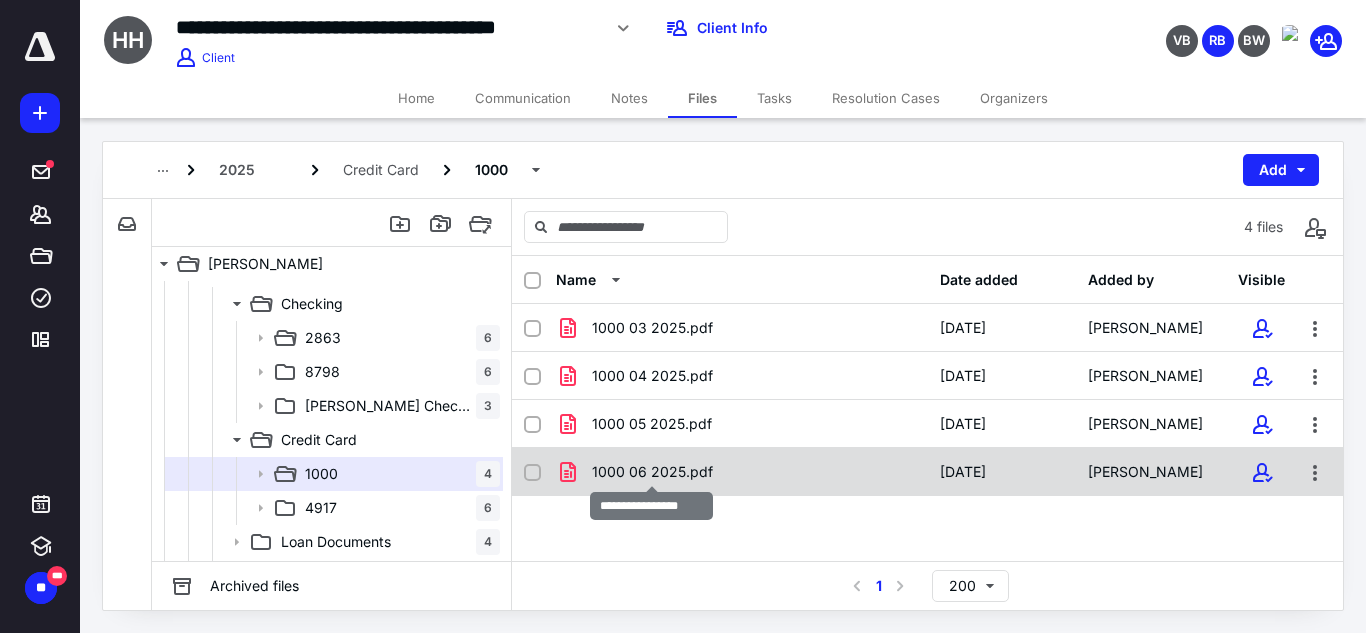click on "1000 06 2025.pdf" at bounding box center [652, 472] 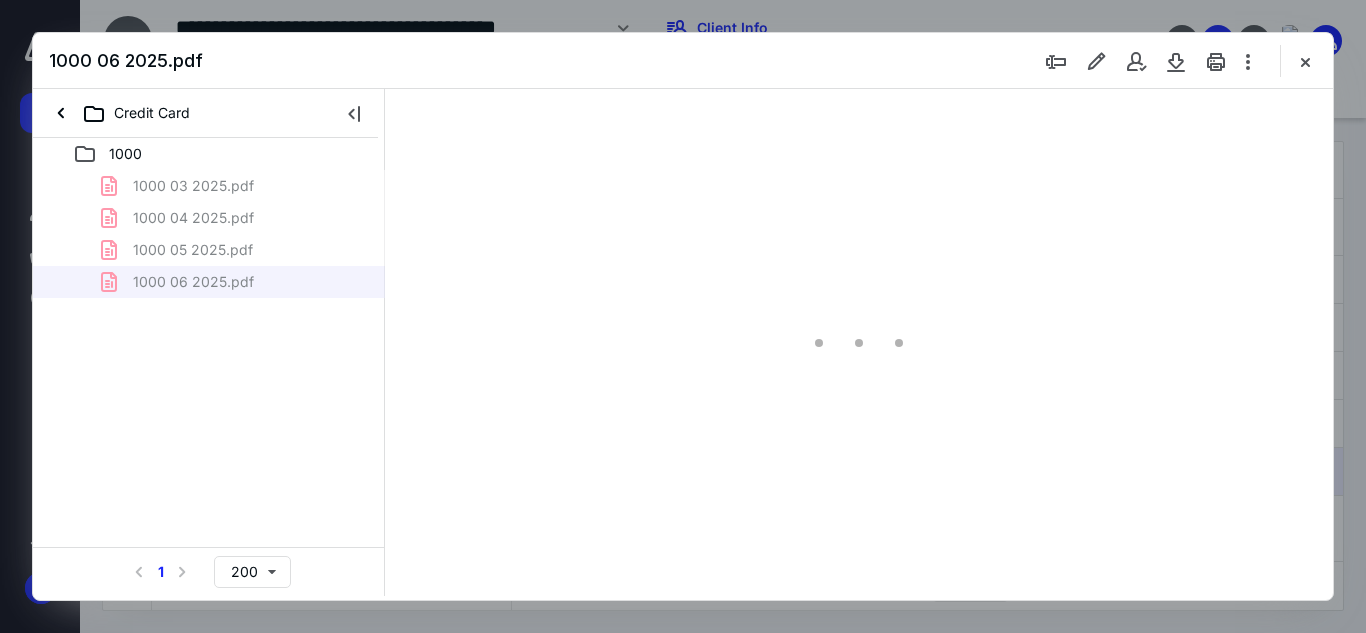 scroll, scrollTop: 0, scrollLeft: 0, axis: both 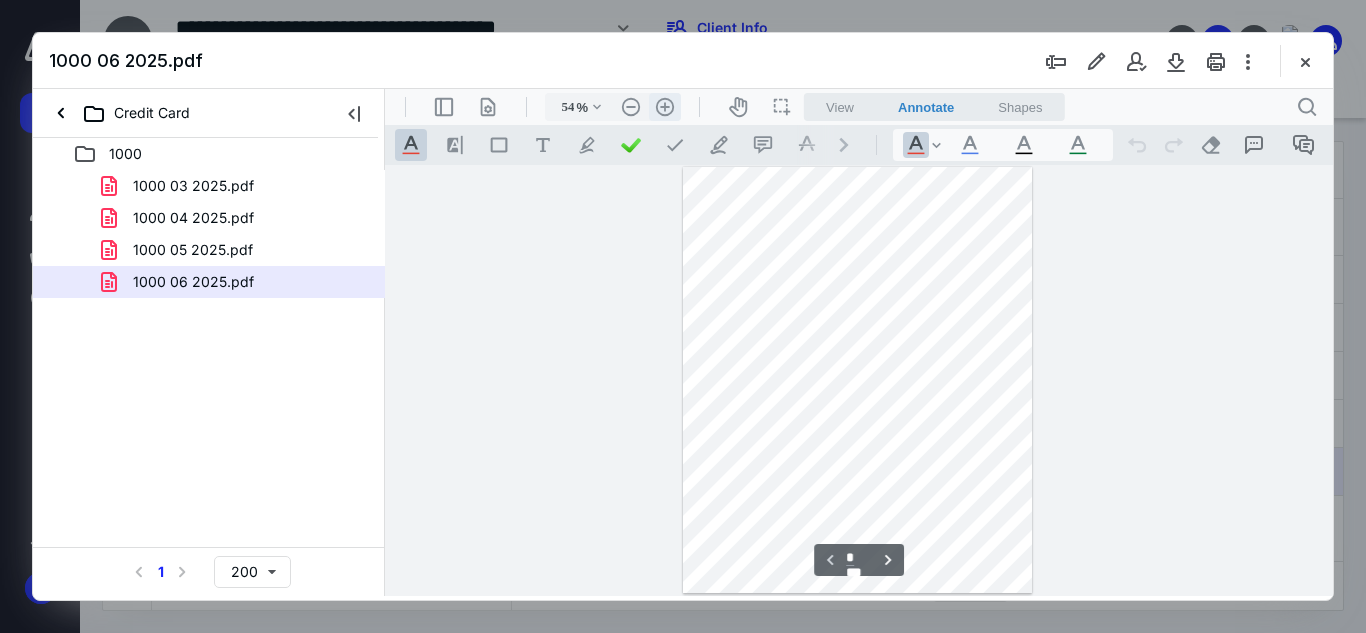 click on ".cls-1{fill:#abb0c4;} icon - header - zoom - in - line" at bounding box center (665, 107) 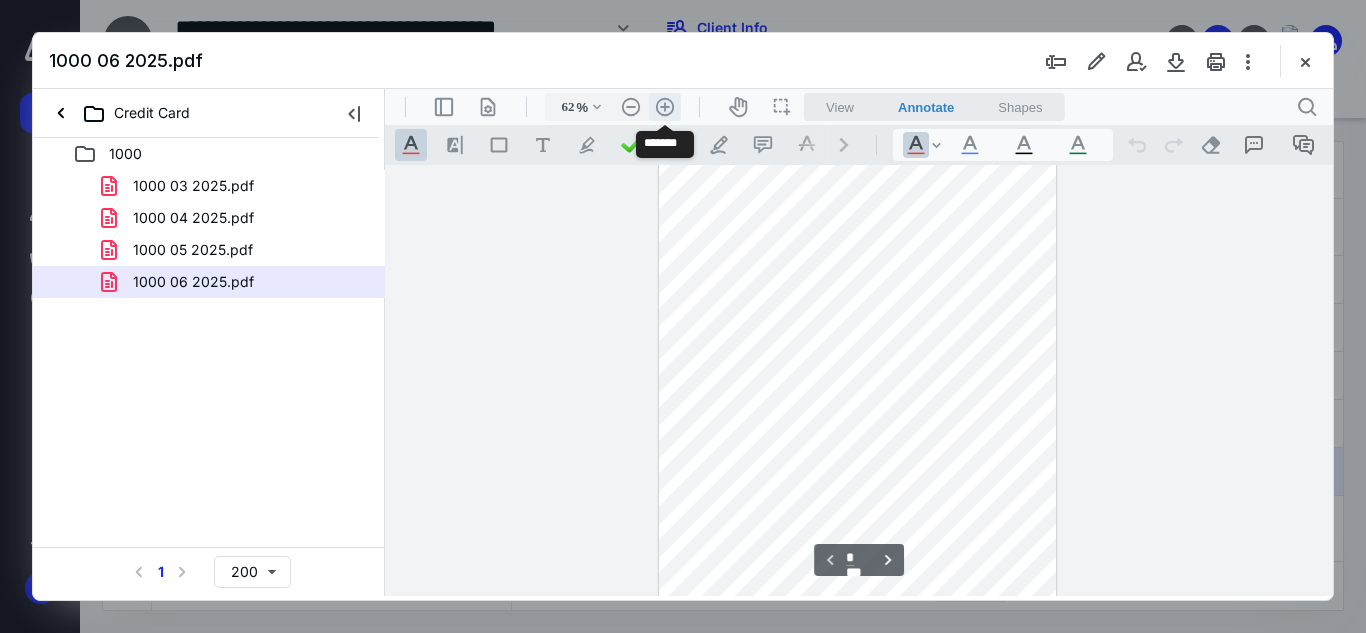 click on ".cls-1{fill:#abb0c4;} icon - header - zoom - in - line" at bounding box center [665, 107] 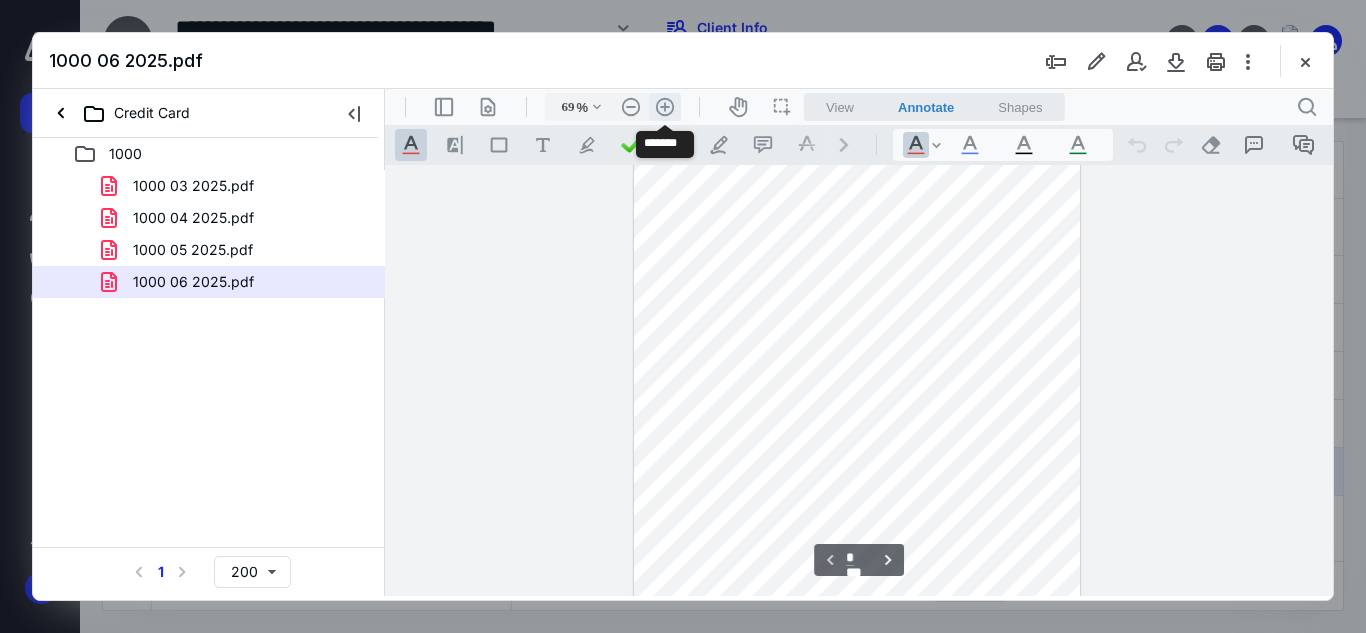click on ".cls-1{fill:#abb0c4;} icon - header - zoom - in - line" at bounding box center (665, 107) 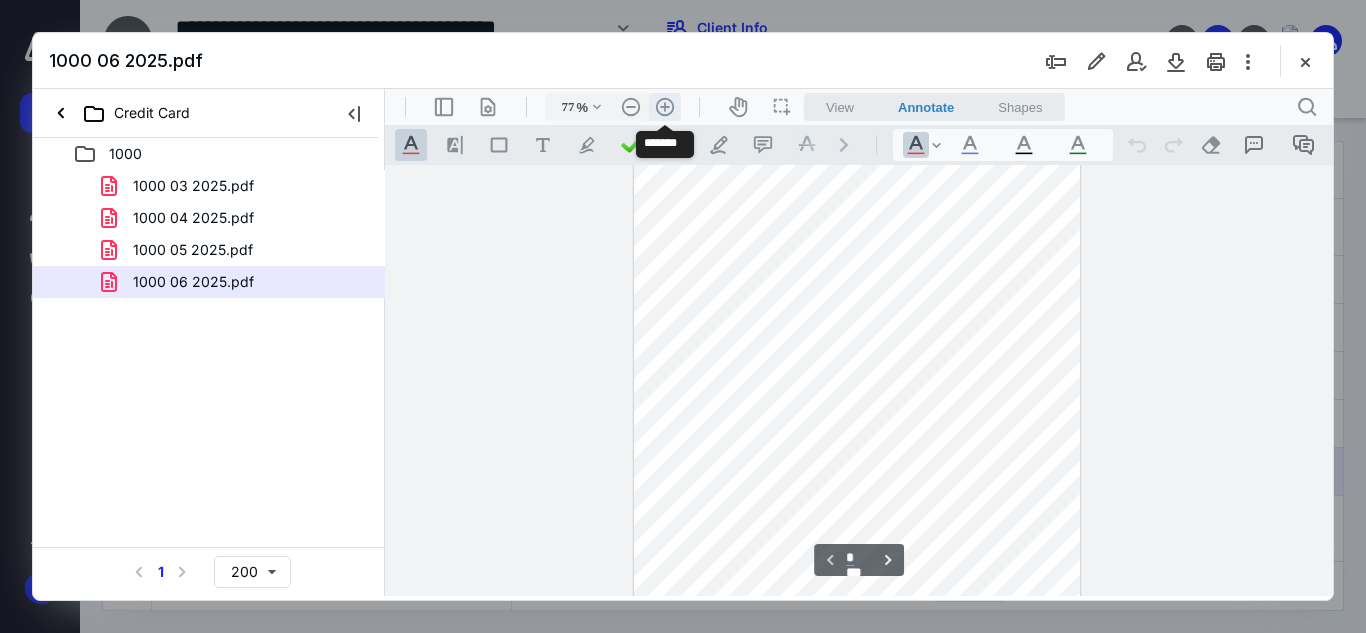 click on ".cls-1{fill:#abb0c4;} icon - header - zoom - in - line" at bounding box center [665, 107] 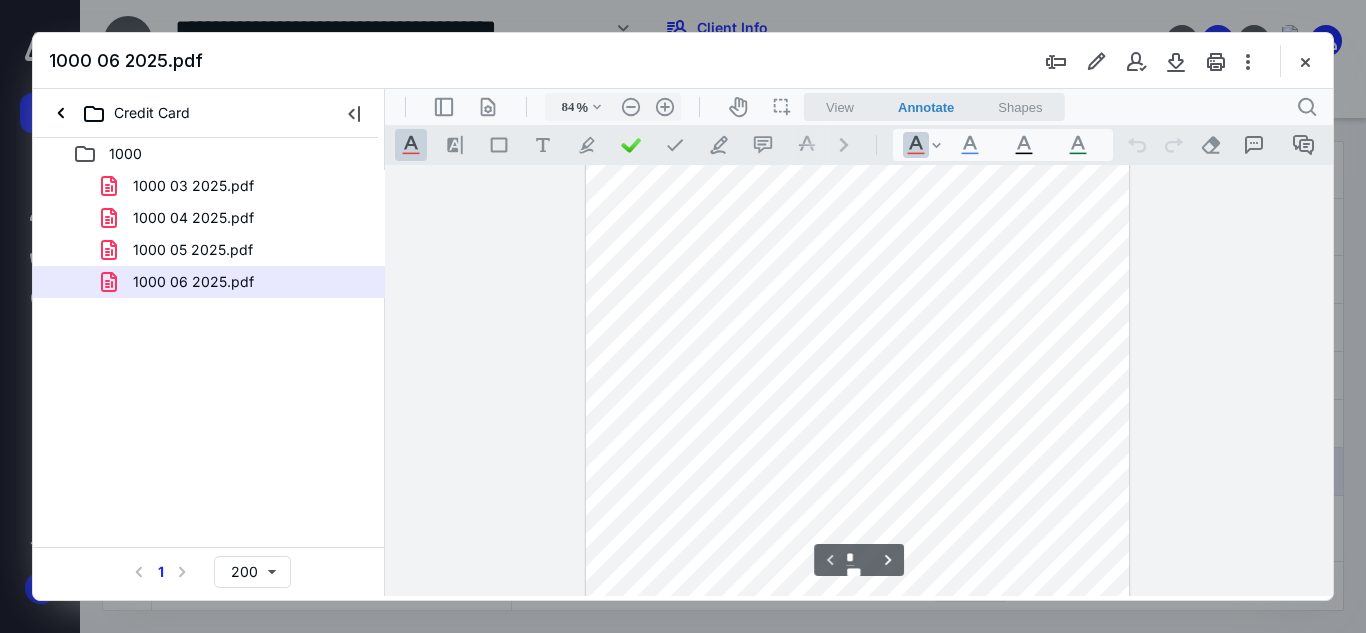 scroll, scrollTop: 0, scrollLeft: 0, axis: both 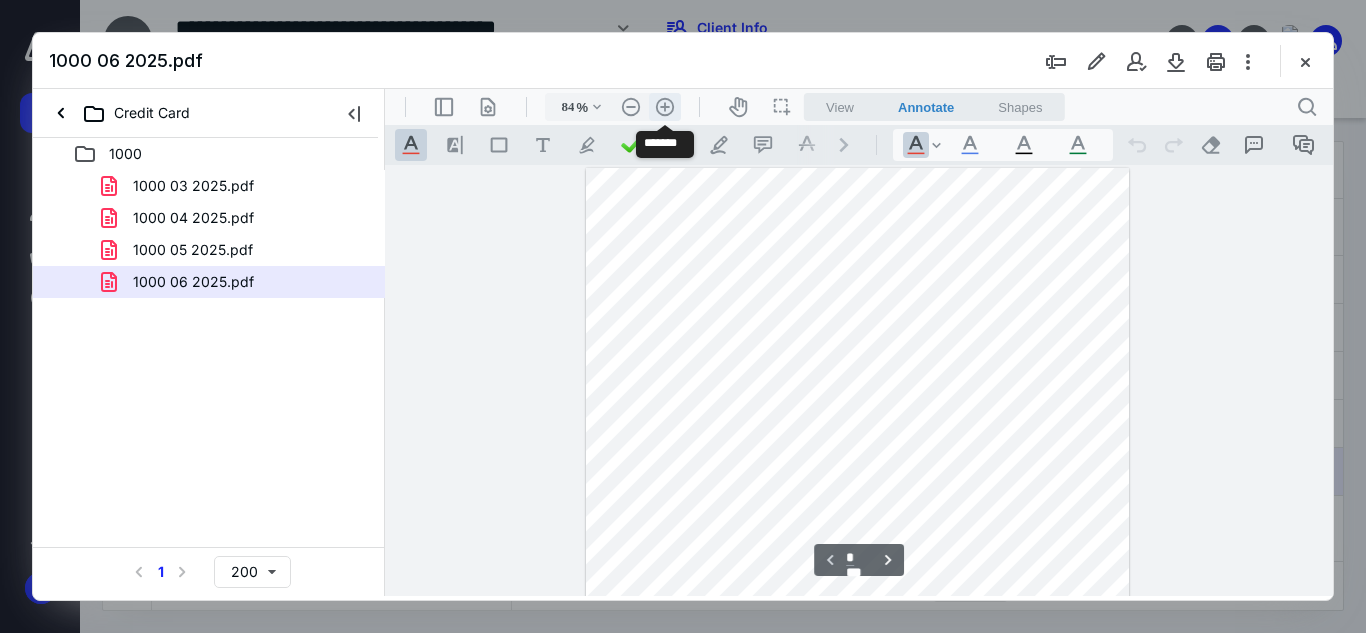 click on ".cls-1{fill:#abb0c4;} icon - header - zoom - in - line" at bounding box center (665, 107) 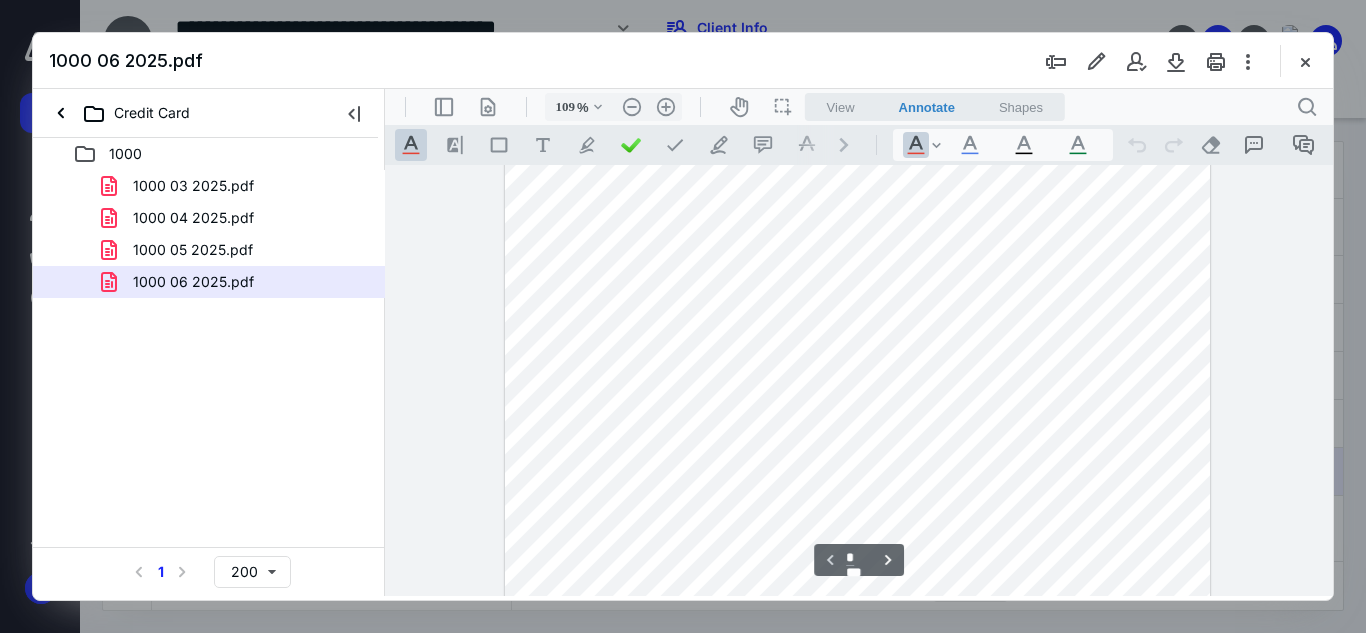 scroll, scrollTop: 0, scrollLeft: 0, axis: both 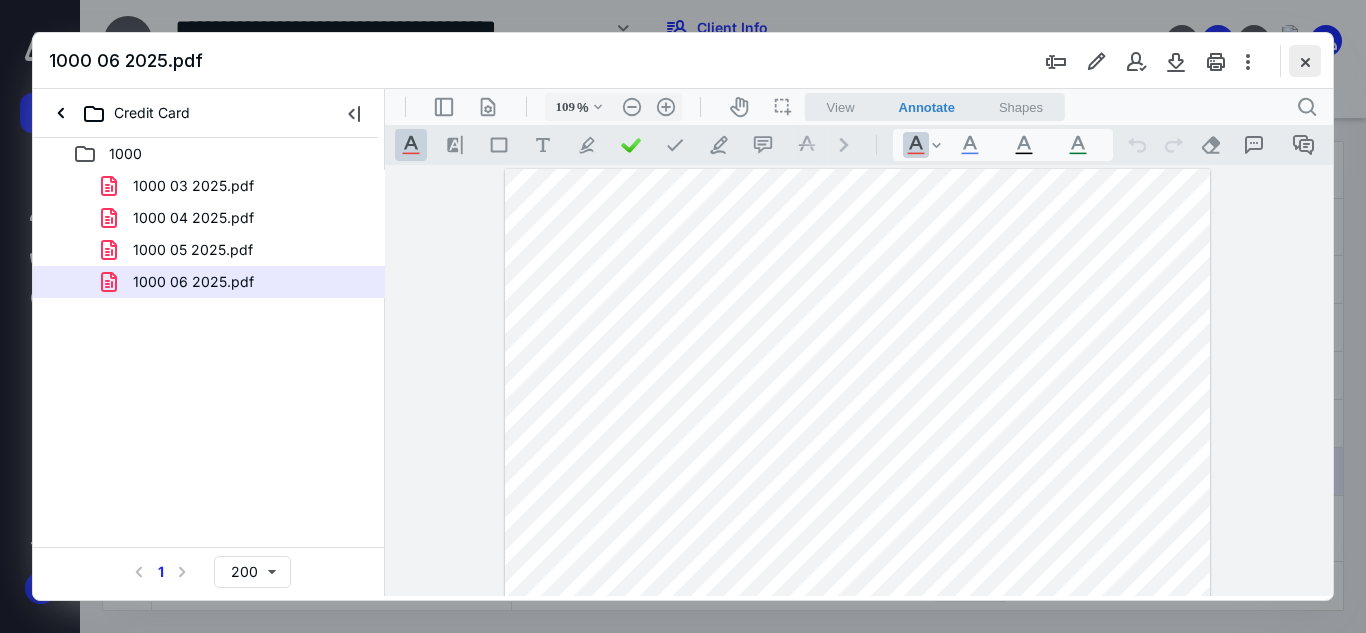 click at bounding box center [1305, 61] 